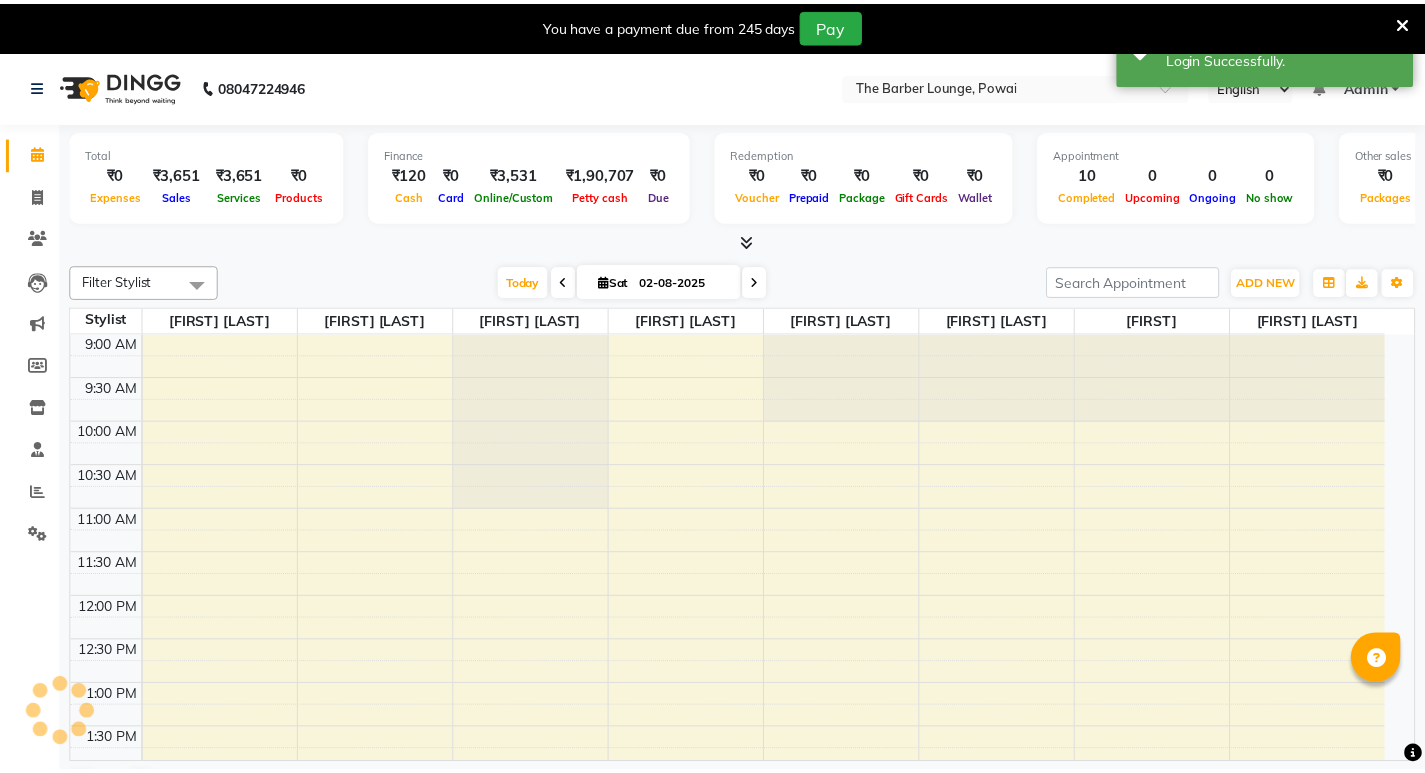 scroll, scrollTop: 0, scrollLeft: 0, axis: both 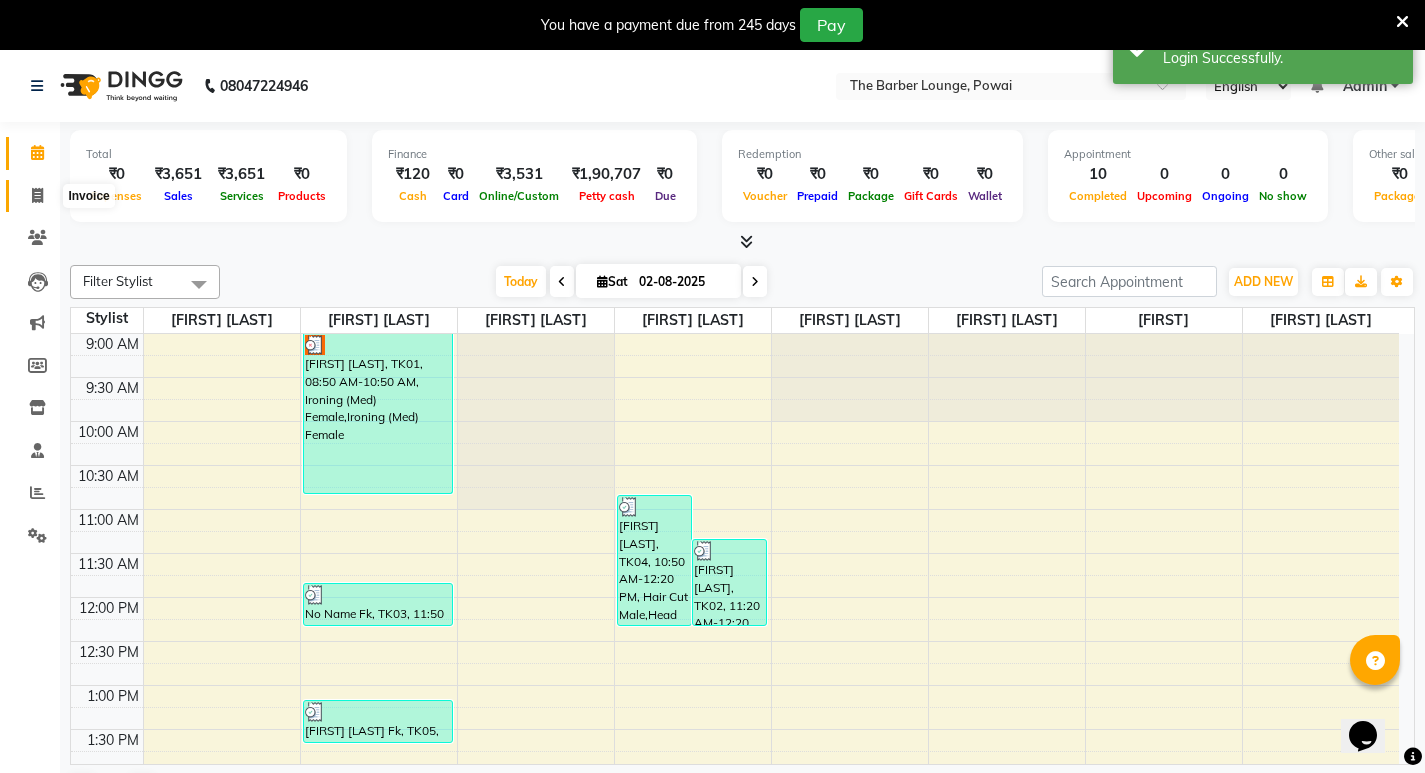 drag, startPoint x: 30, startPoint y: 191, endPoint x: 54, endPoint y: 188, distance: 24.186773 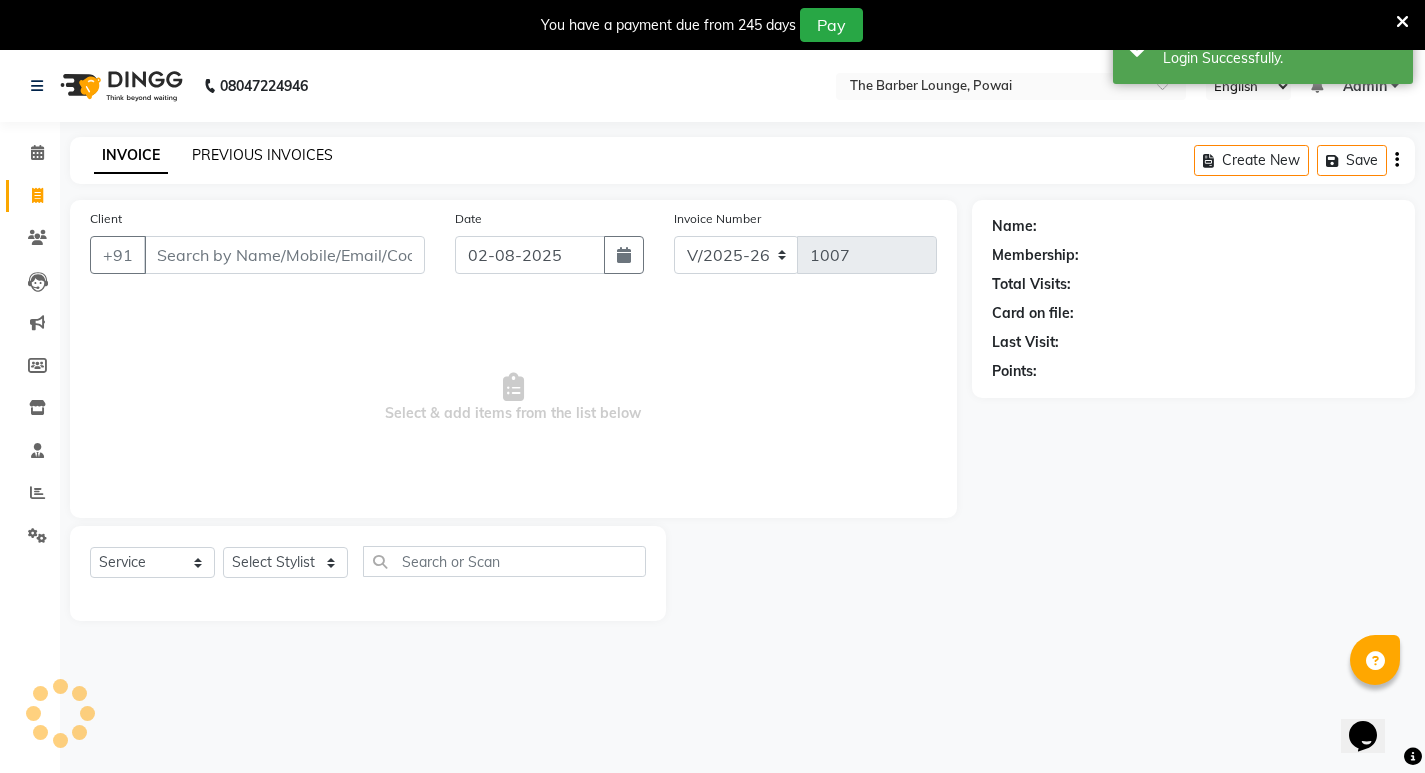 click on "PREVIOUS INVOICES" 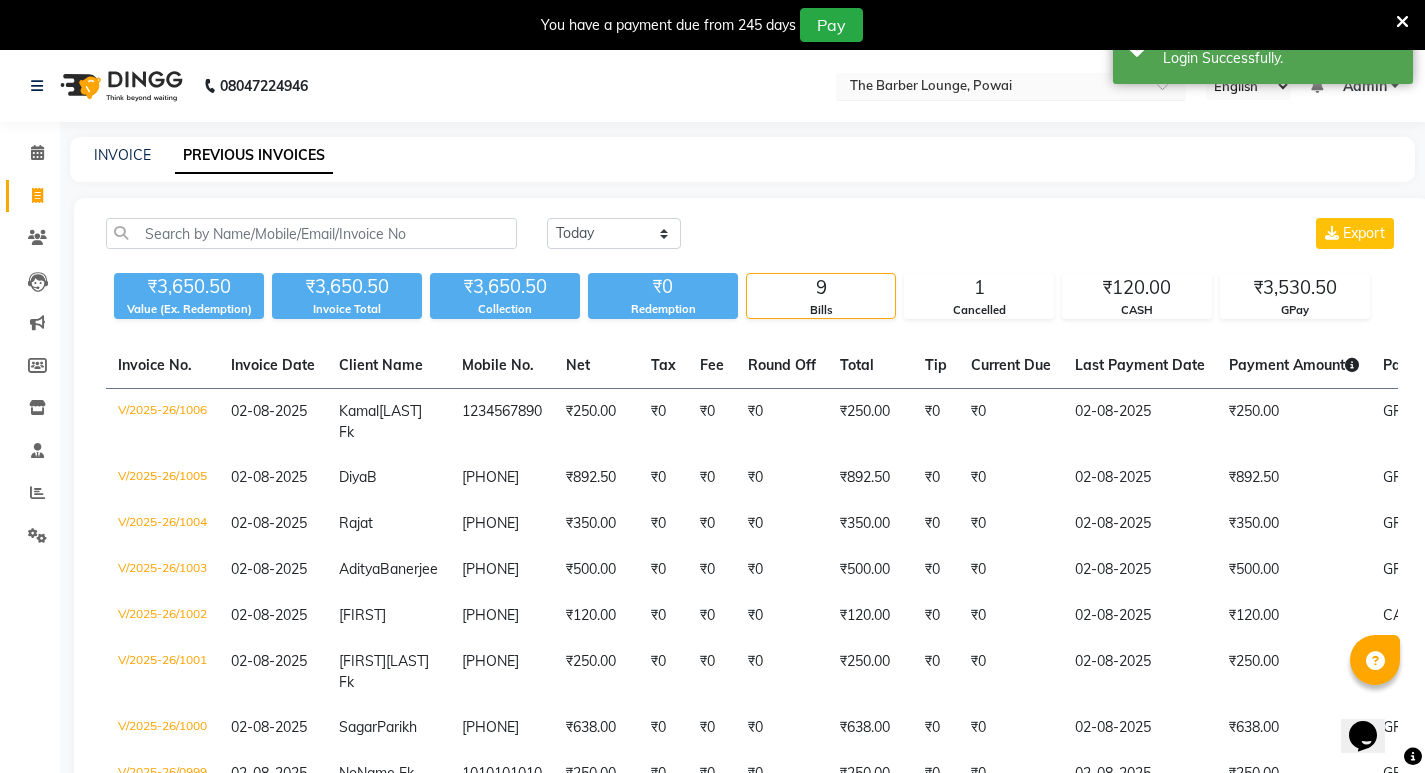 click at bounding box center (991, 88) 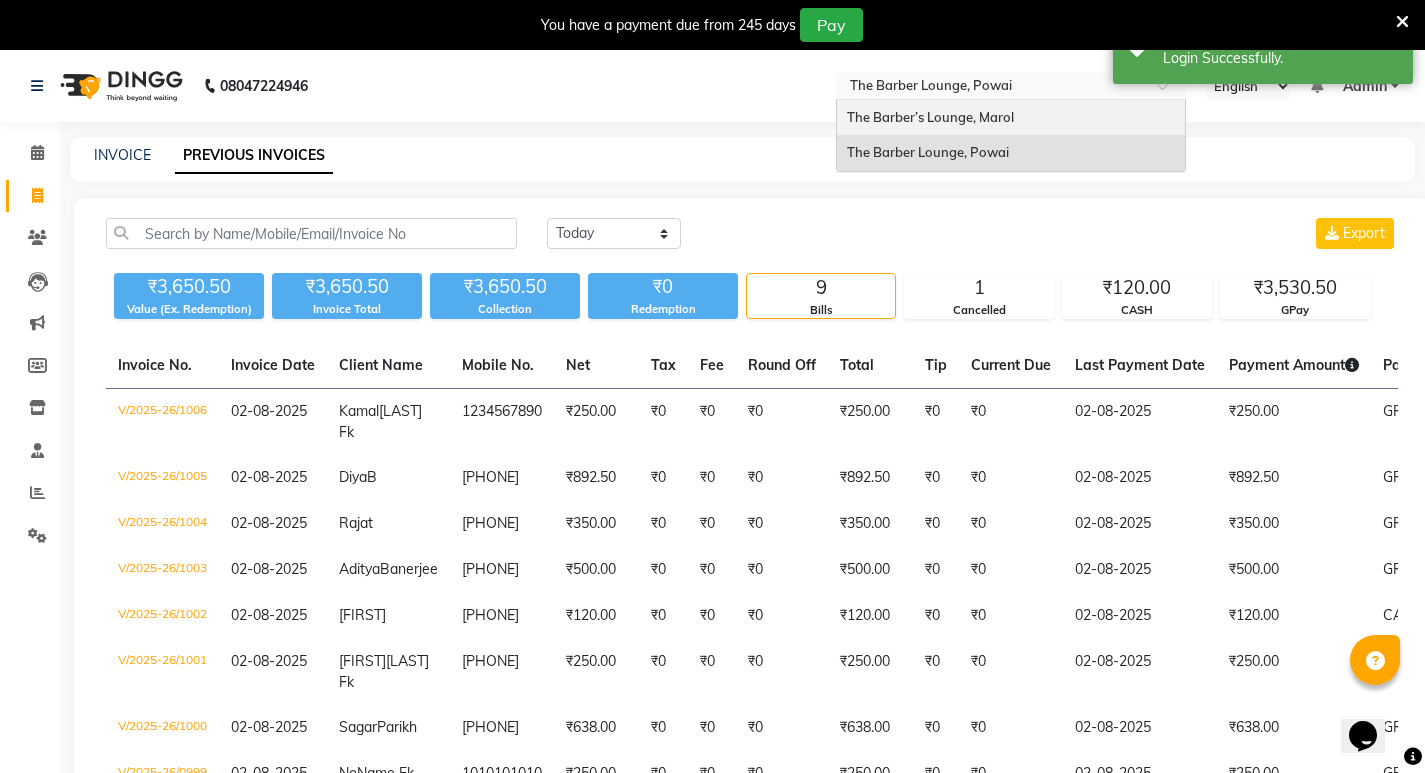 click on "The Barber’s Lounge, Marol" at bounding box center [930, 117] 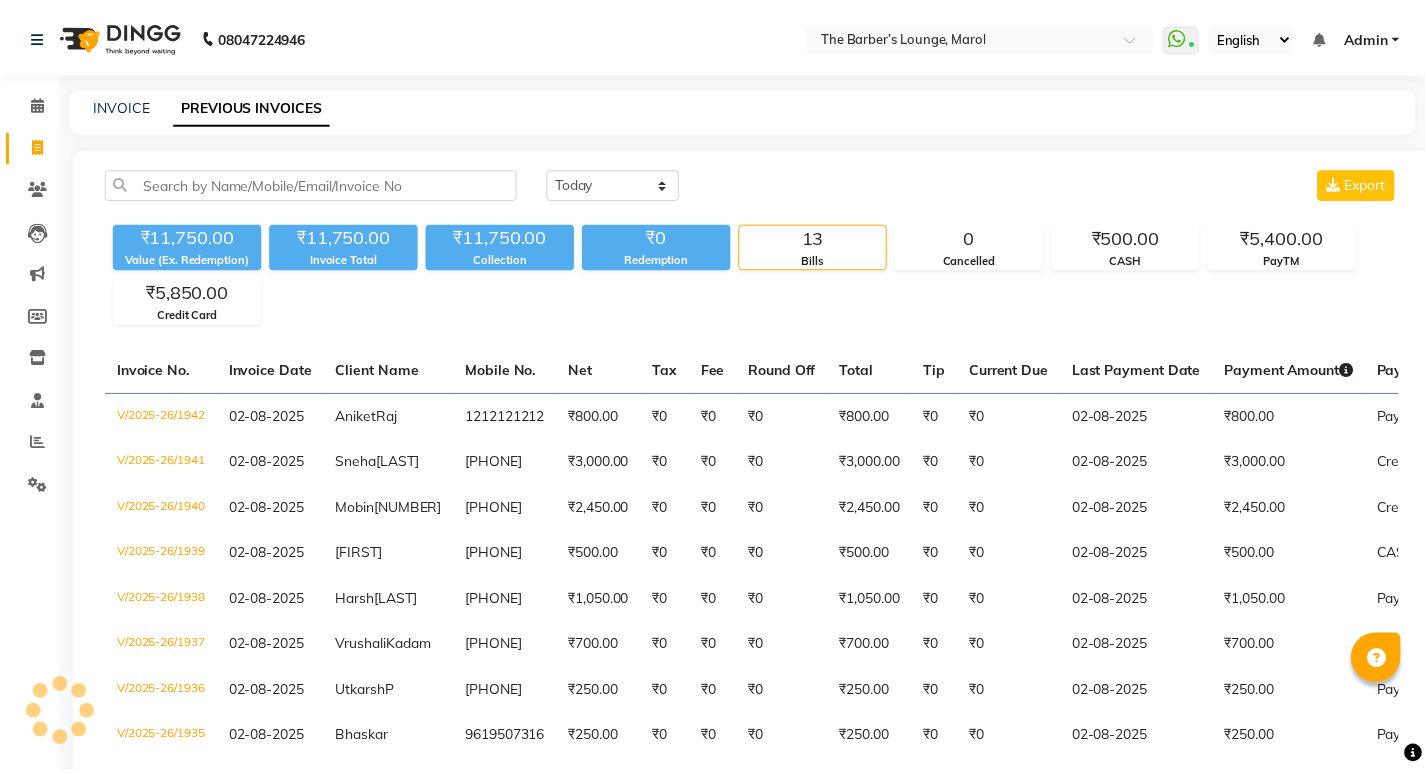 scroll, scrollTop: 0, scrollLeft: 0, axis: both 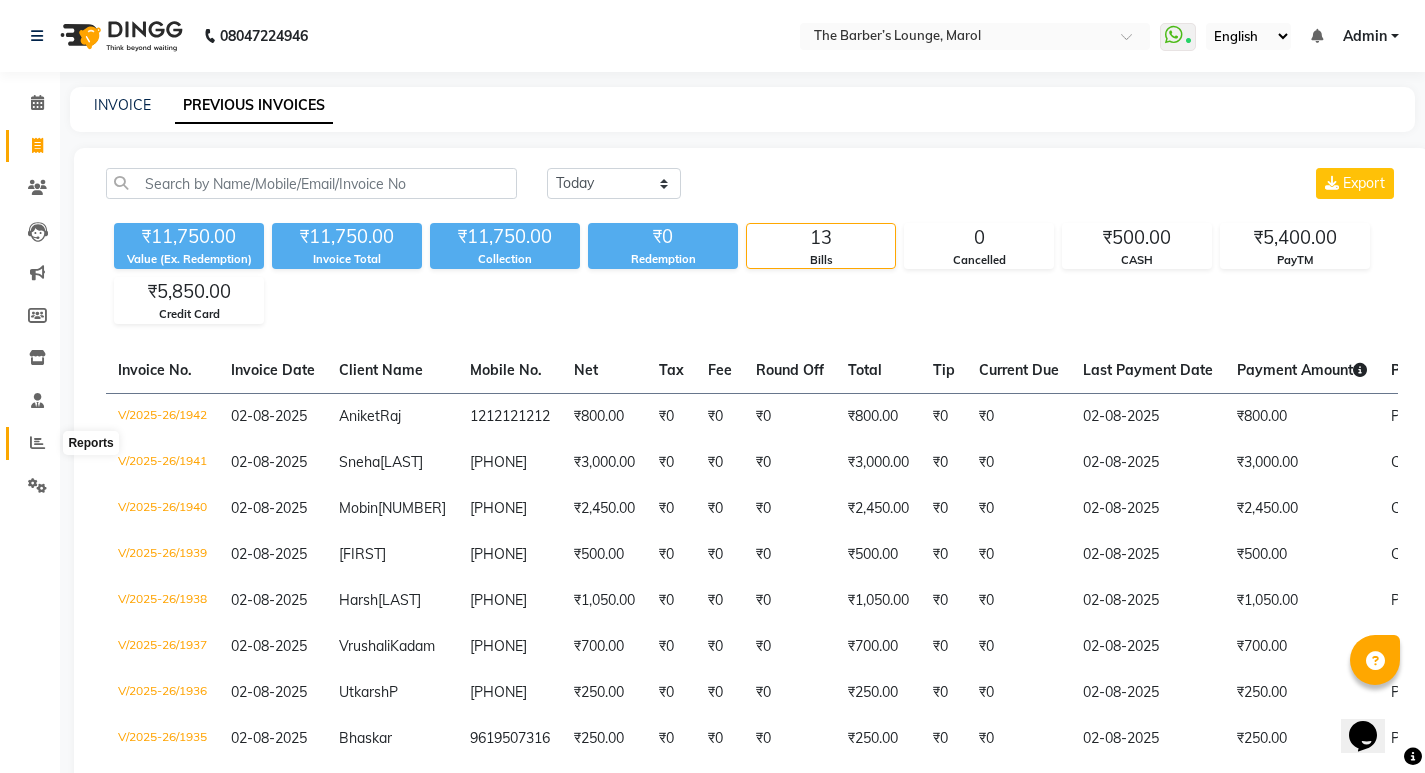 click 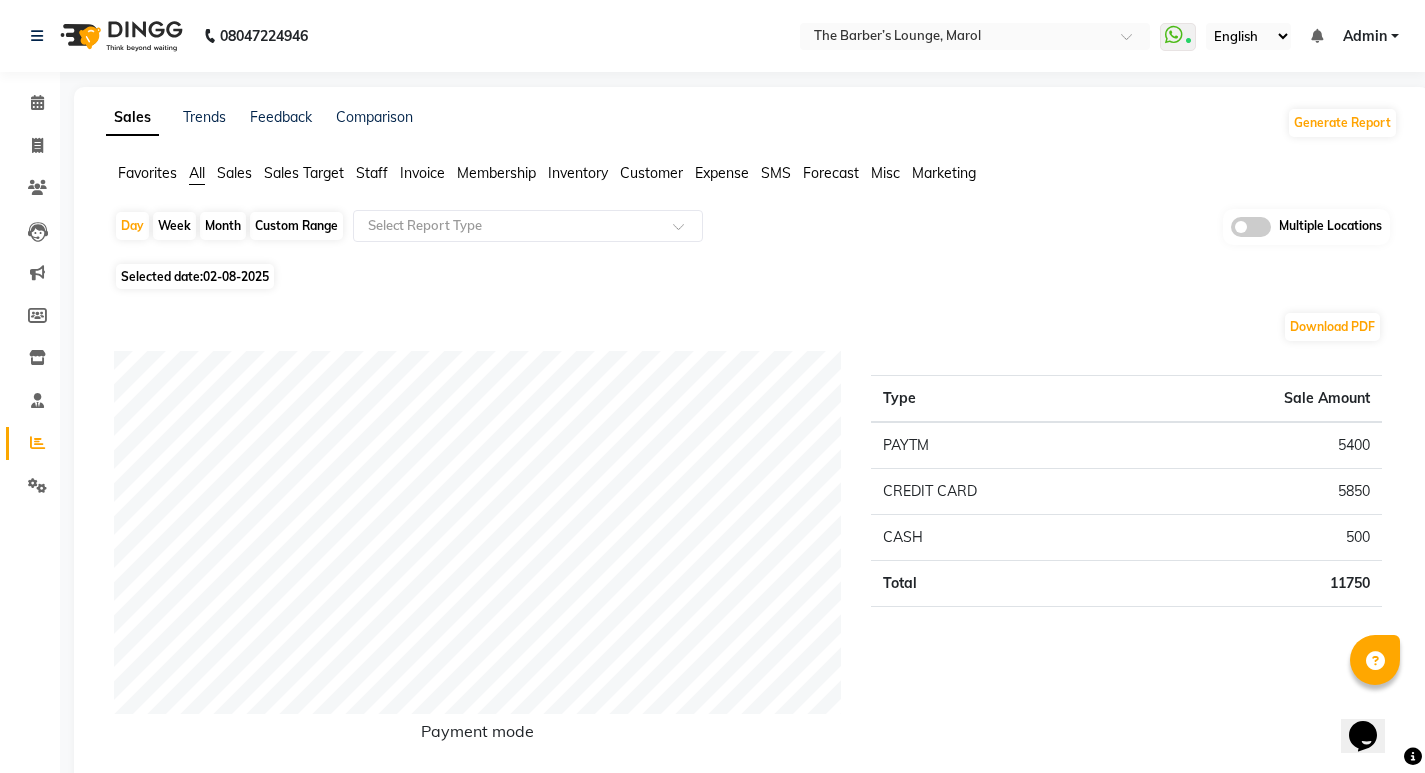 click on "Staff" 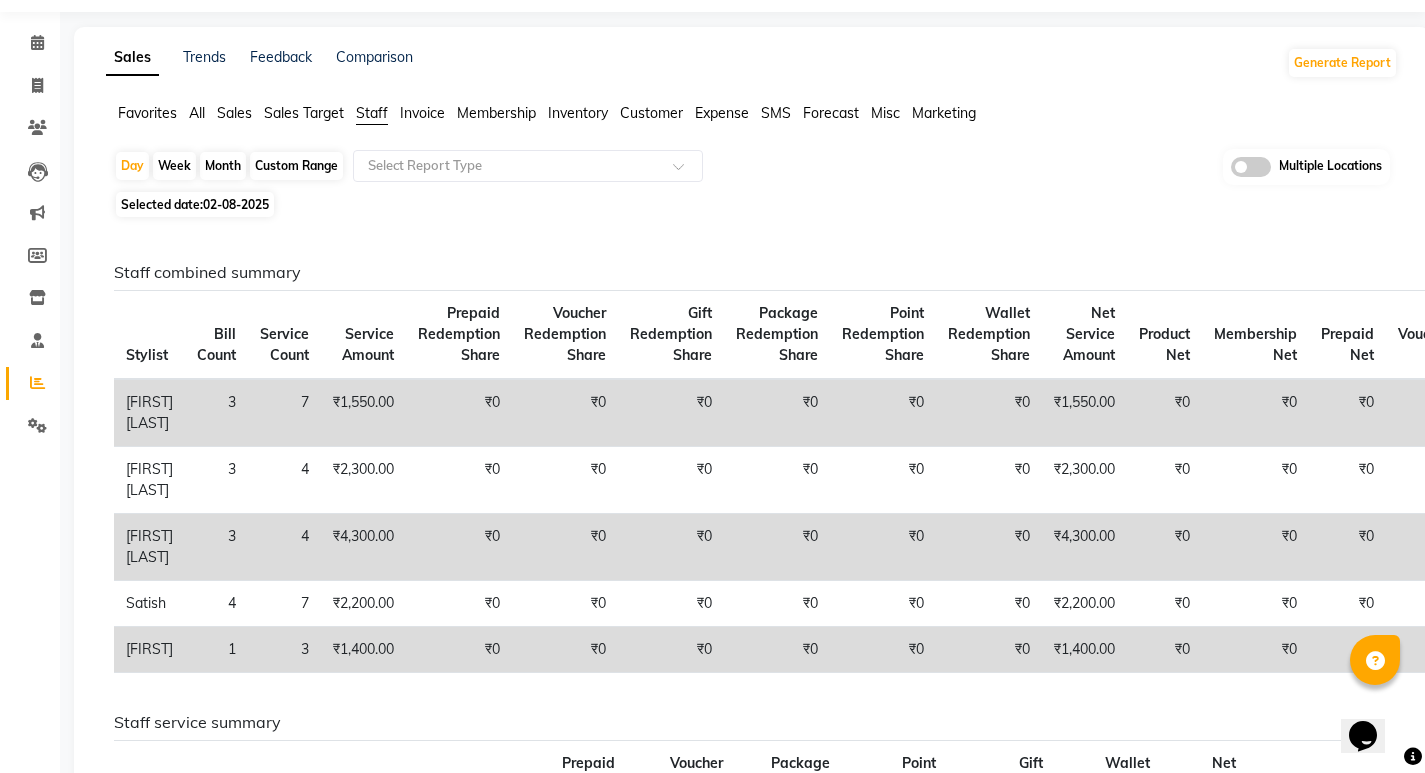 scroll, scrollTop: 0, scrollLeft: 0, axis: both 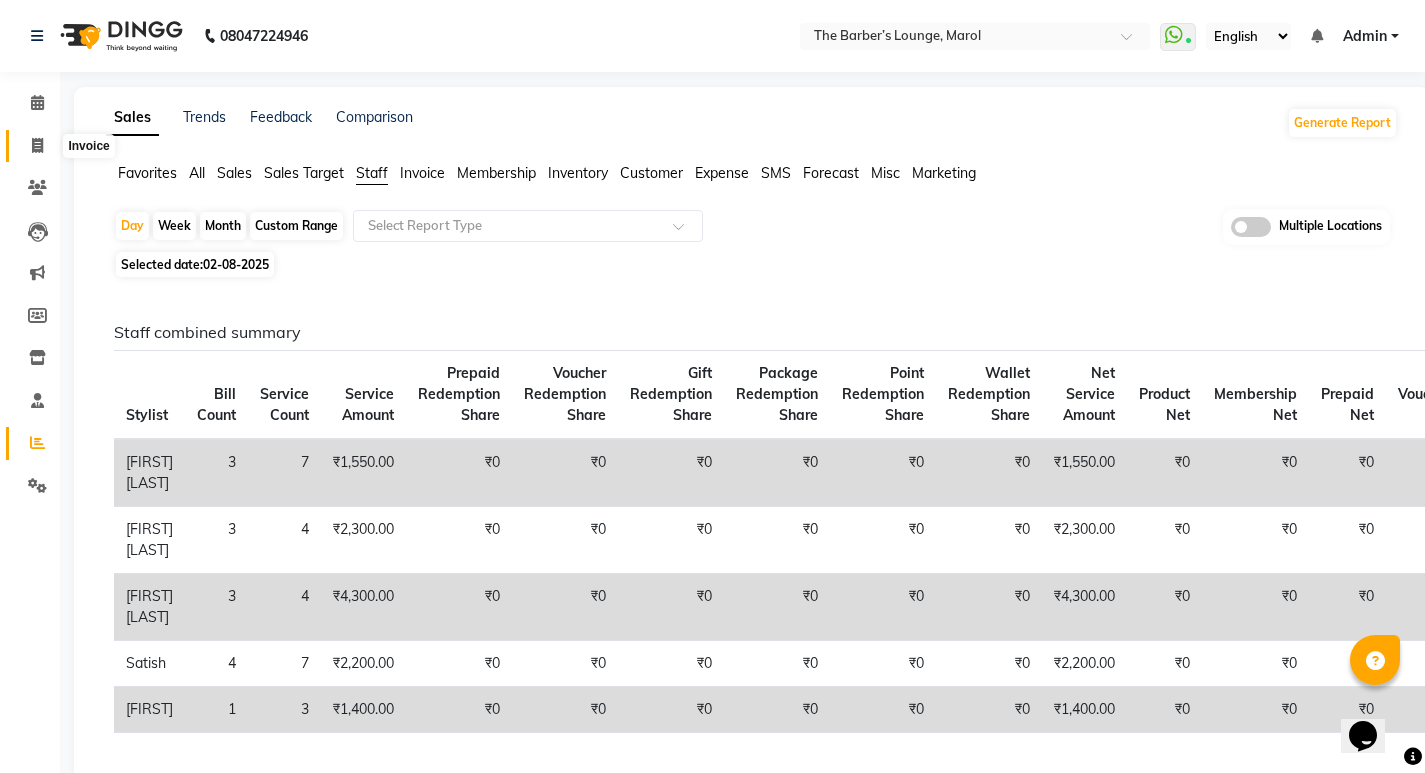 click 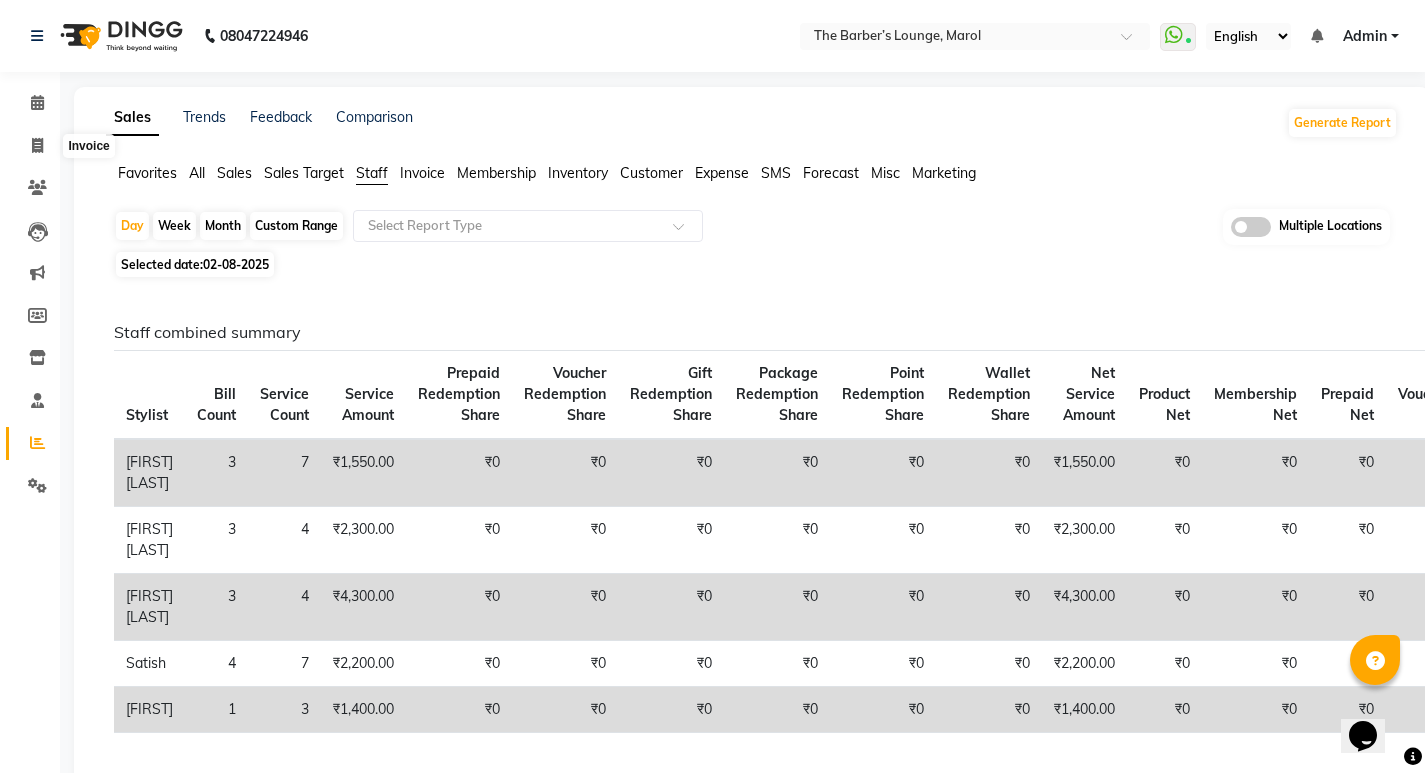 select on "service" 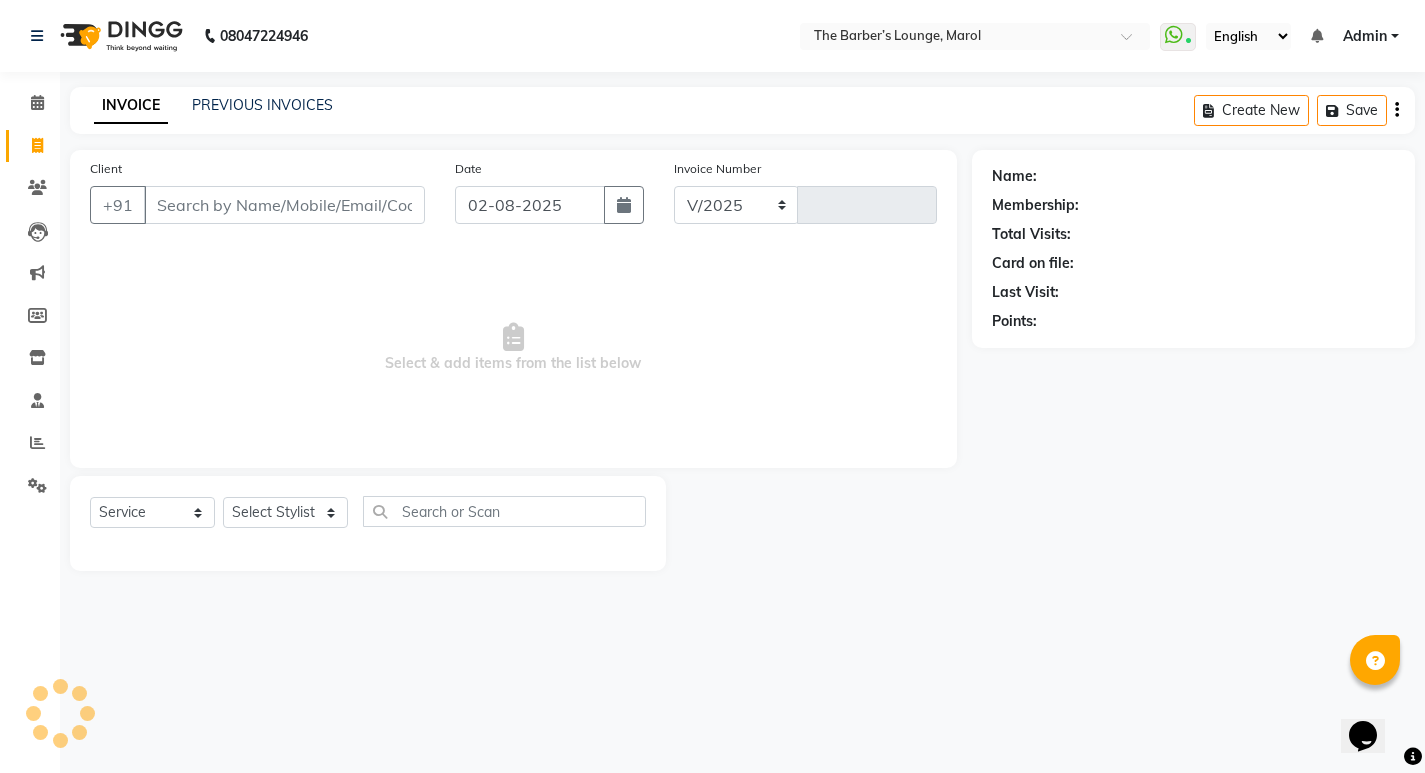 select on "7188" 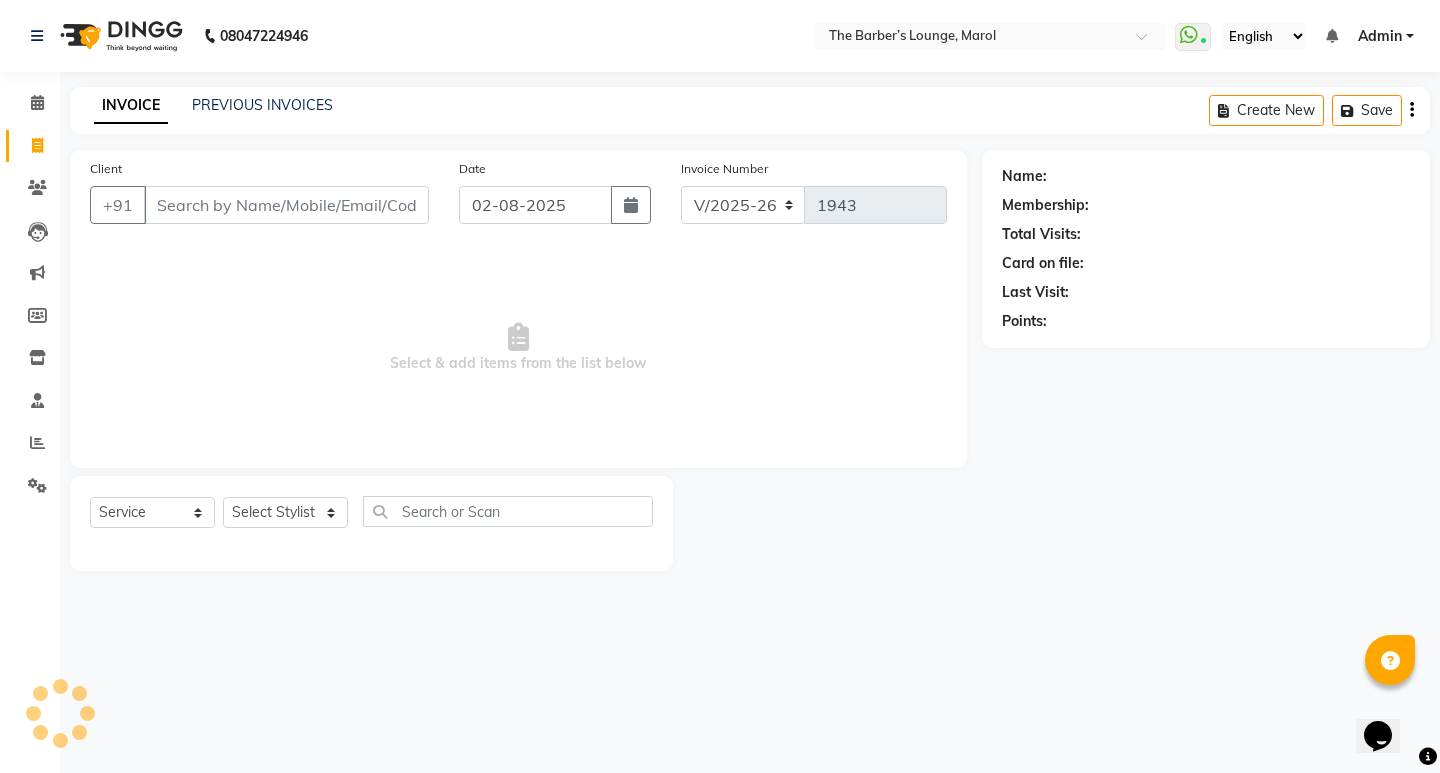 click on "Client" at bounding box center [286, 205] 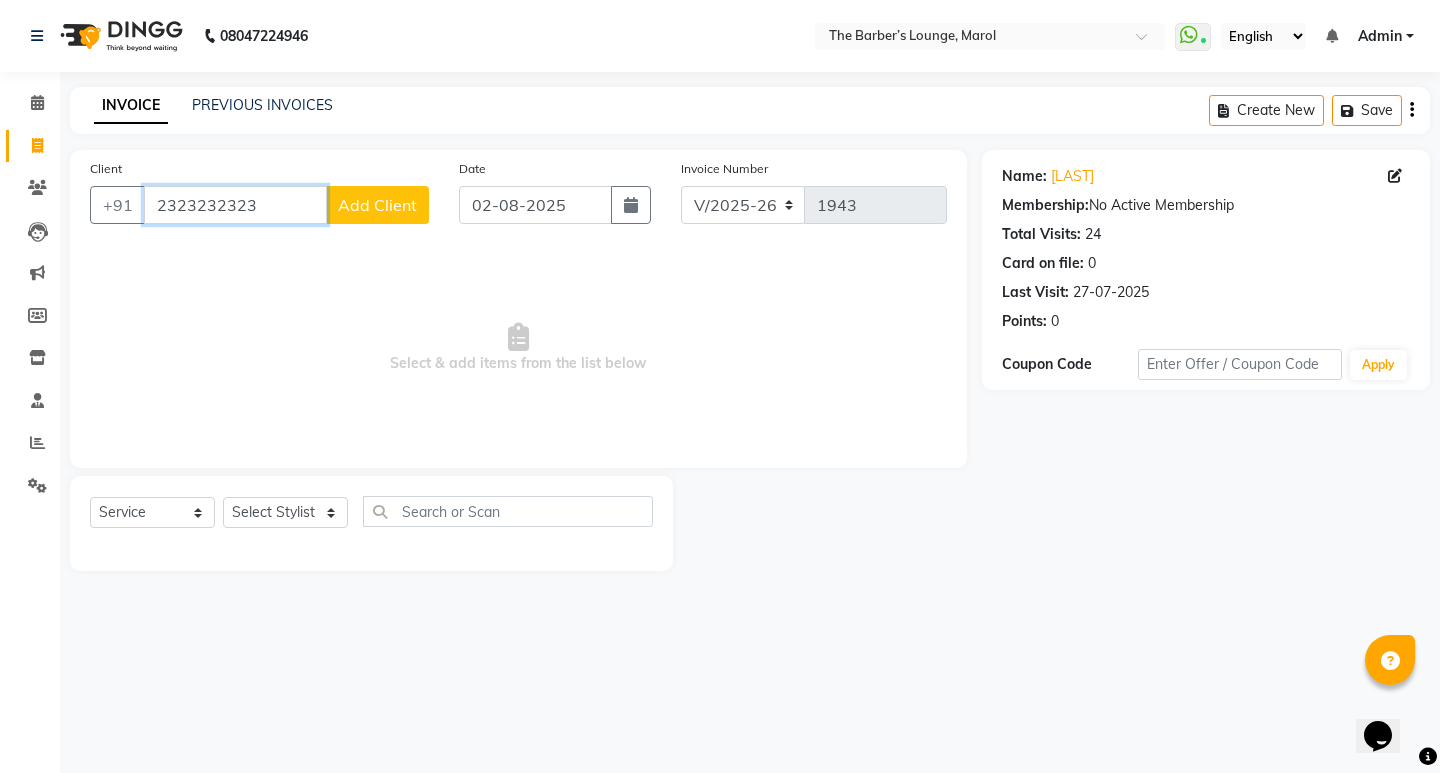 click on "2323232323" at bounding box center [235, 205] 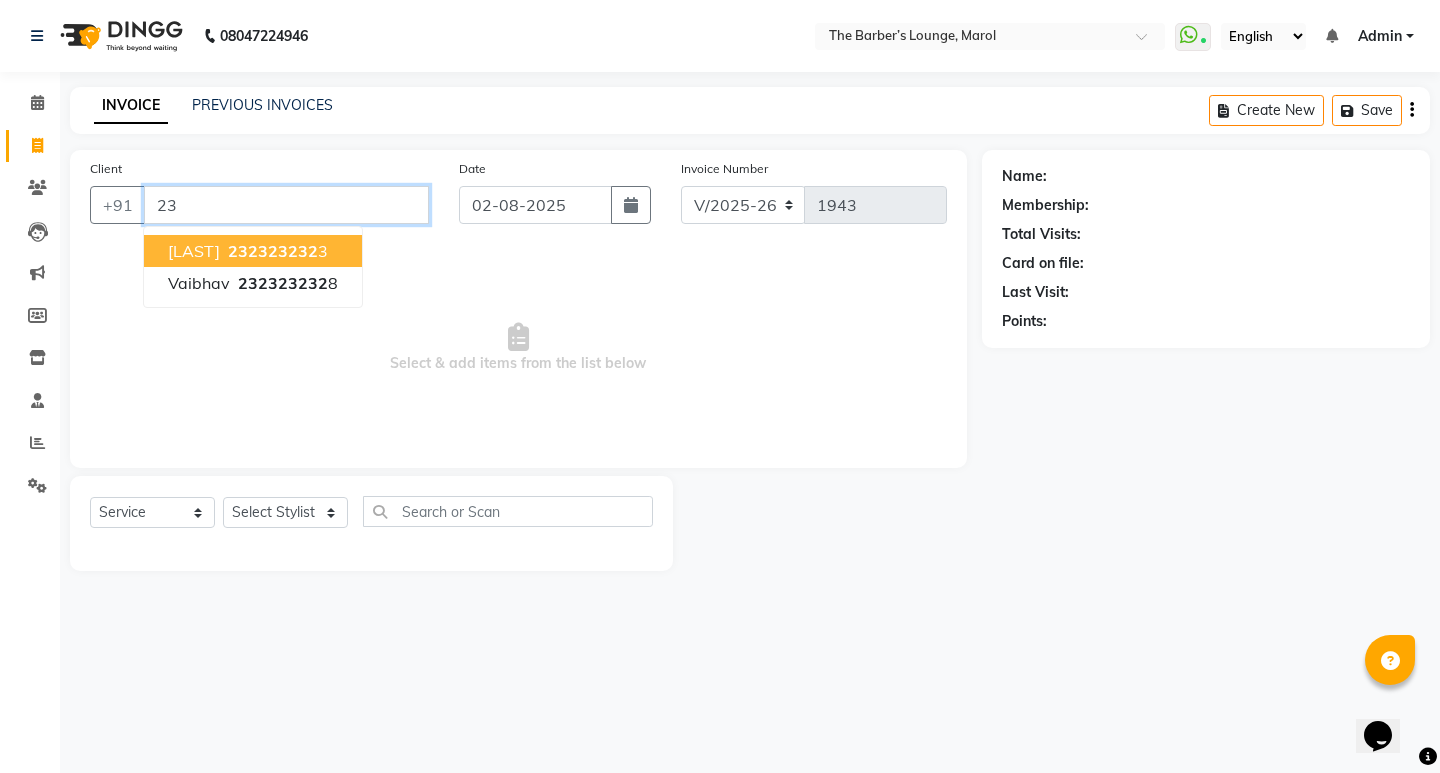 type on "2" 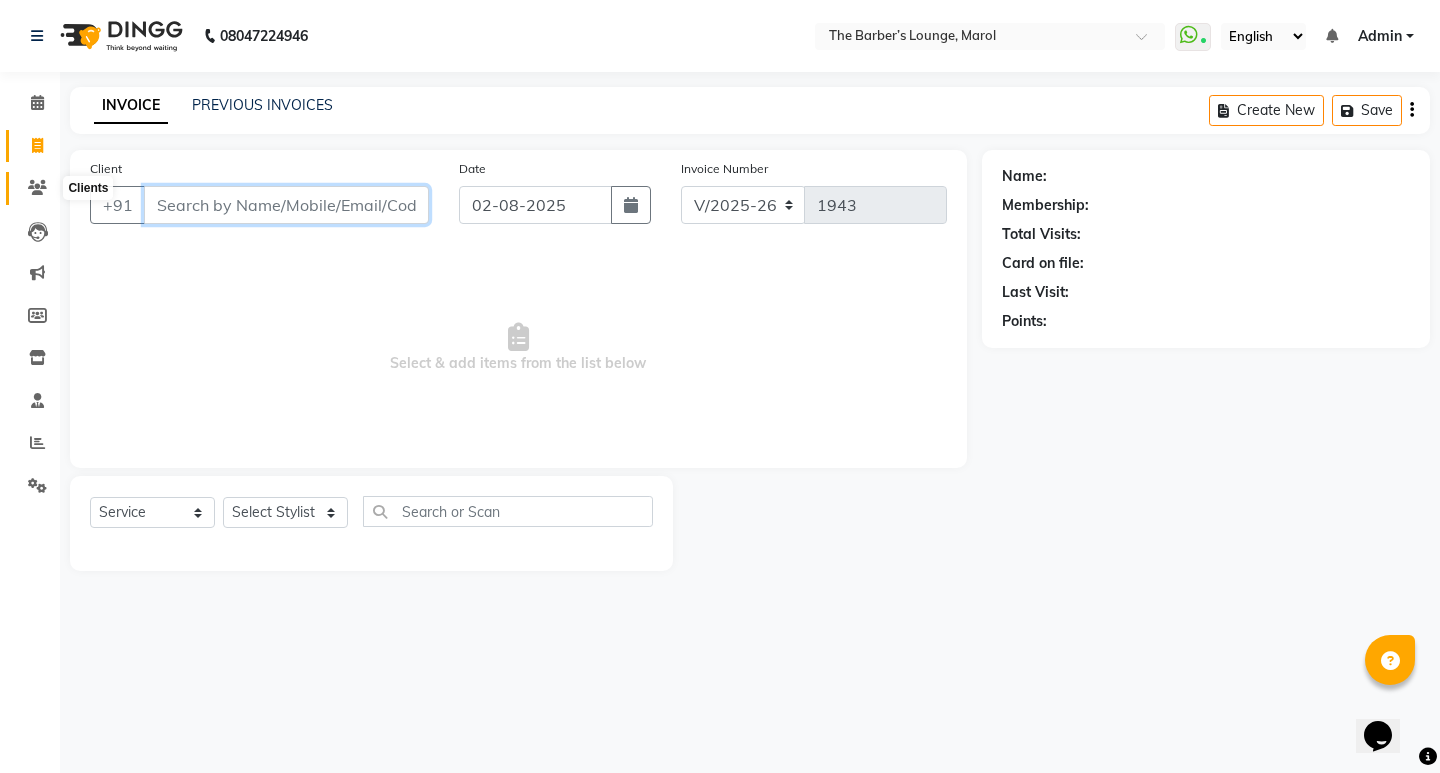 type 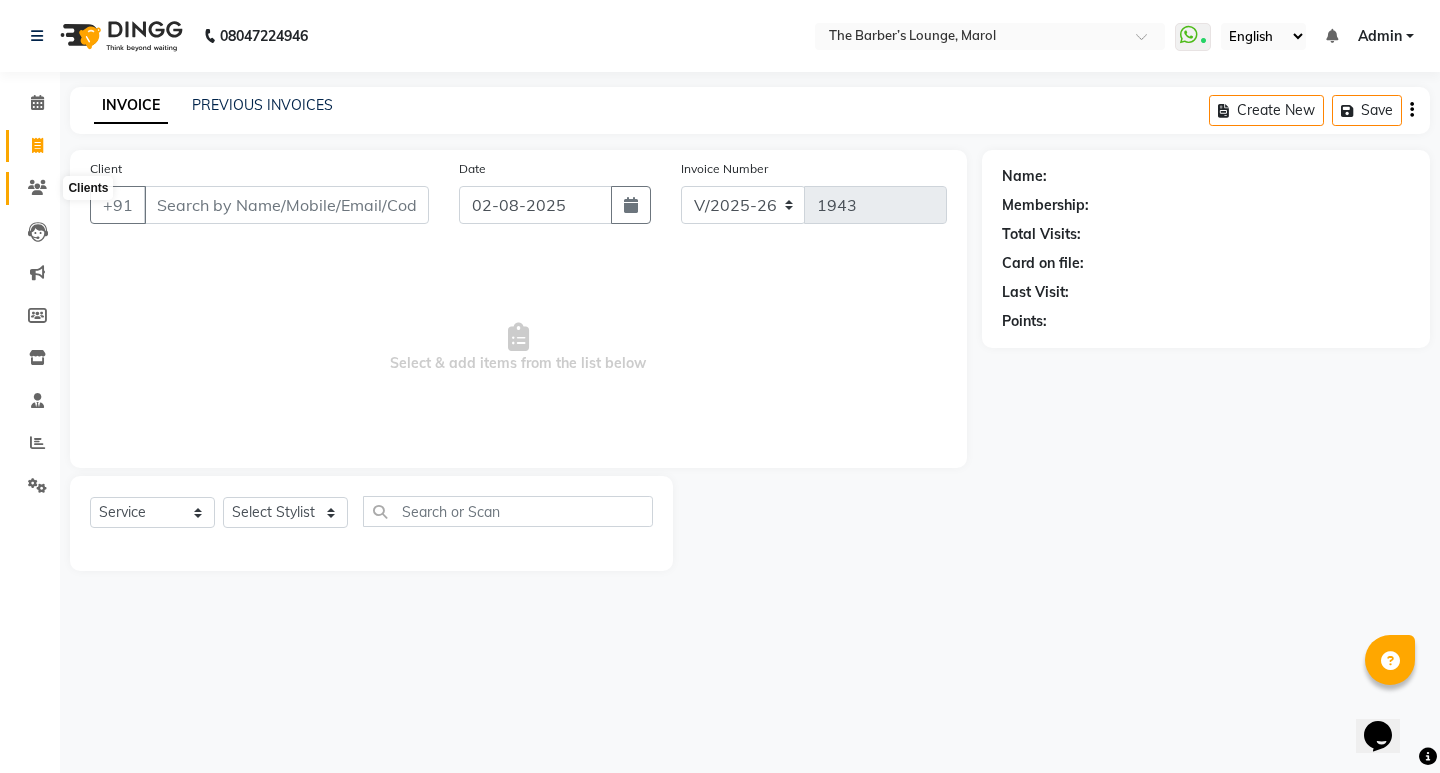 click 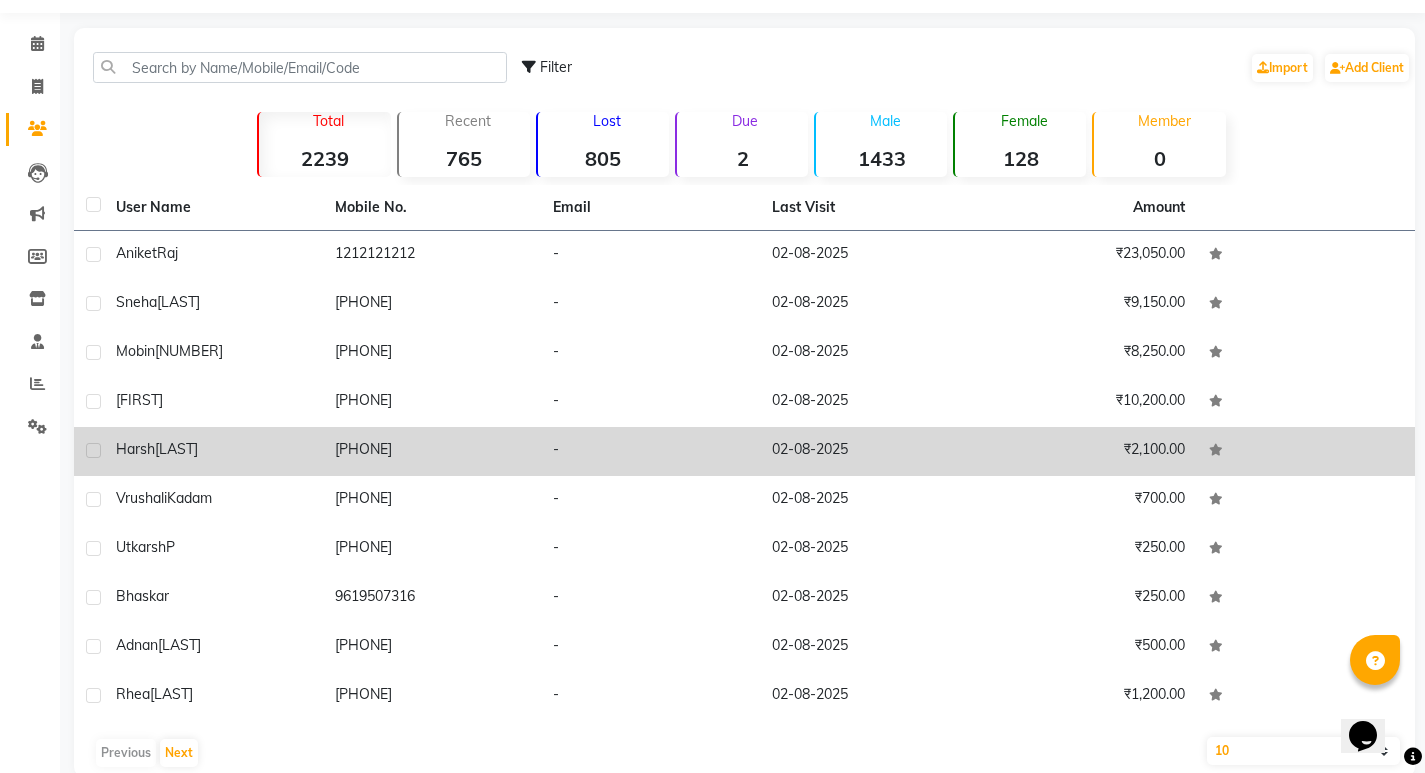 scroll, scrollTop: 93, scrollLeft: 0, axis: vertical 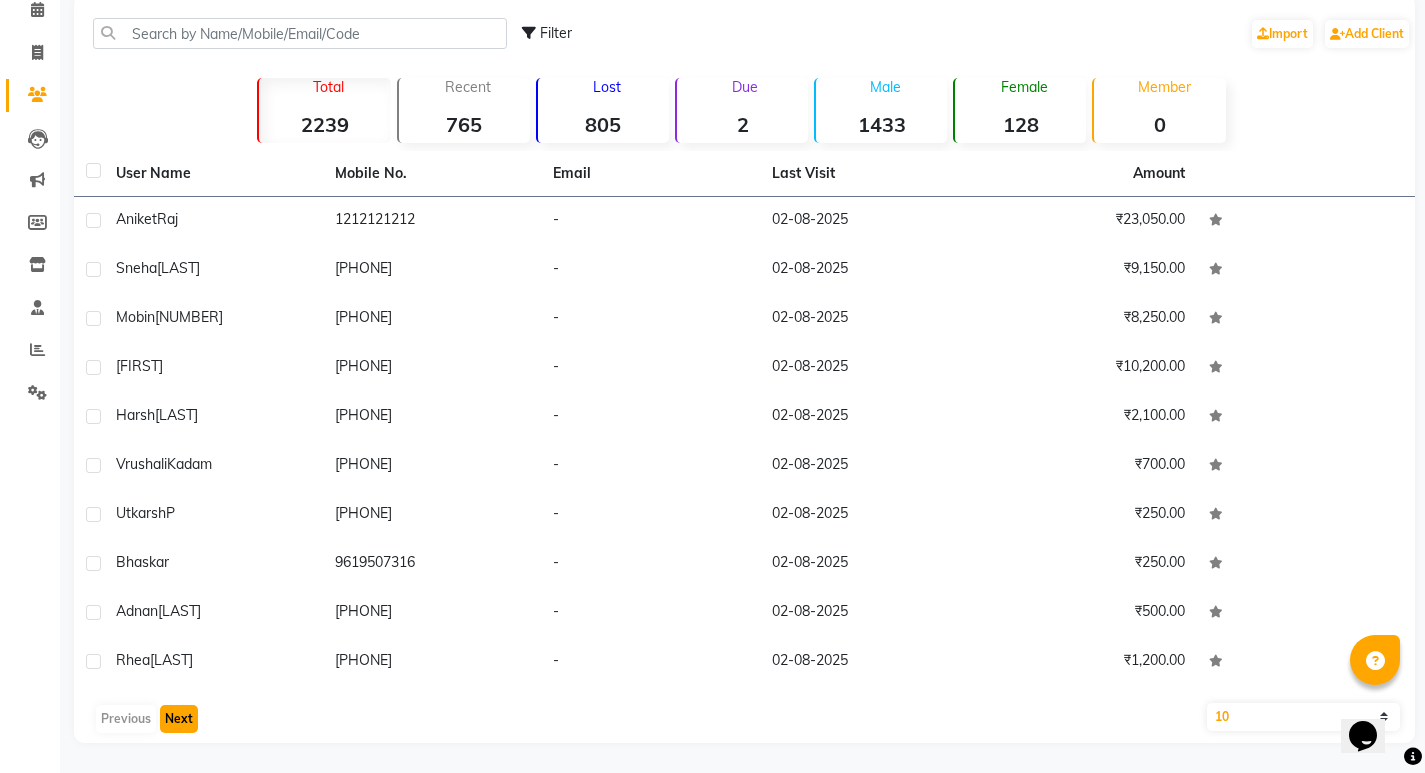 click on "Next" 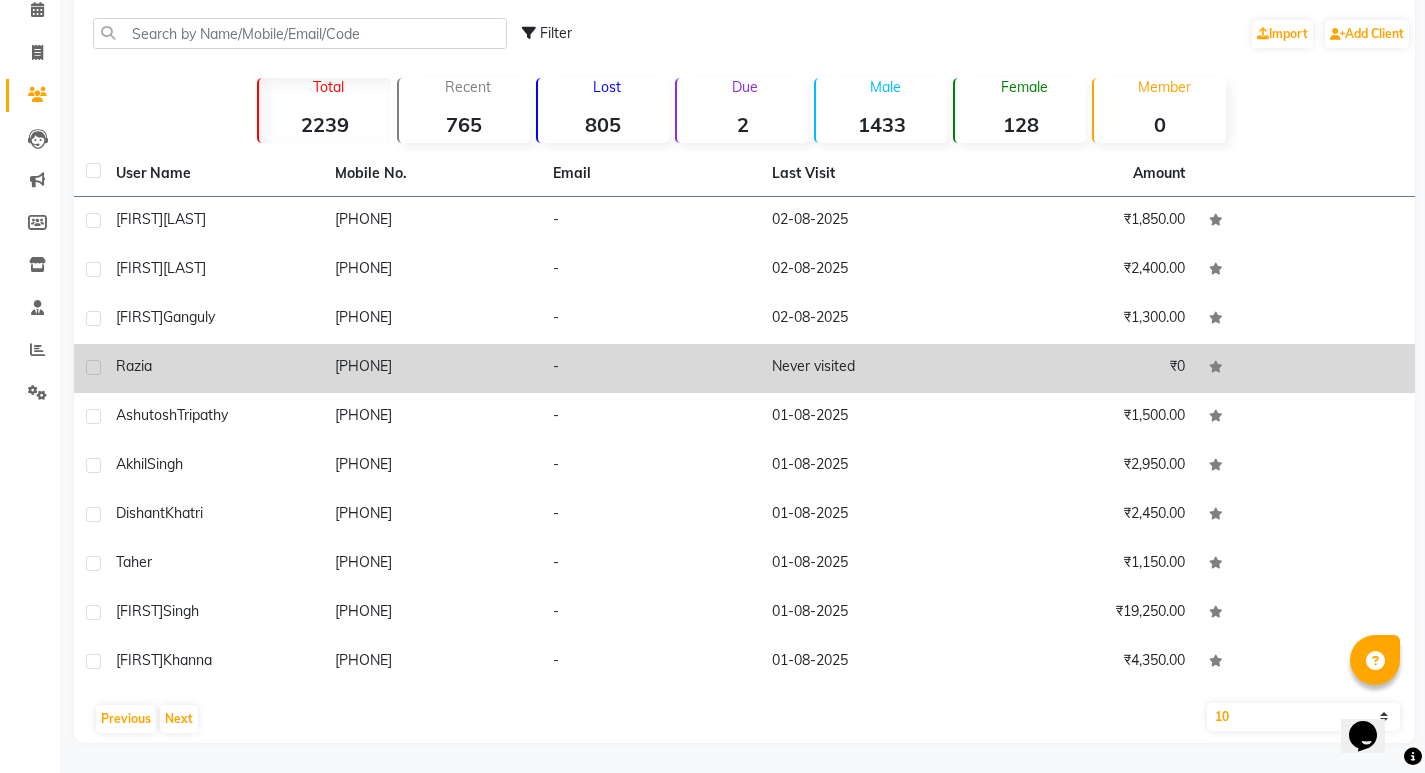 click on "Razia" 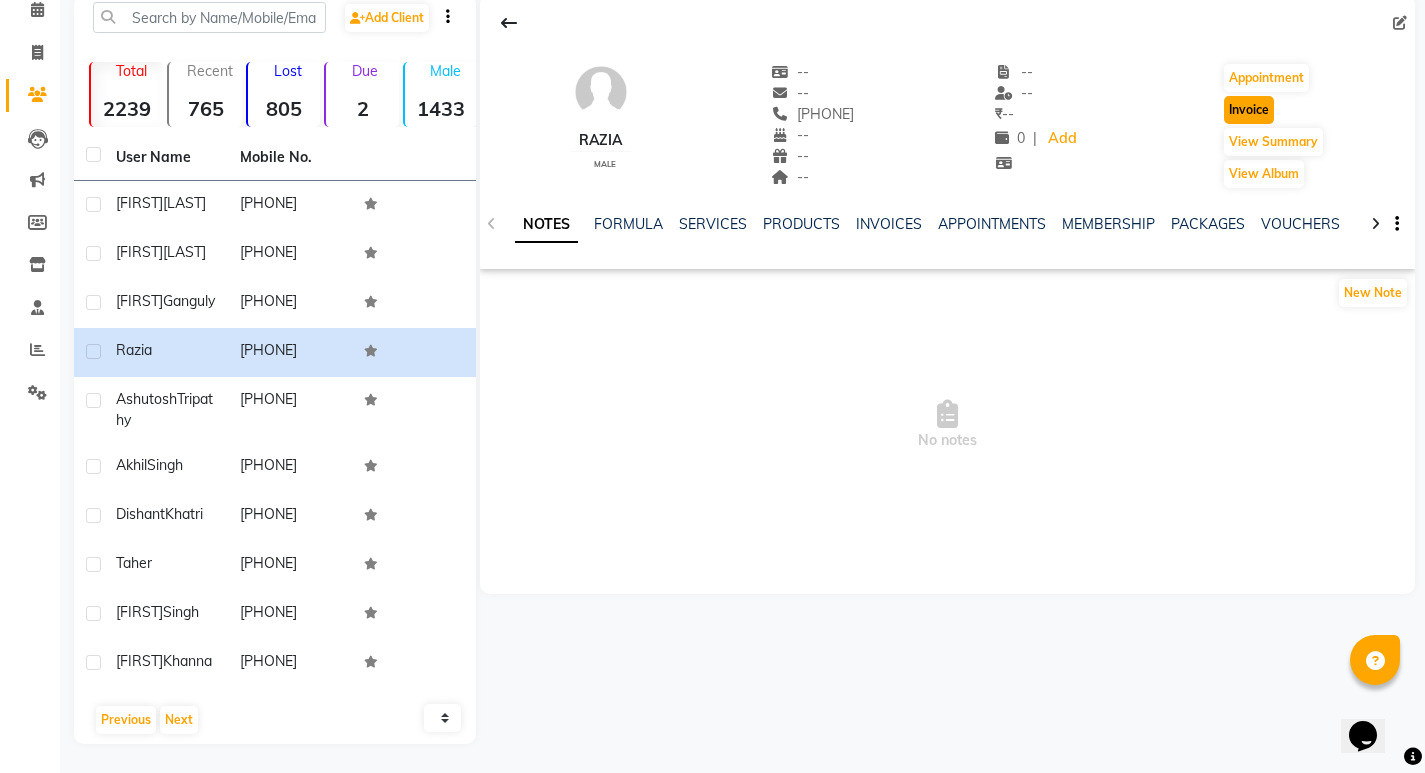 click on "Invoice" 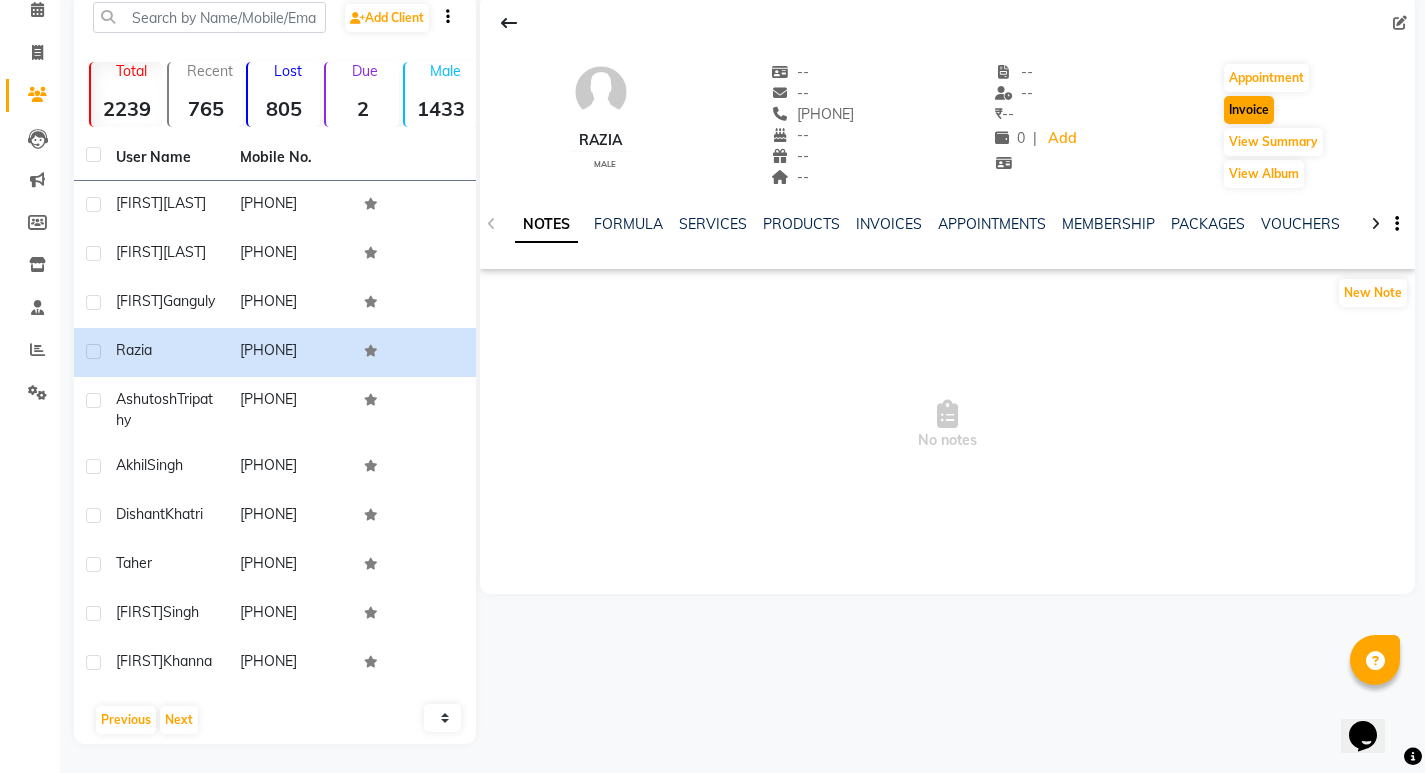 select on "7188" 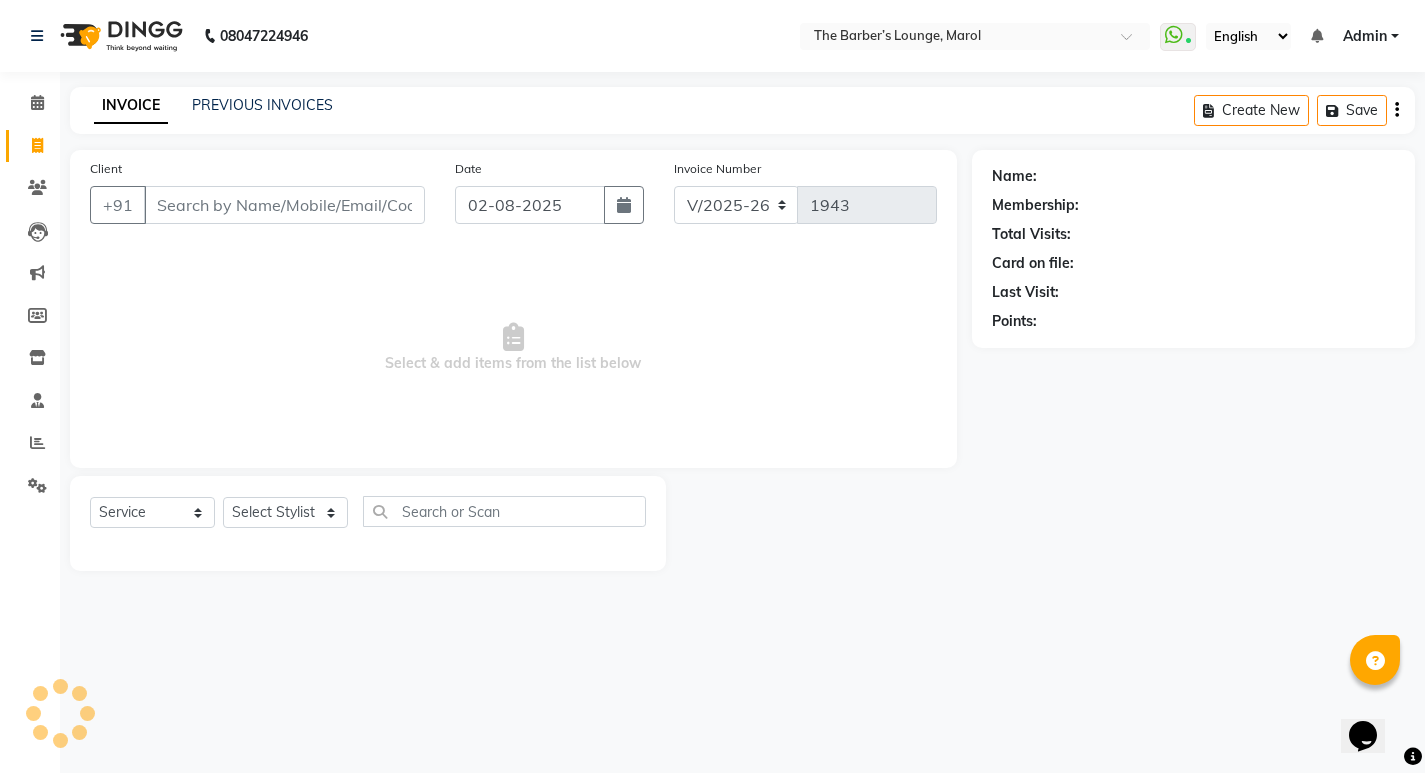 scroll, scrollTop: 0, scrollLeft: 0, axis: both 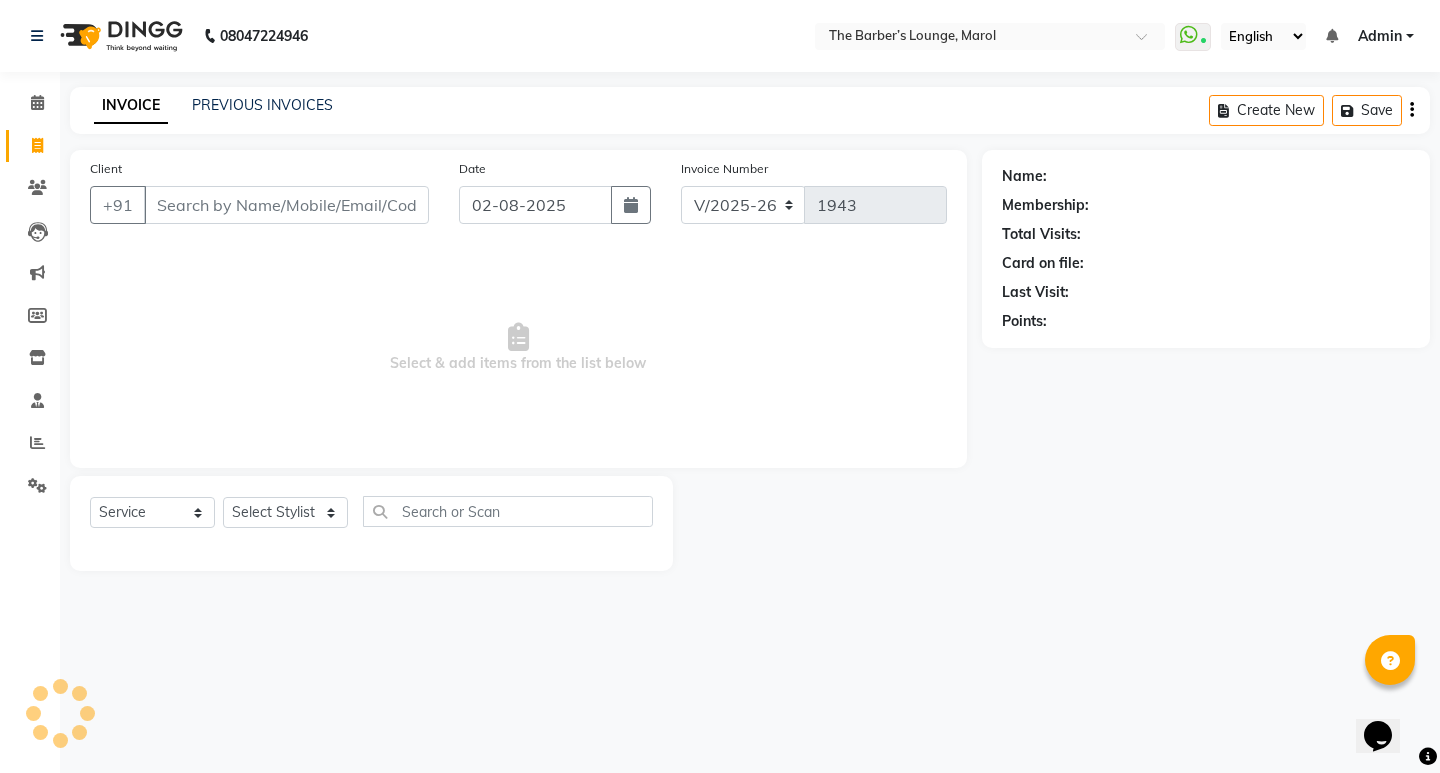 type on "[PHONE]" 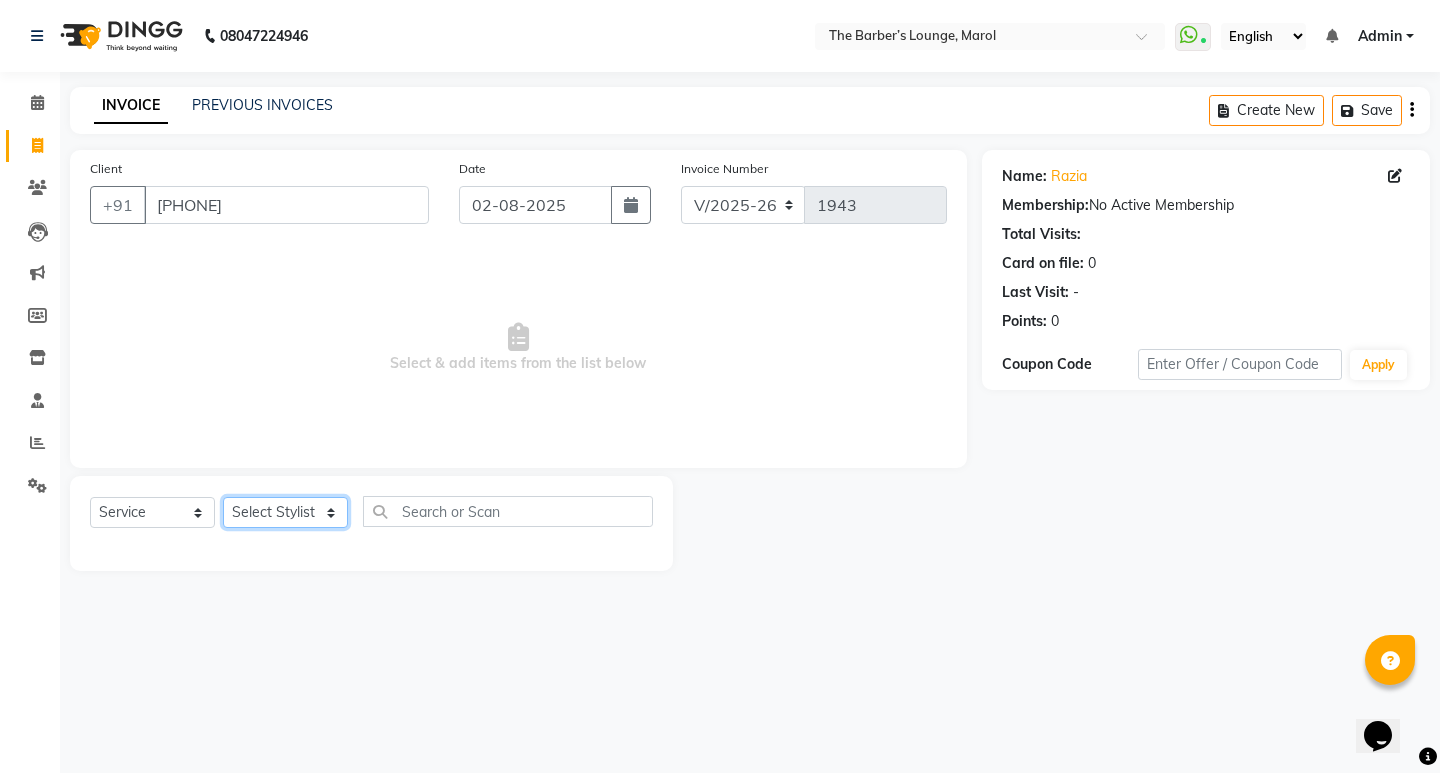 click on "Select Stylist [FIRST] [LAST] [FIRST] [LAST] [FIRST] [LAST] [FIRST] [LAST] [FIRST] [FIRST]" 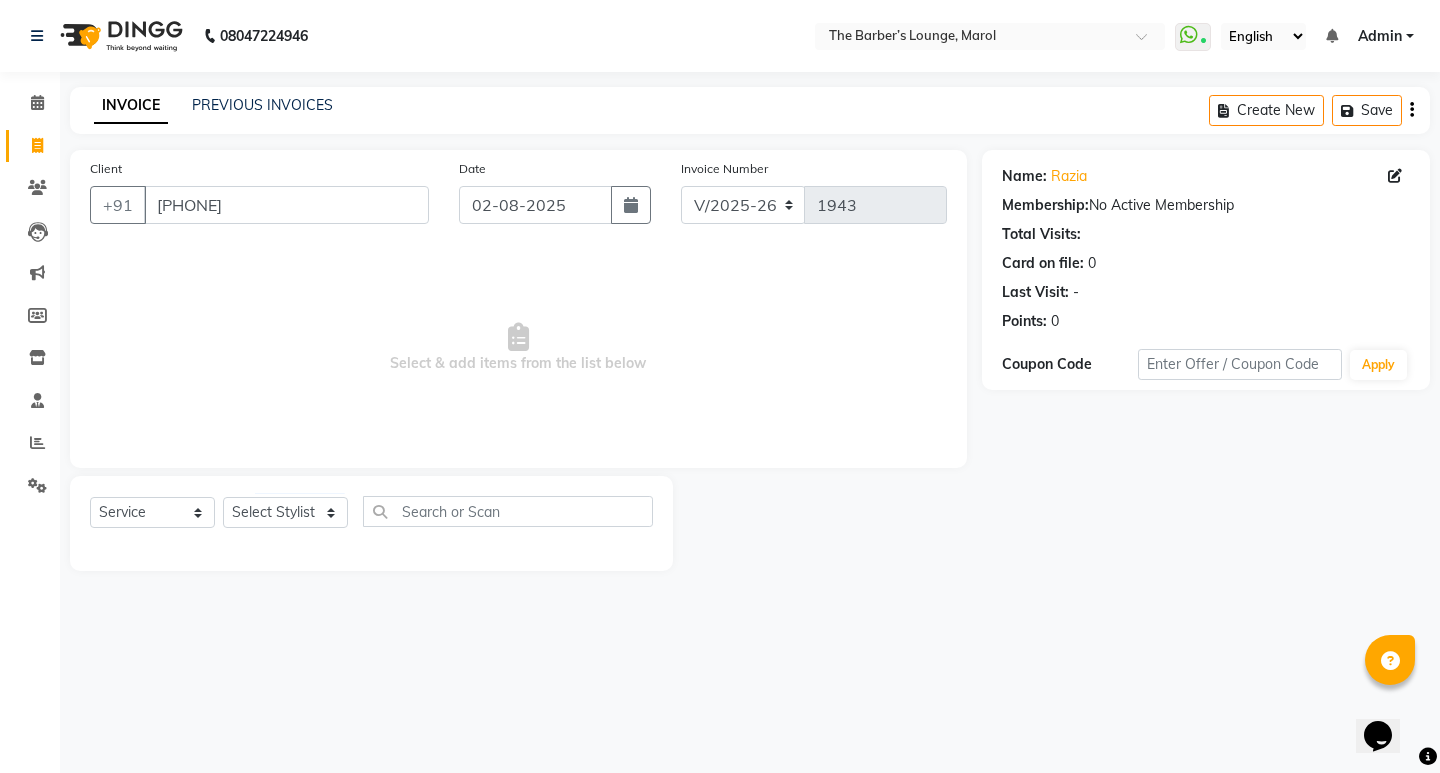 click on "[PHONE] Select Location × The Barber’s Lounge, Marol  WhatsApp Status  ✕ Status:  Connected Most Recent Message: 02-08-2025     08:08 PM Recent Service Activity: 02-08-2025     08:09 PM English ENGLISH Español العربية मराठी हिंदी ગુજરાતી தமிழ் 中文 Notifications nothing to show Admin Manage Profile Change Password Sign out  Version:3.15.11  ☀ The Barber’s Lounge, Marol ☀ The Barber Lounge, Powai  Calendar  Invoice  Clients  Leads   Marketing  Members  Inventory  Staff  Reports  Settings Completed InProgress Upcoming Dropped Tentative Check-In Confirm Bookings Generate Report Segments Page Builder INVOICE PREVIOUS INVOICES Create New   Save  Client [PHONE] Date 02-08-2025 Invoice Number V/2025 V/2025-26 1943  Select & add items from the list below  Select  Service  Product  Membership  Package Voucher Prepaid Gift Card  Select Stylist [FIRST] [LAST] [FIRST] [LAST] [FIRST] [LAST] [FIRST] [LAST] [FIRST] [FIRST] Name: [FIRST]     0  -" at bounding box center [720, 386] 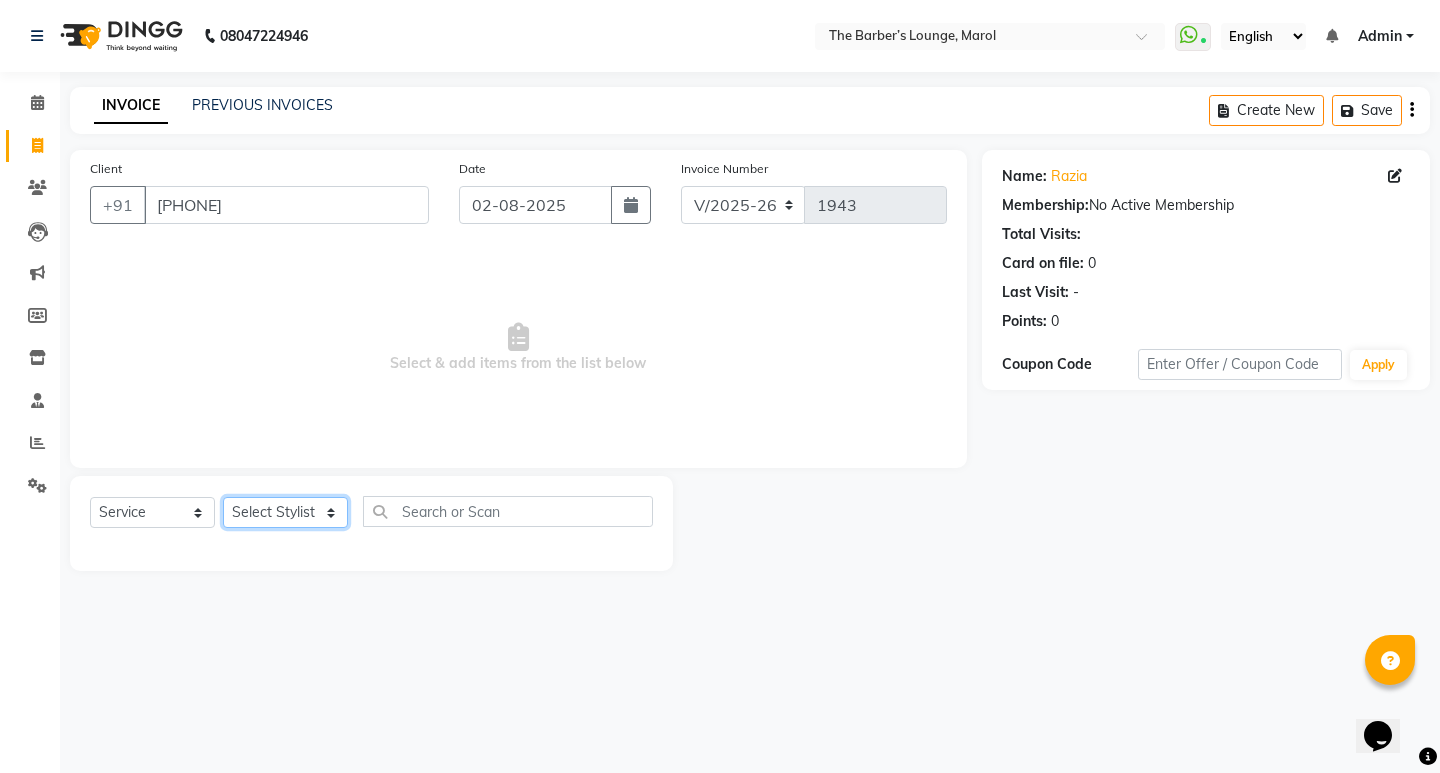 click on "Select Stylist [FIRST] [LAST] [FIRST] [LAST] [FIRST] [LAST] [FIRST] [LAST] [FIRST] [FIRST]" 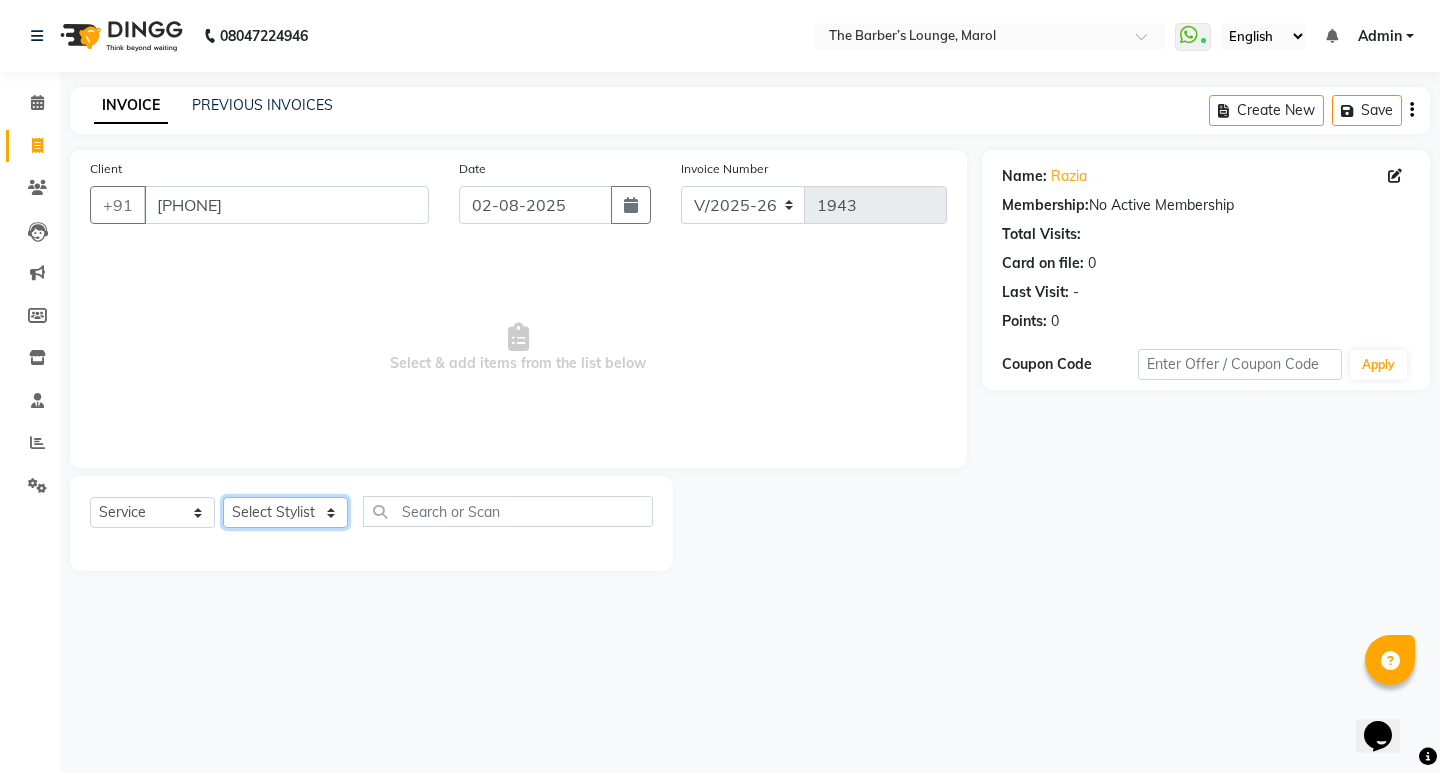 select on "[NUMBER]" 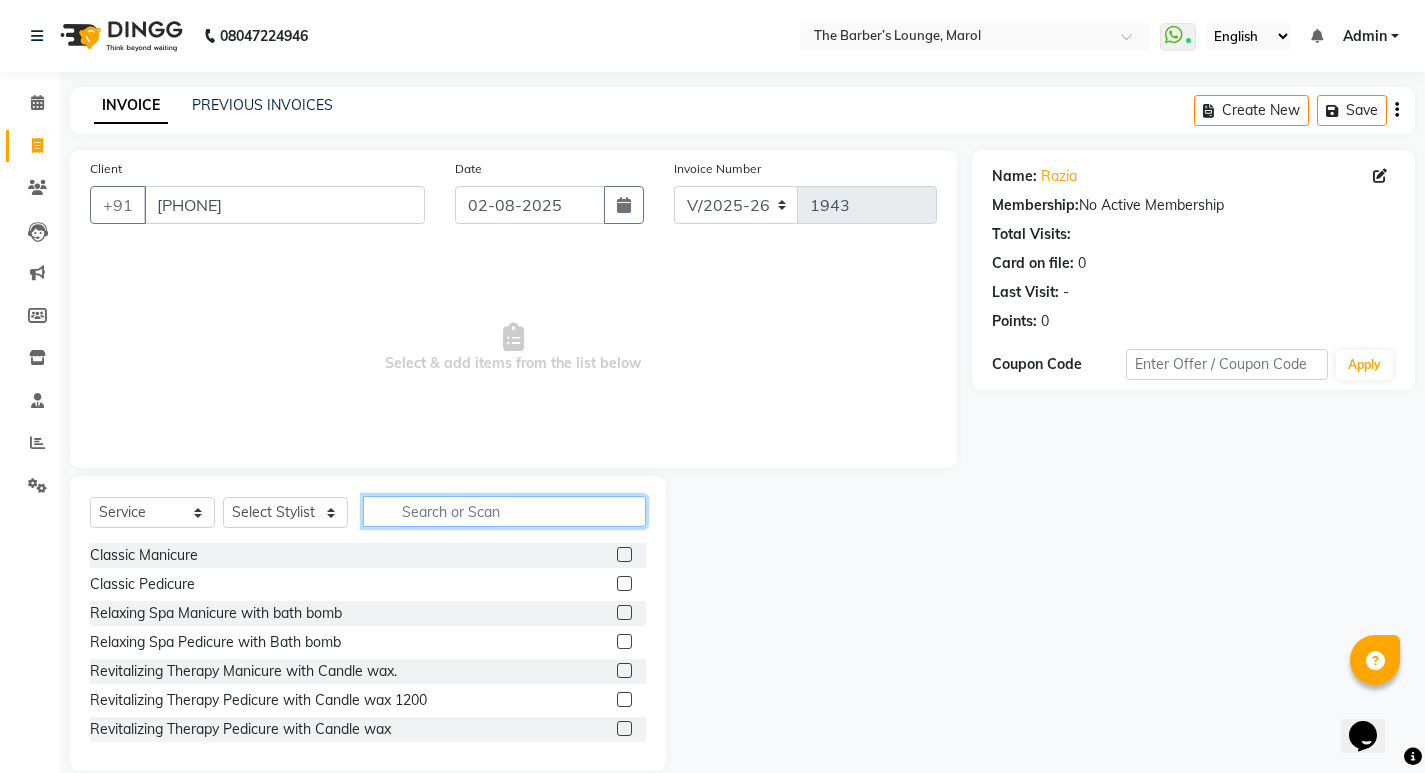 click 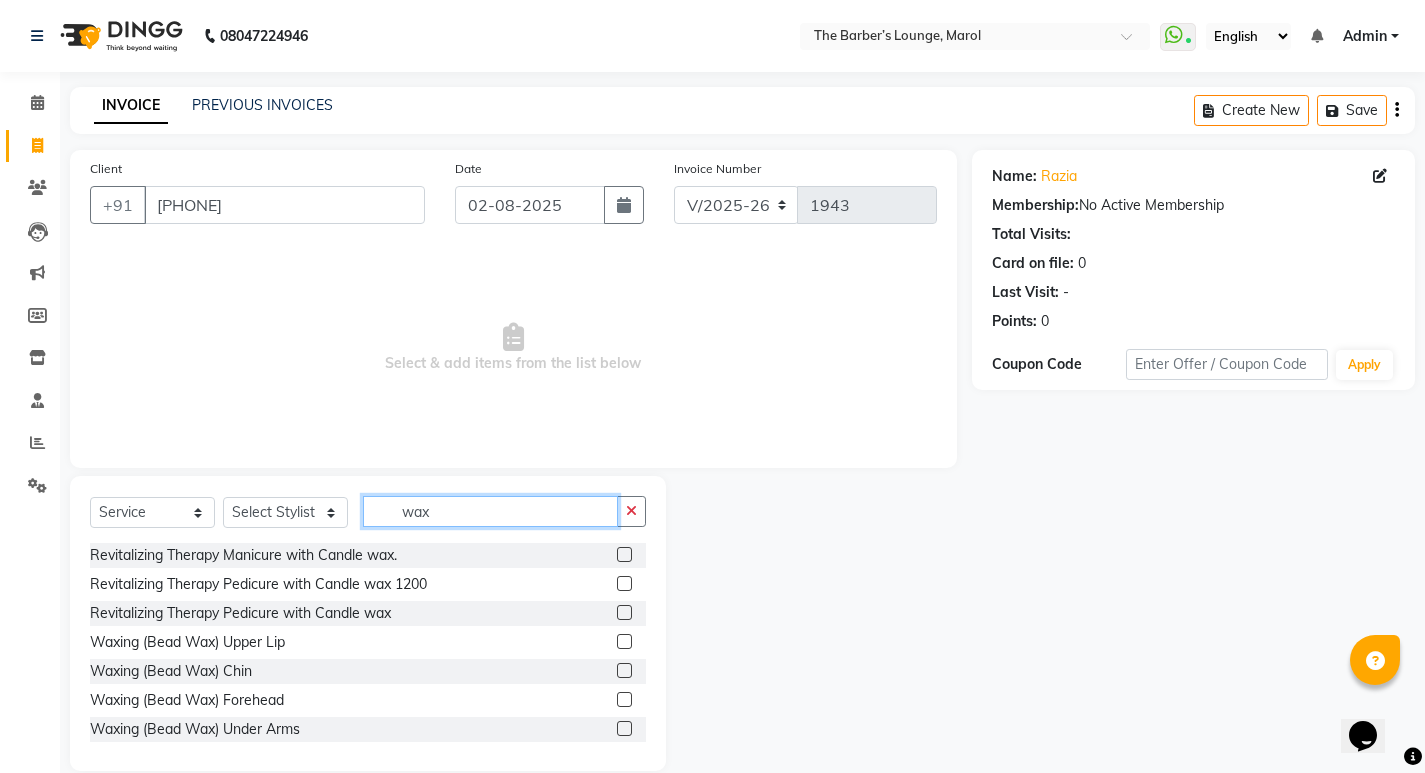 type on "wax" 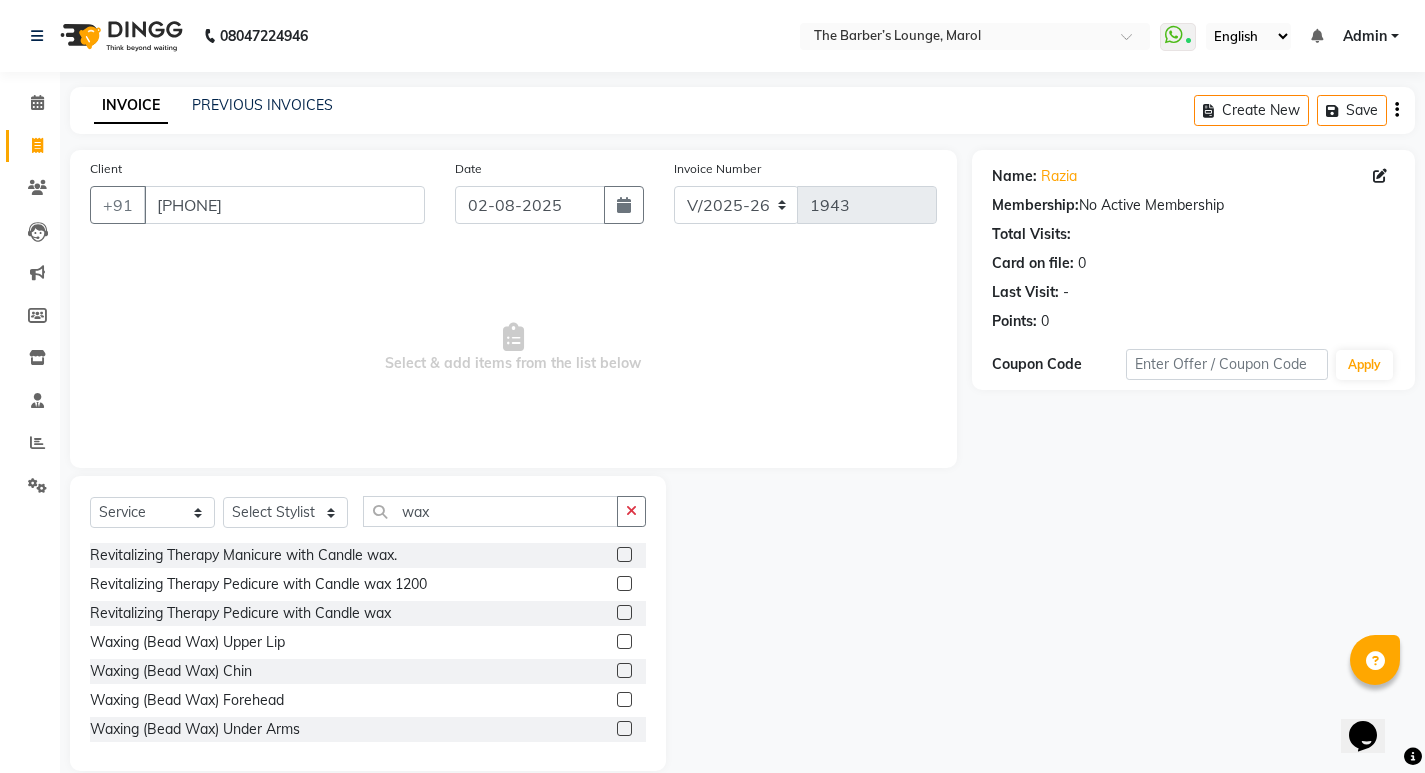 click 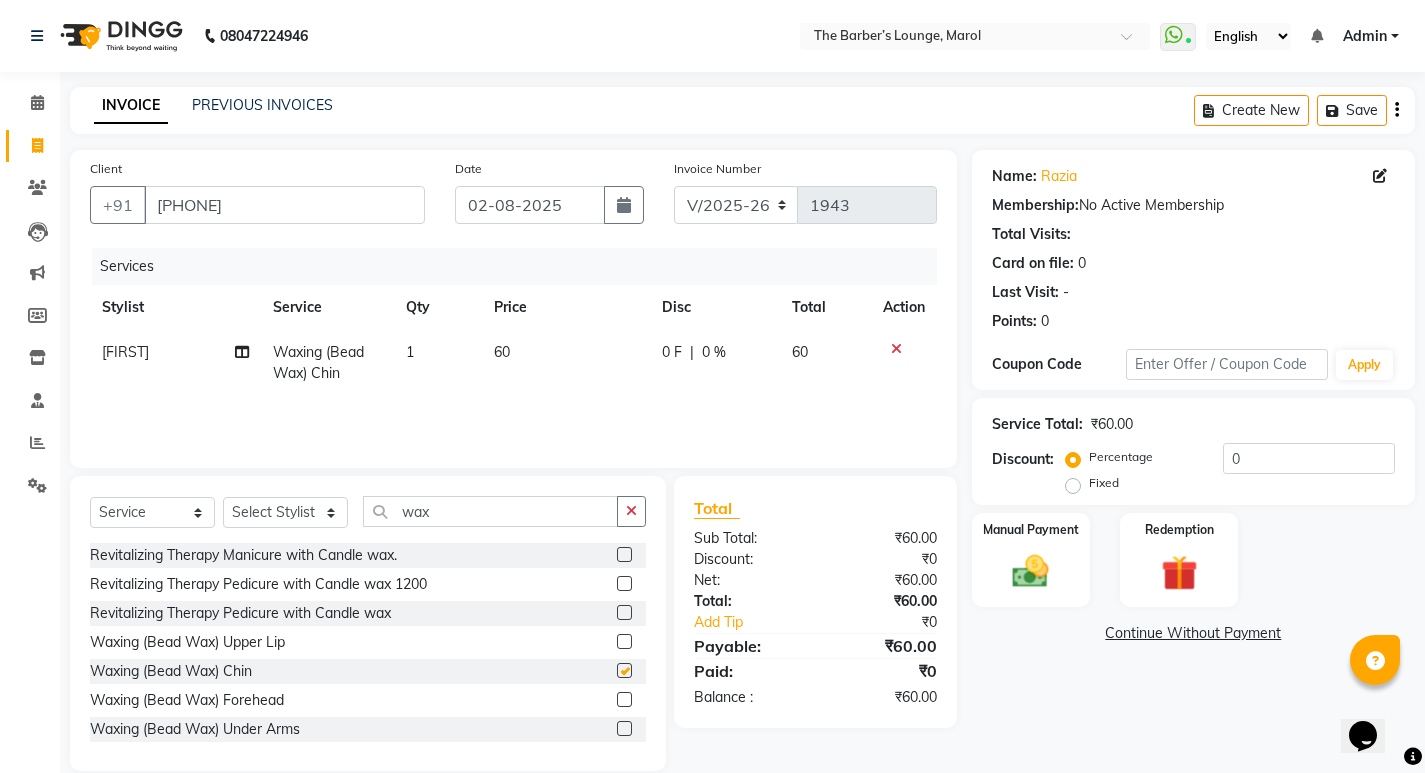 checkbox on "false" 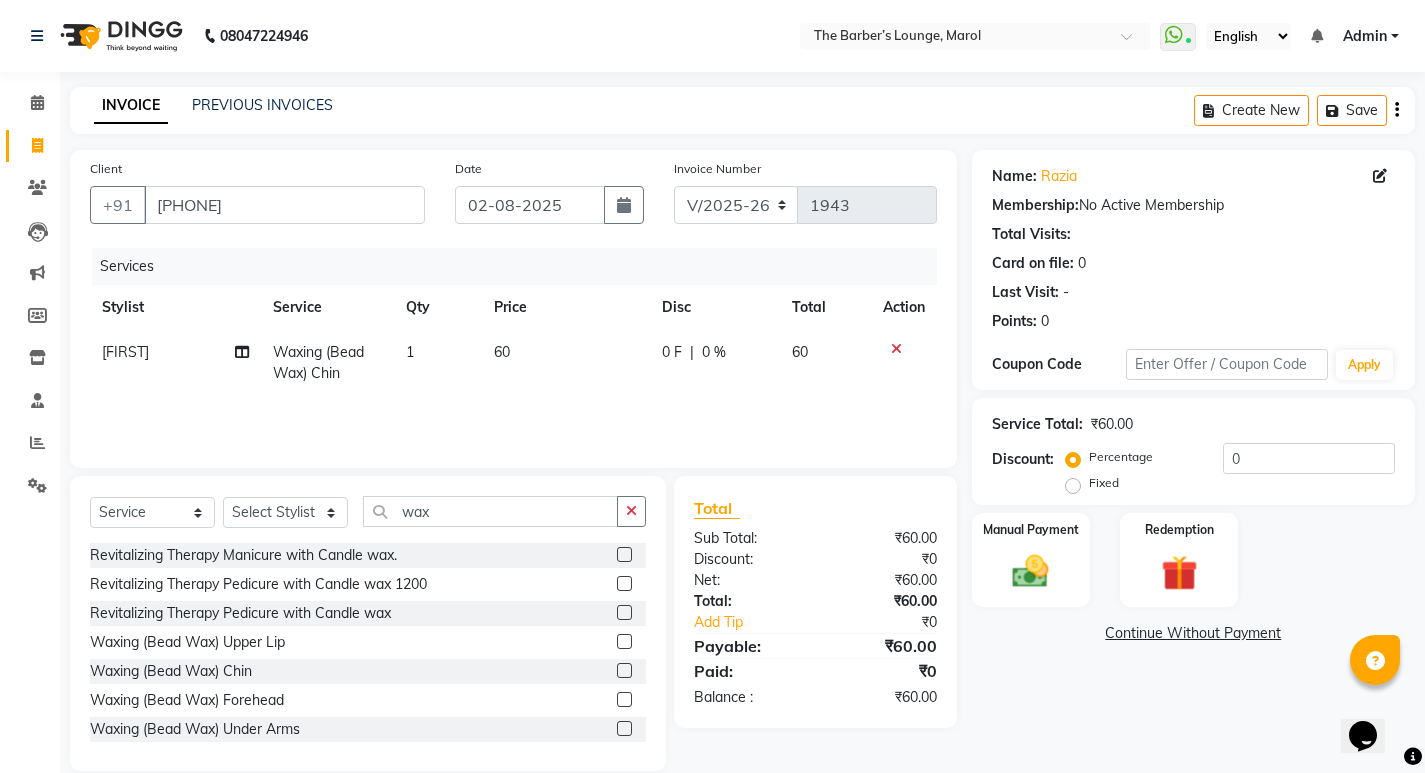 click on "60" 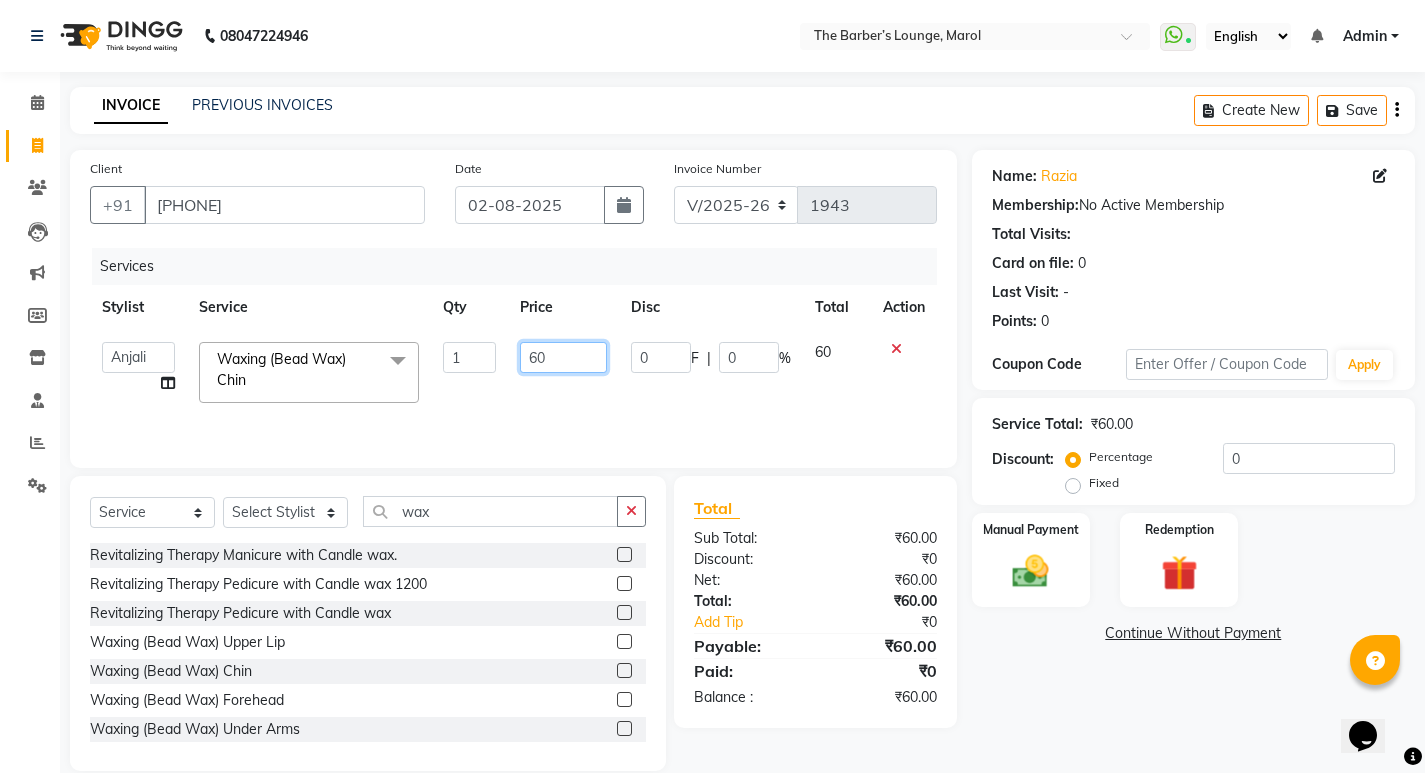 click on "60" 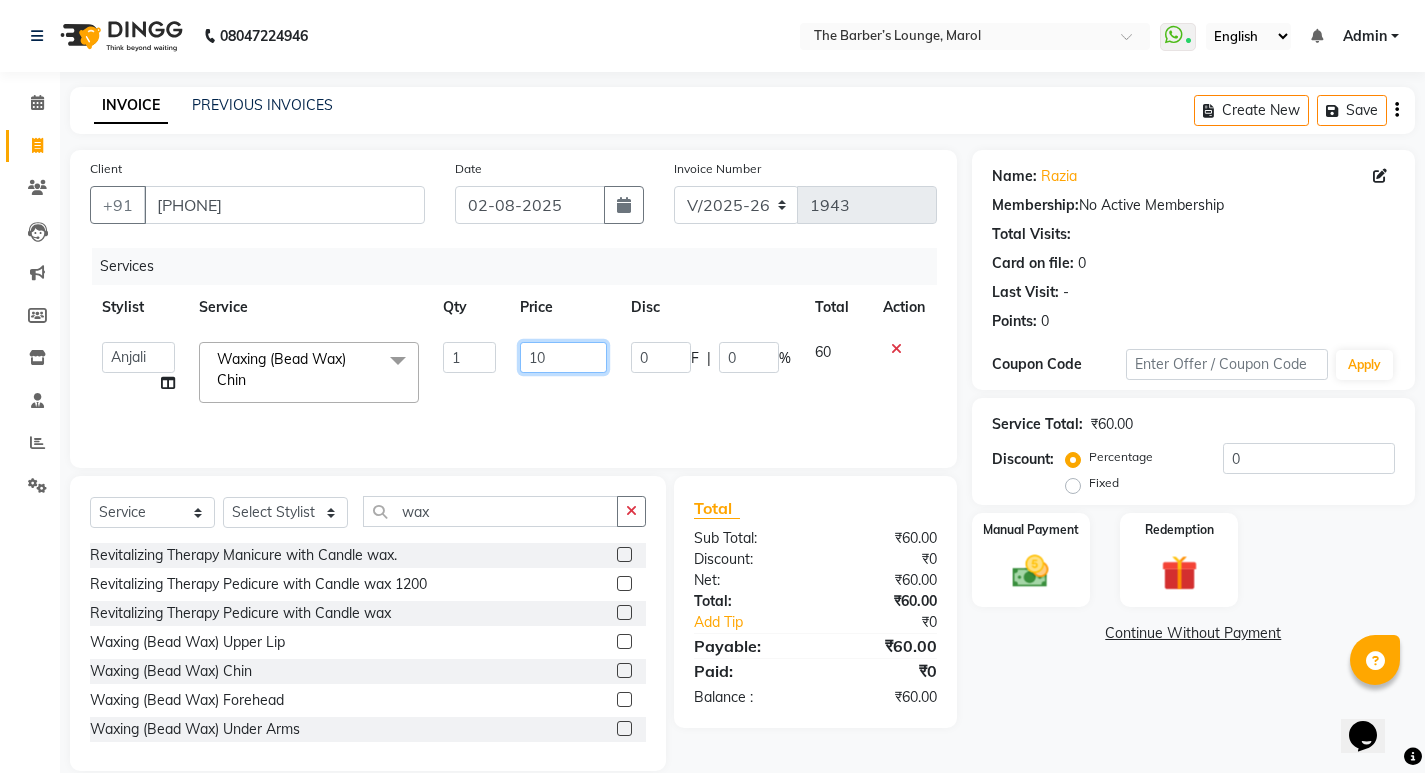 type on "100" 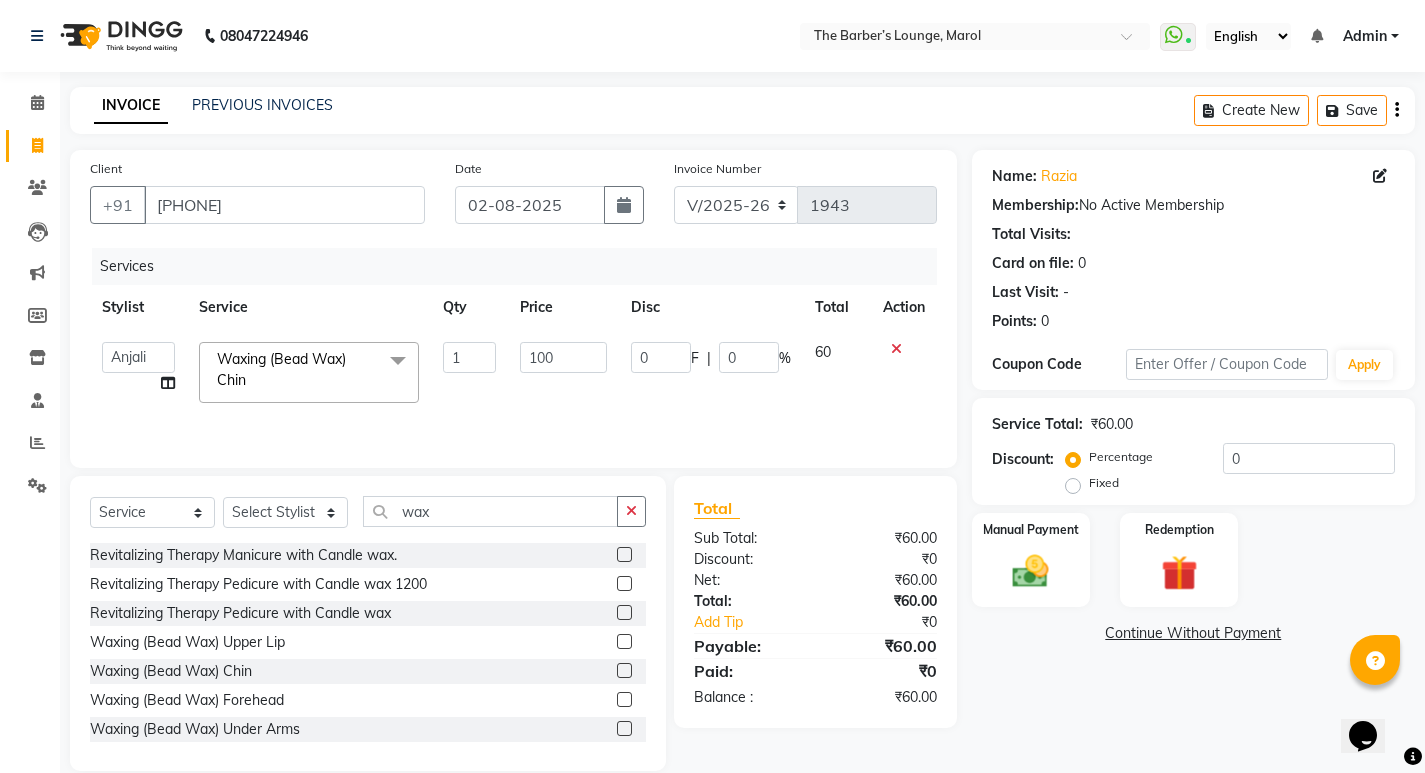 click on "Name: [FIRST]  Membership:  No Active Membership  Total Visits:   Card on file:  0 Last Visit:   - Points:   0  Coupon Code Apply Service Total:  ₹60.00  Discount:  Percentage   Fixed  0 Manual Payment Redemption  Continue Without Payment" 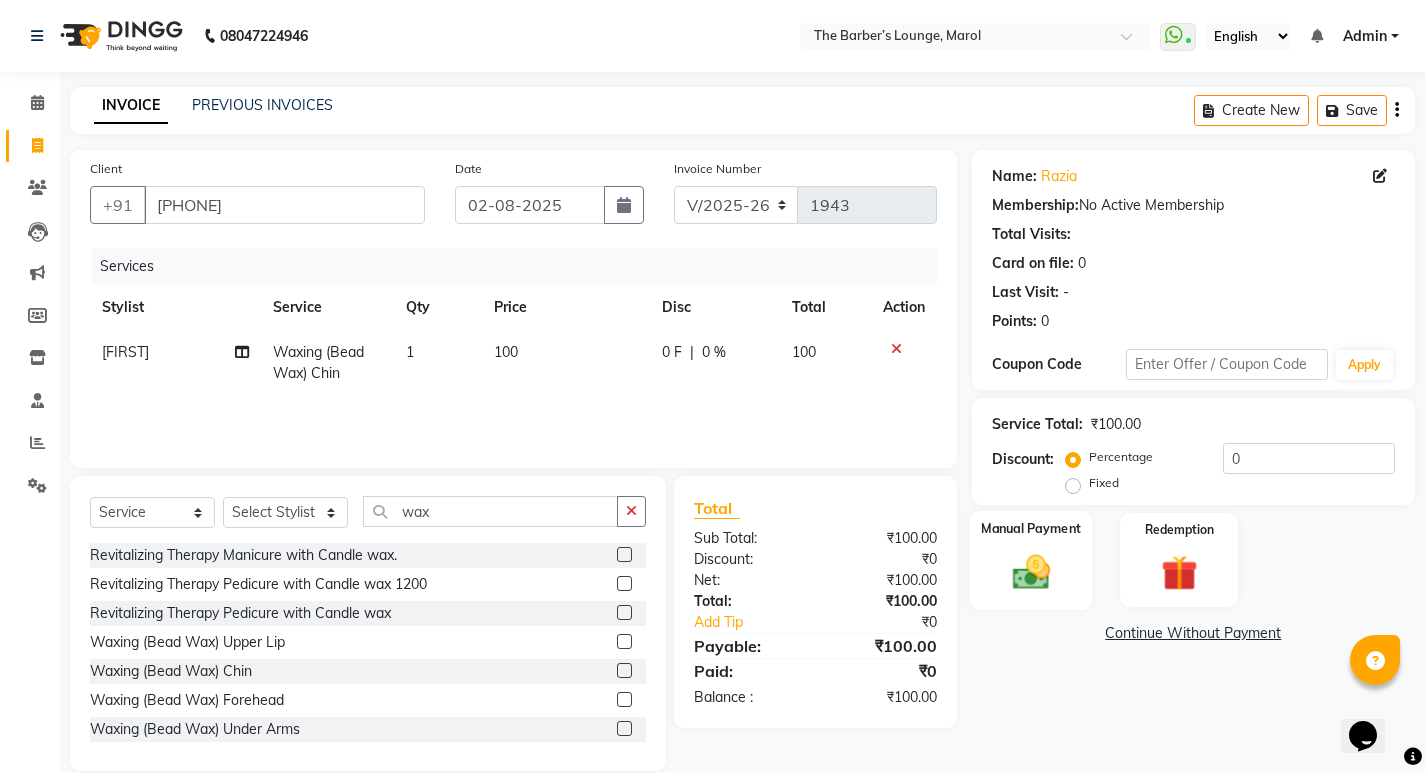 click 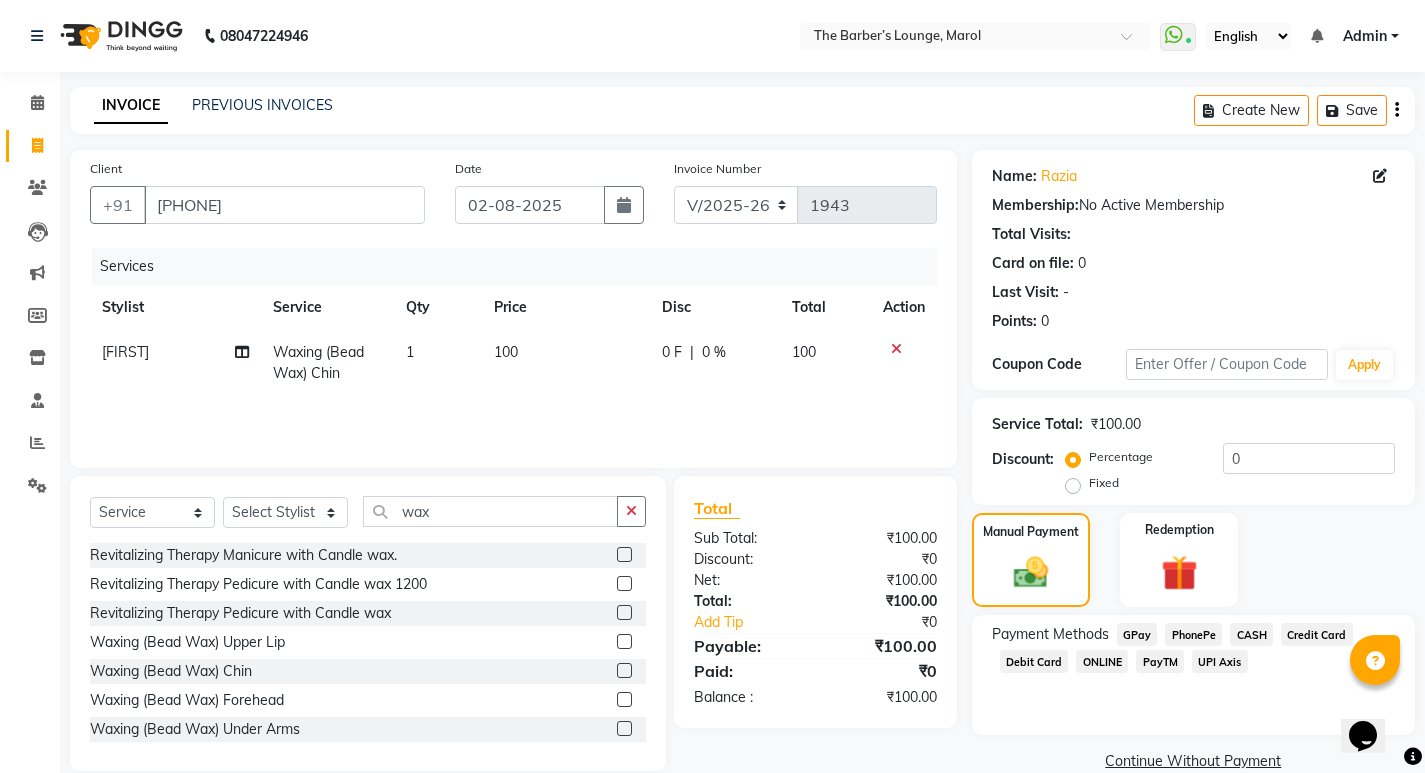 click on "CASH" 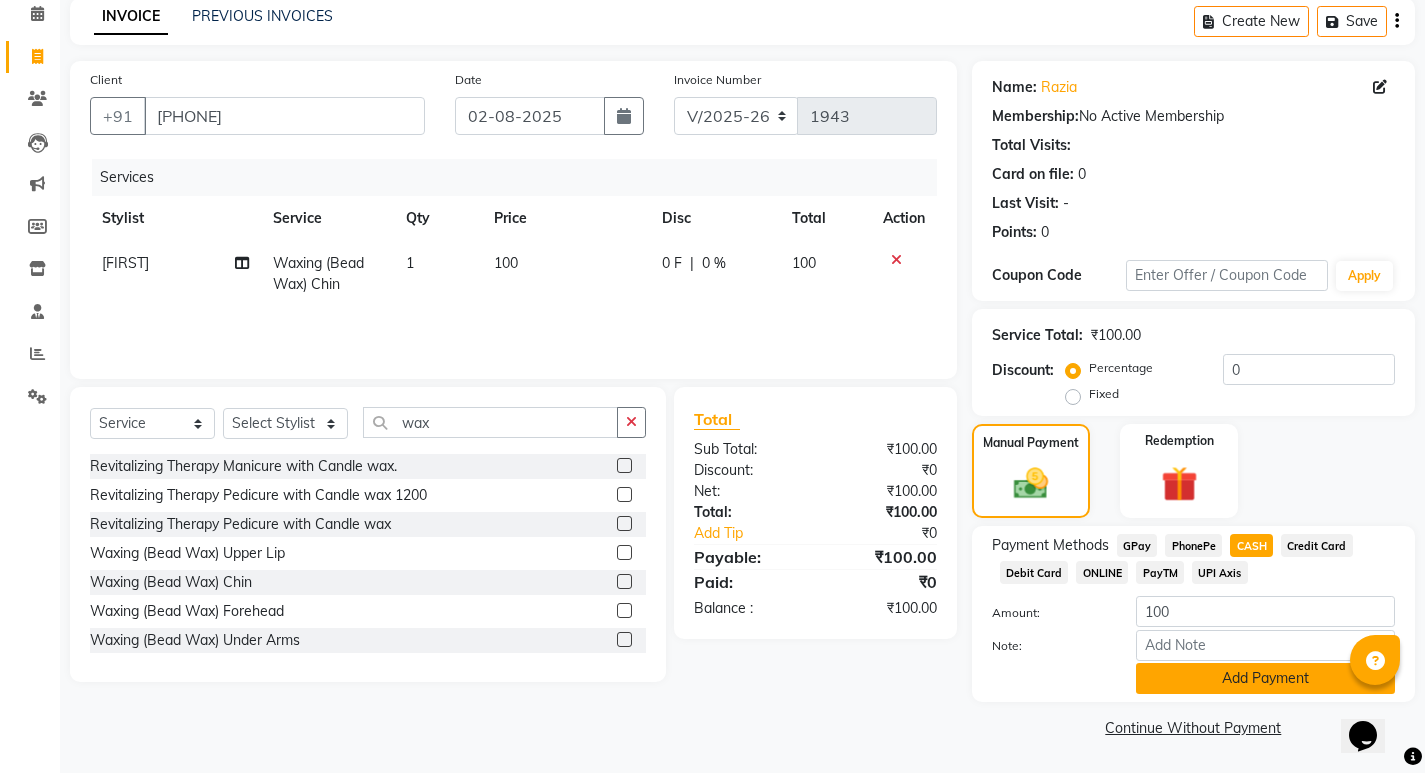 click on "Add Payment" 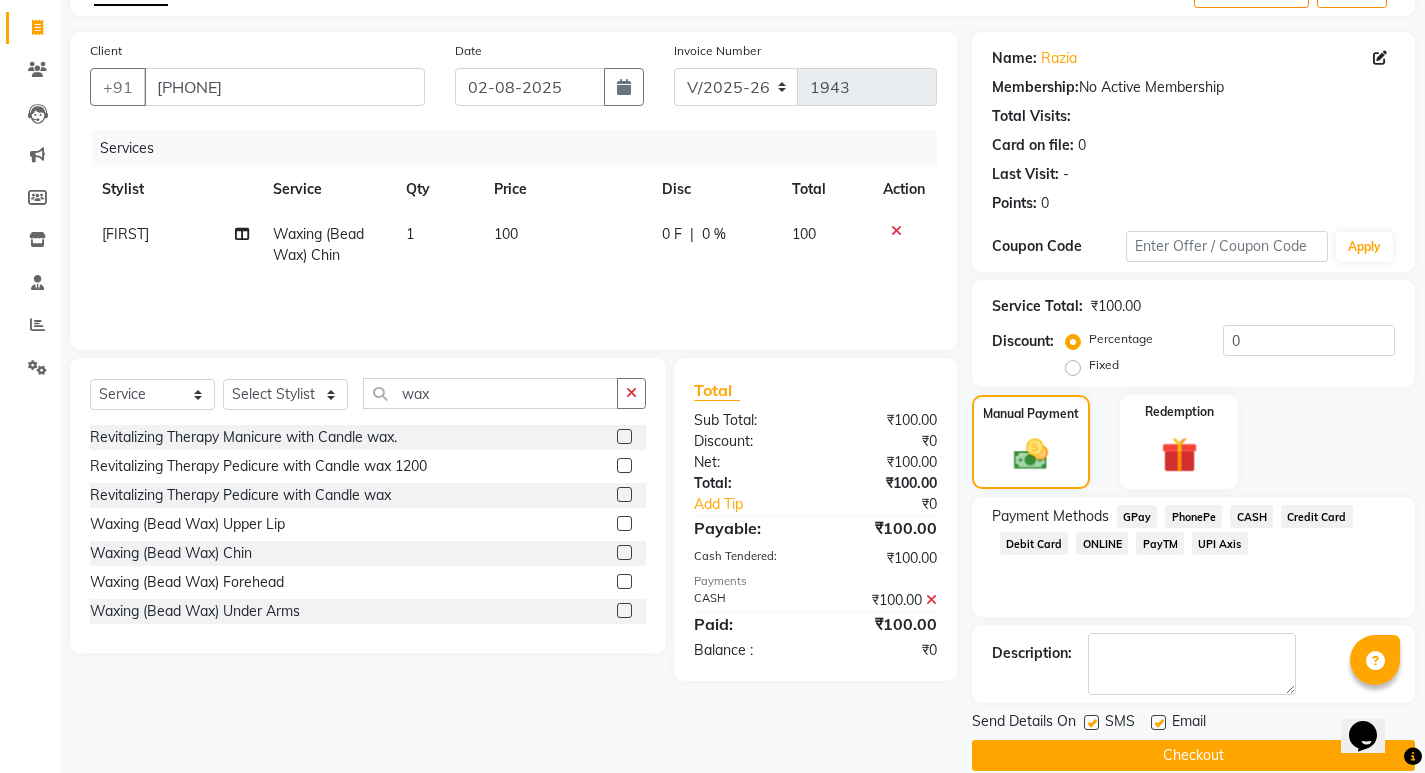 scroll, scrollTop: 146, scrollLeft: 0, axis: vertical 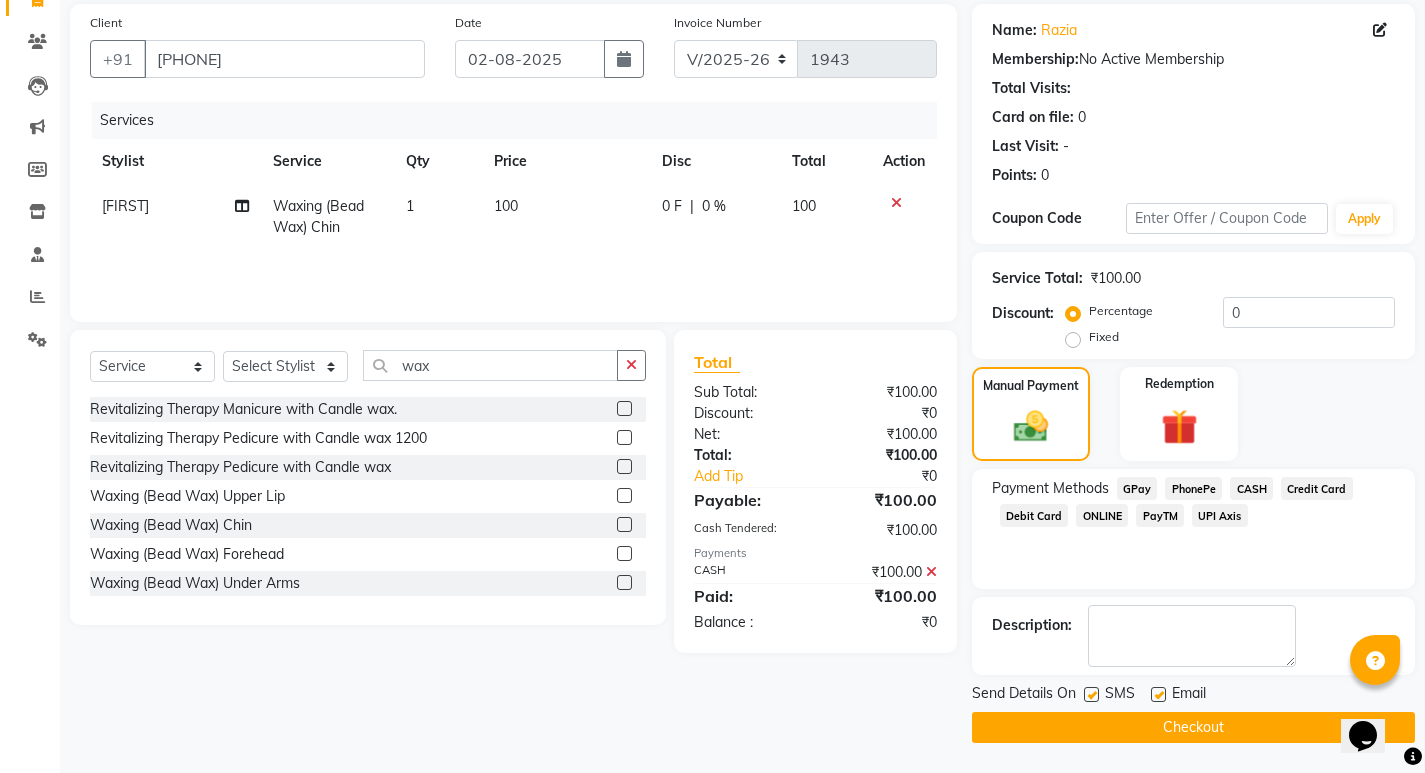 click 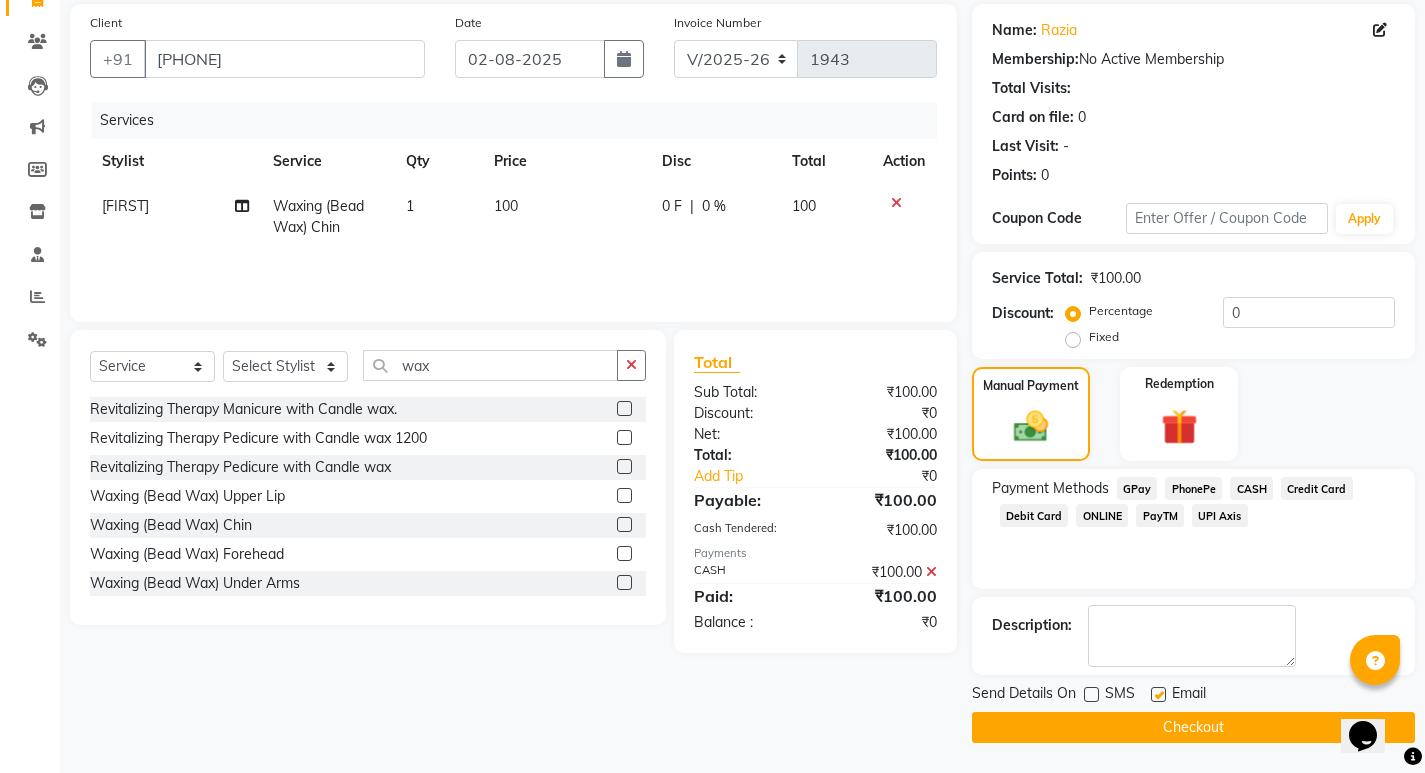 click 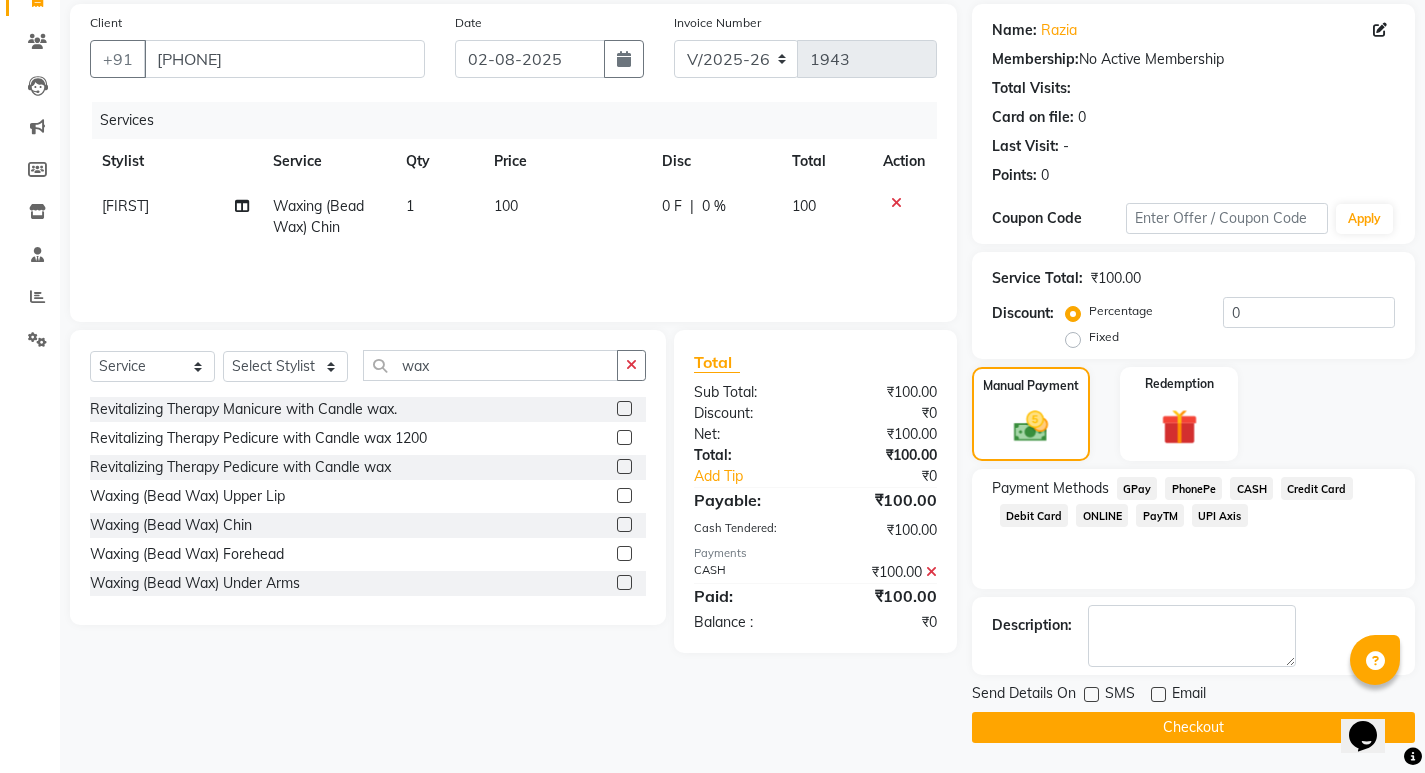 click on "Checkout" 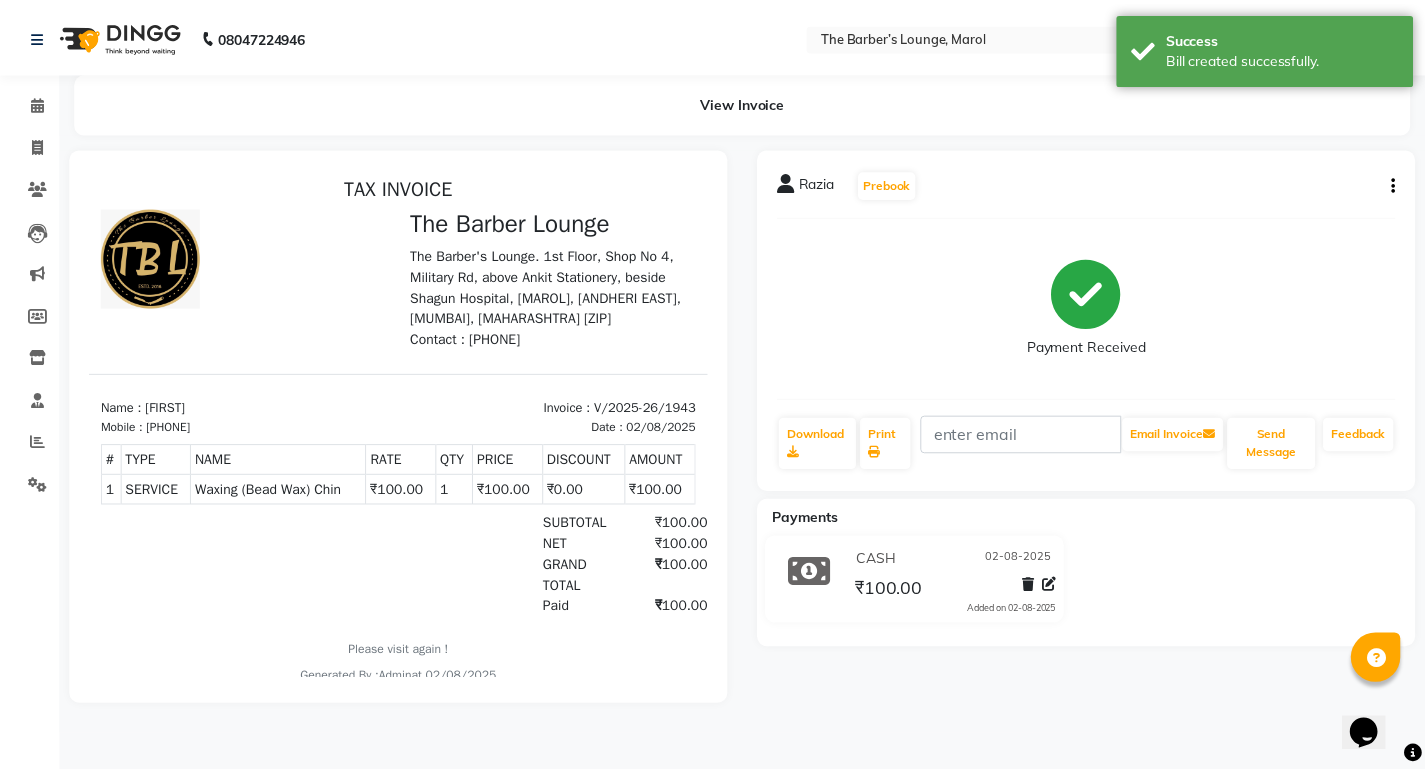 scroll, scrollTop: 0, scrollLeft: 0, axis: both 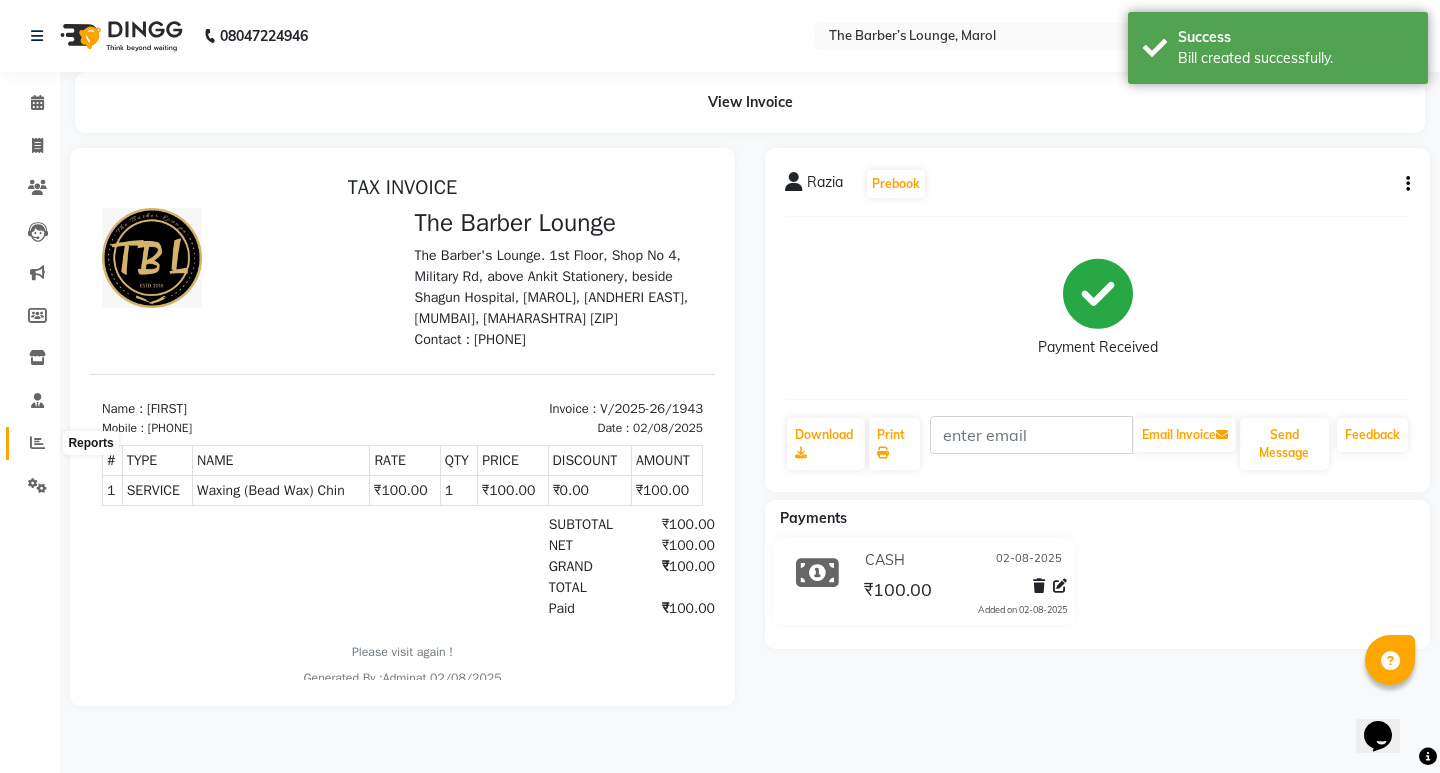 click 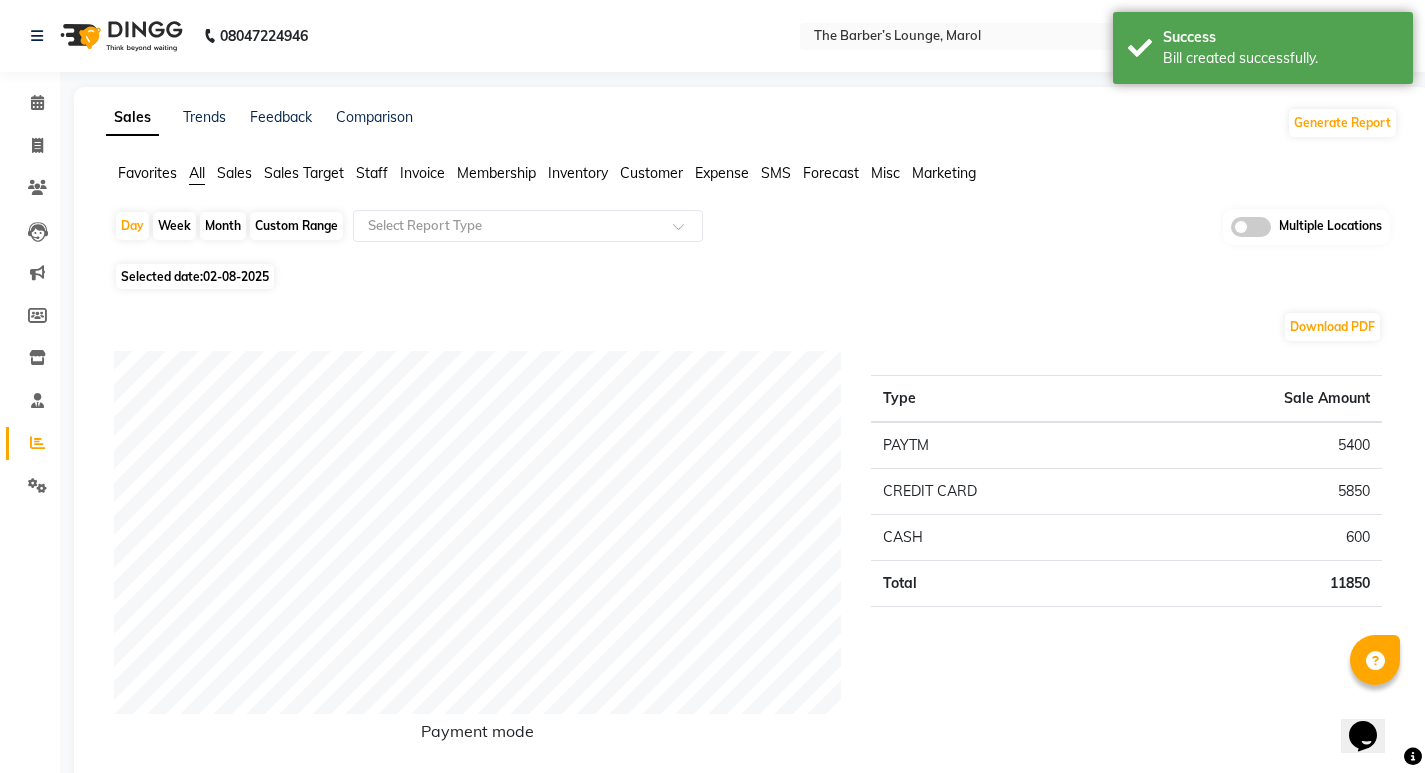 click on "Staff" 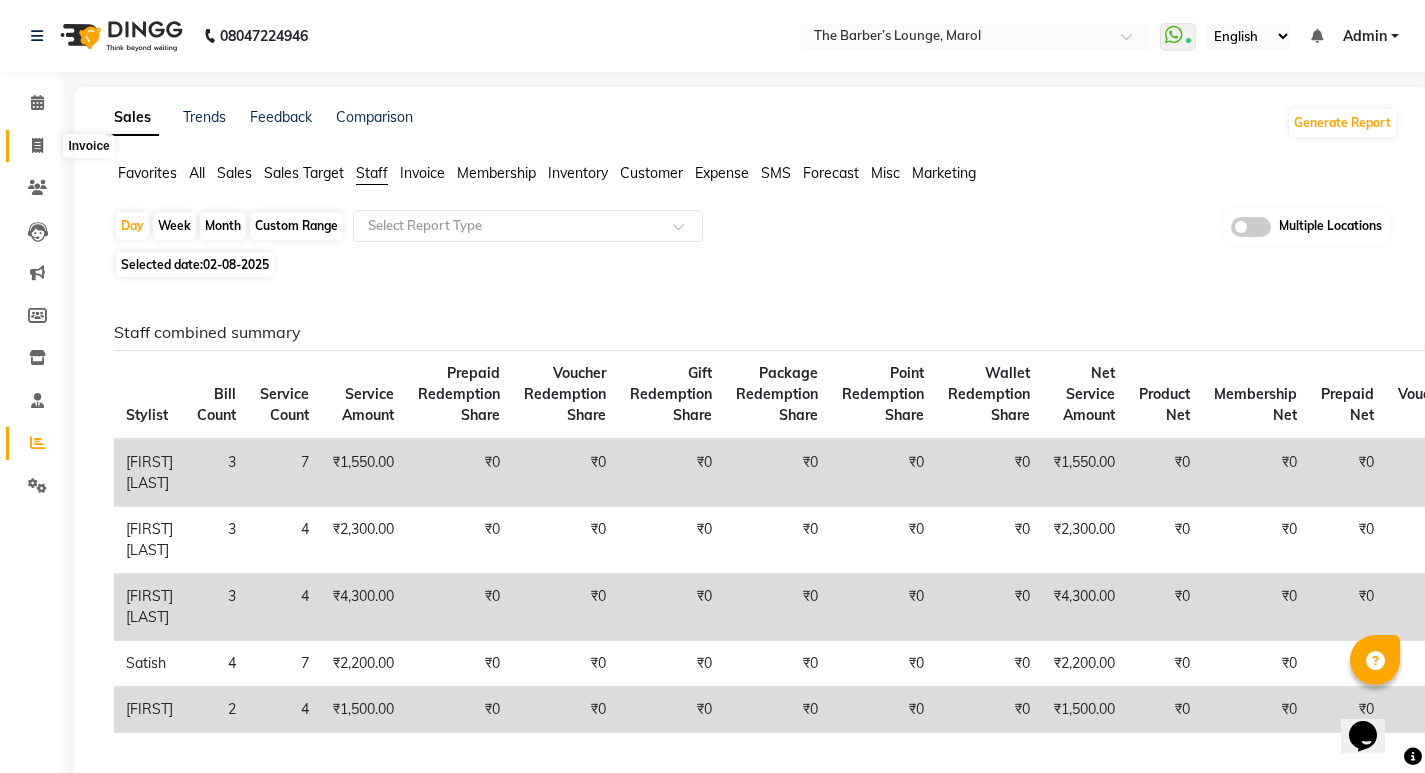 click 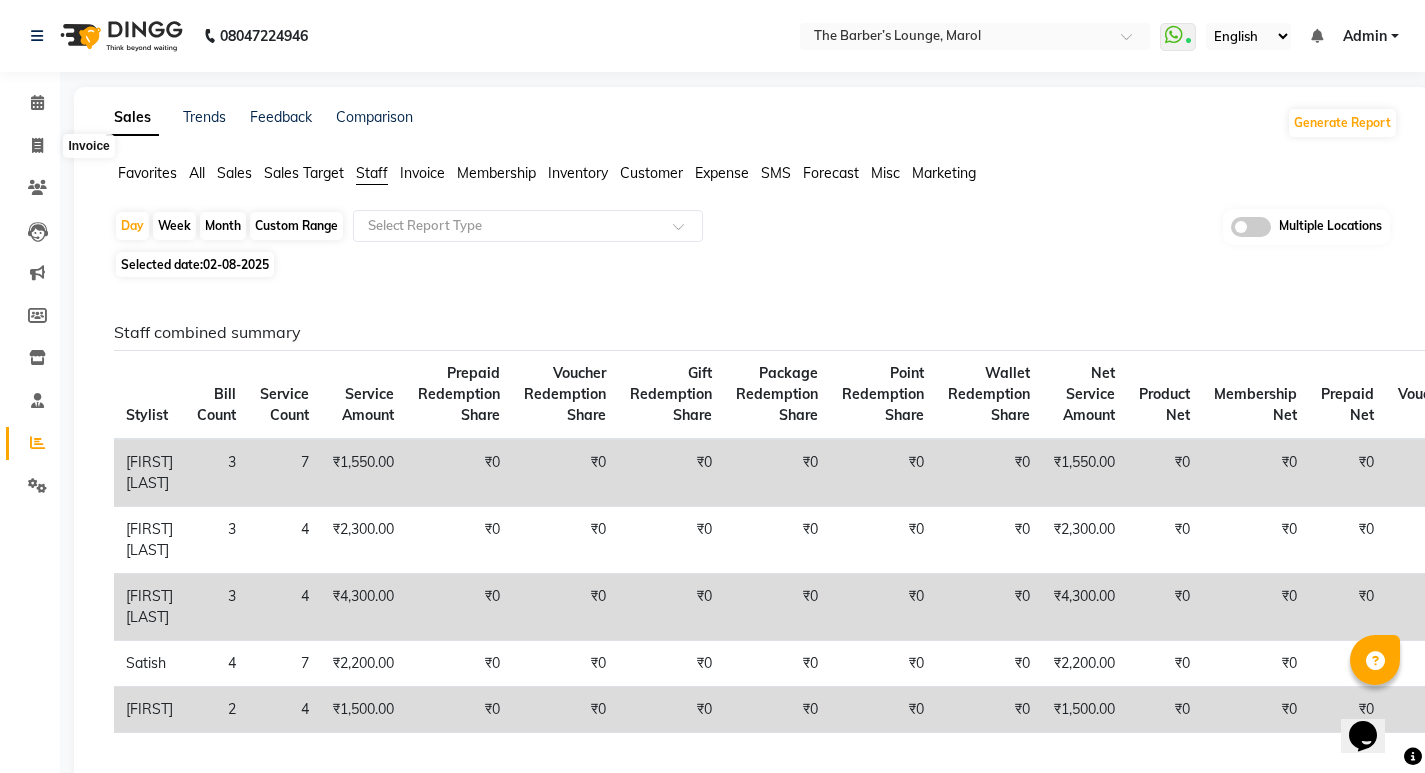 select on "7188" 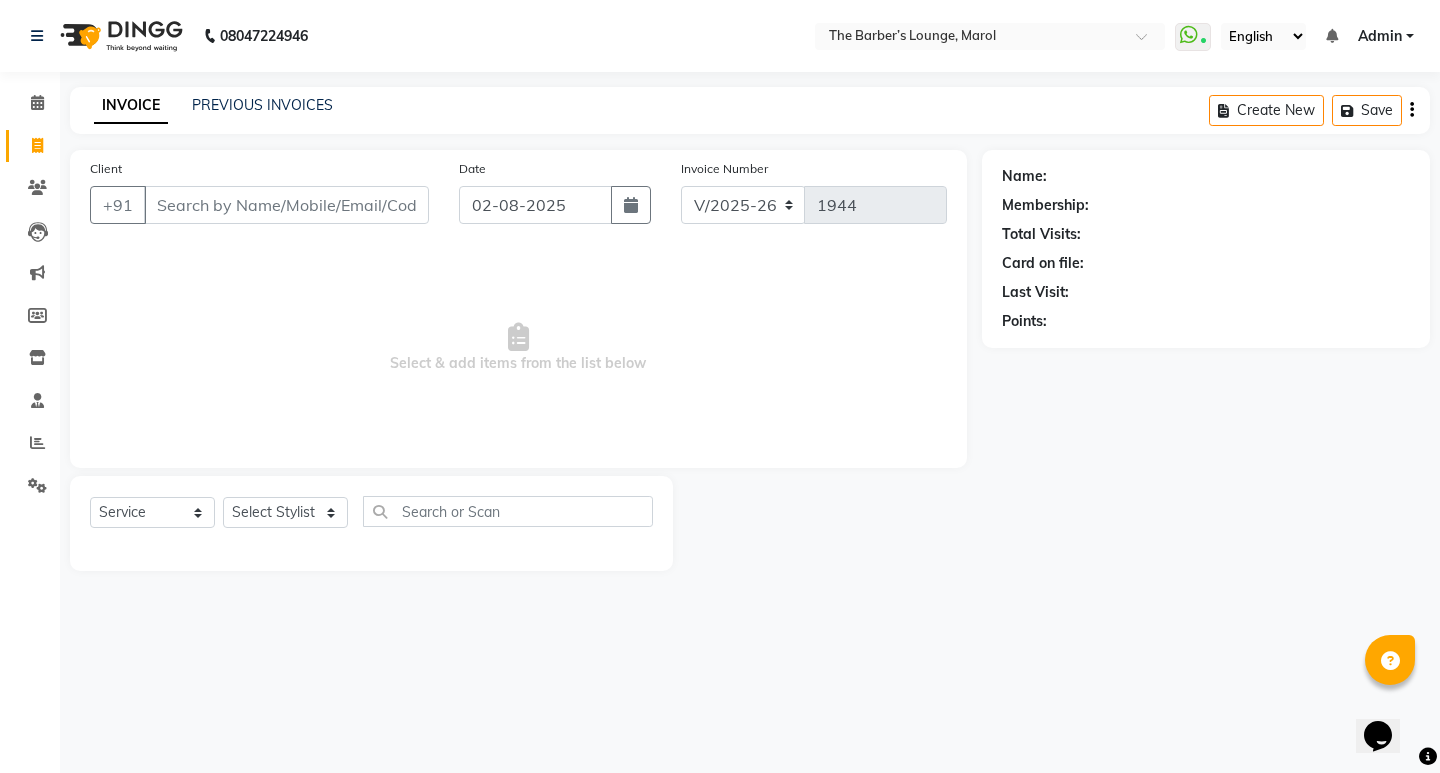click on "Client" at bounding box center [286, 205] 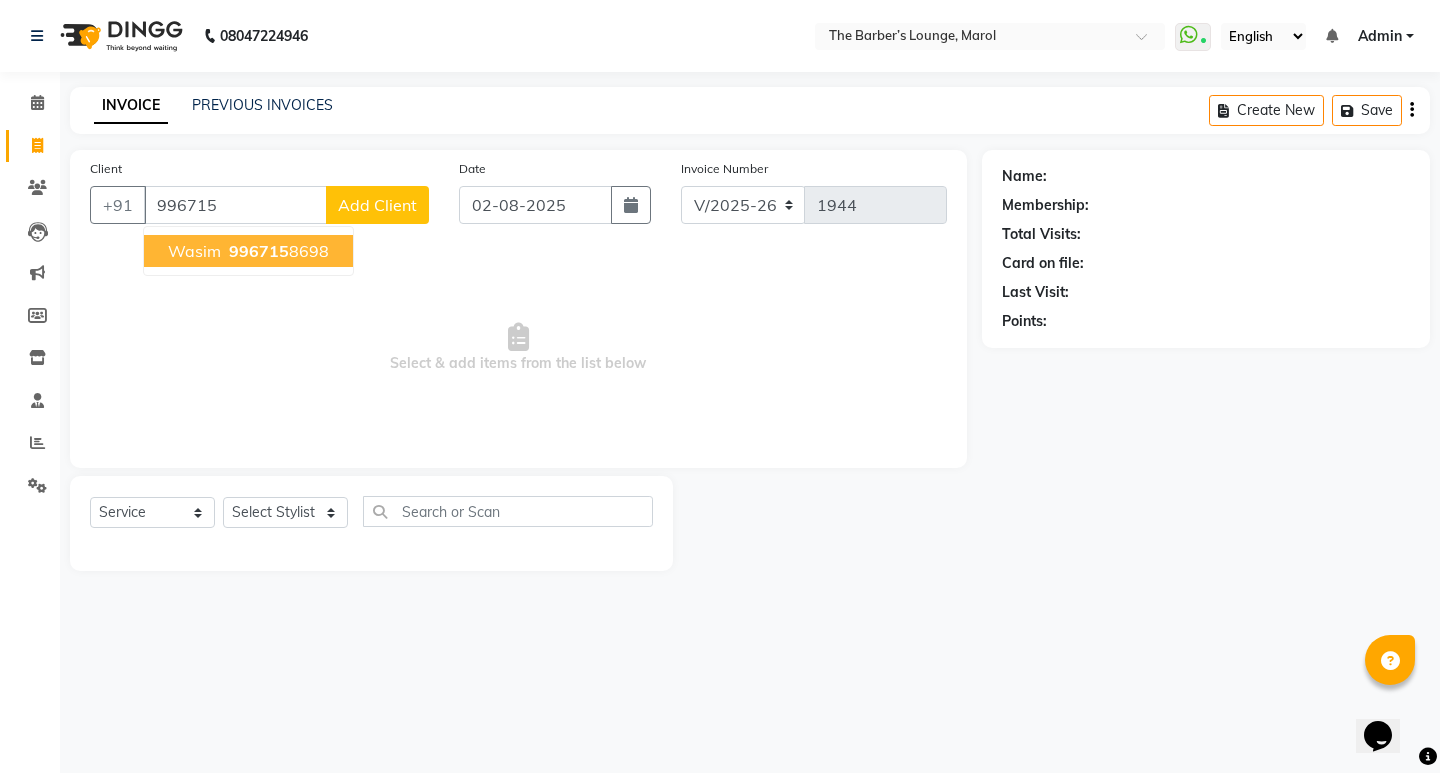 click on "996715" at bounding box center (259, 251) 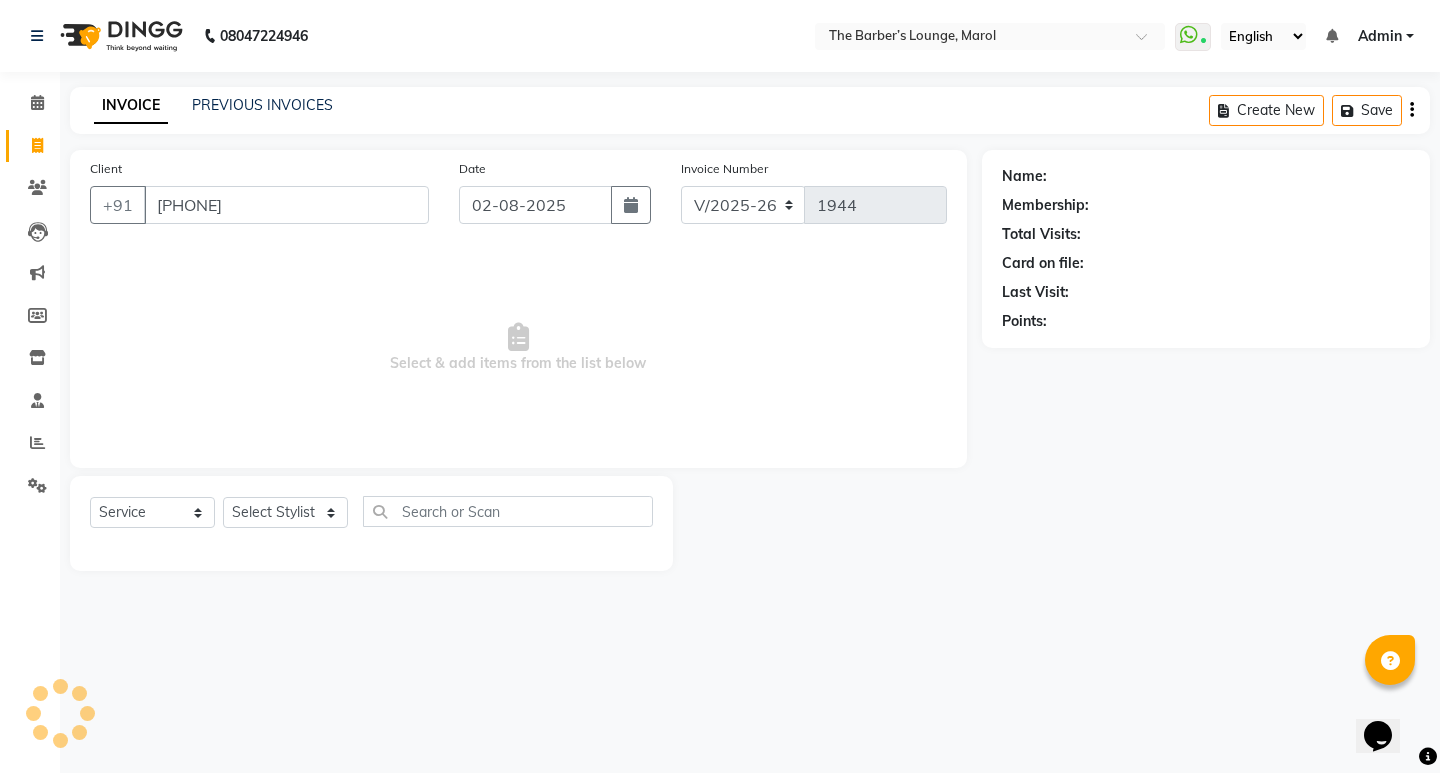 type on "[PHONE]" 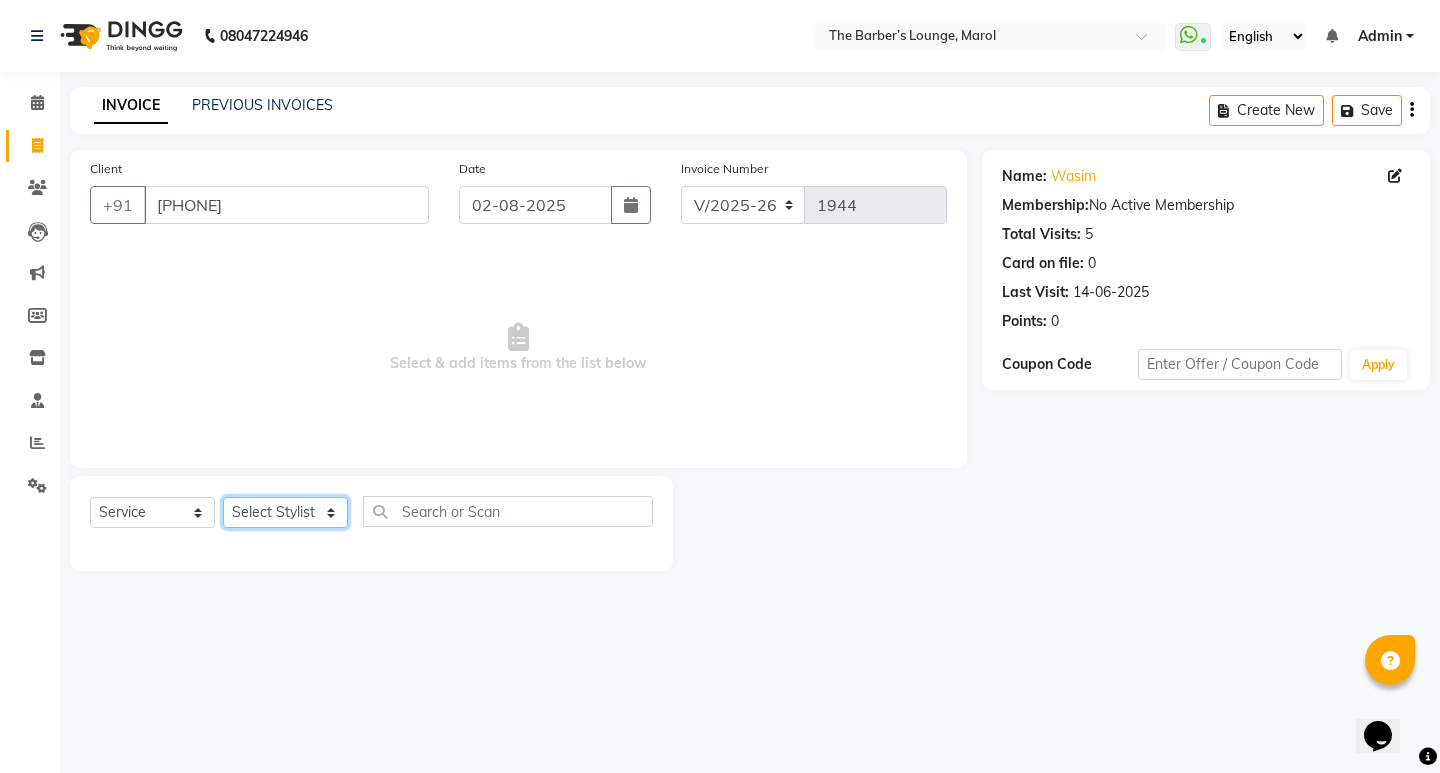 click on "Select Stylist [FIRST] [LAST] [FIRST] [LAST] [FIRST] [LAST] [FIRST] [LAST] [FIRST] [FIRST]" 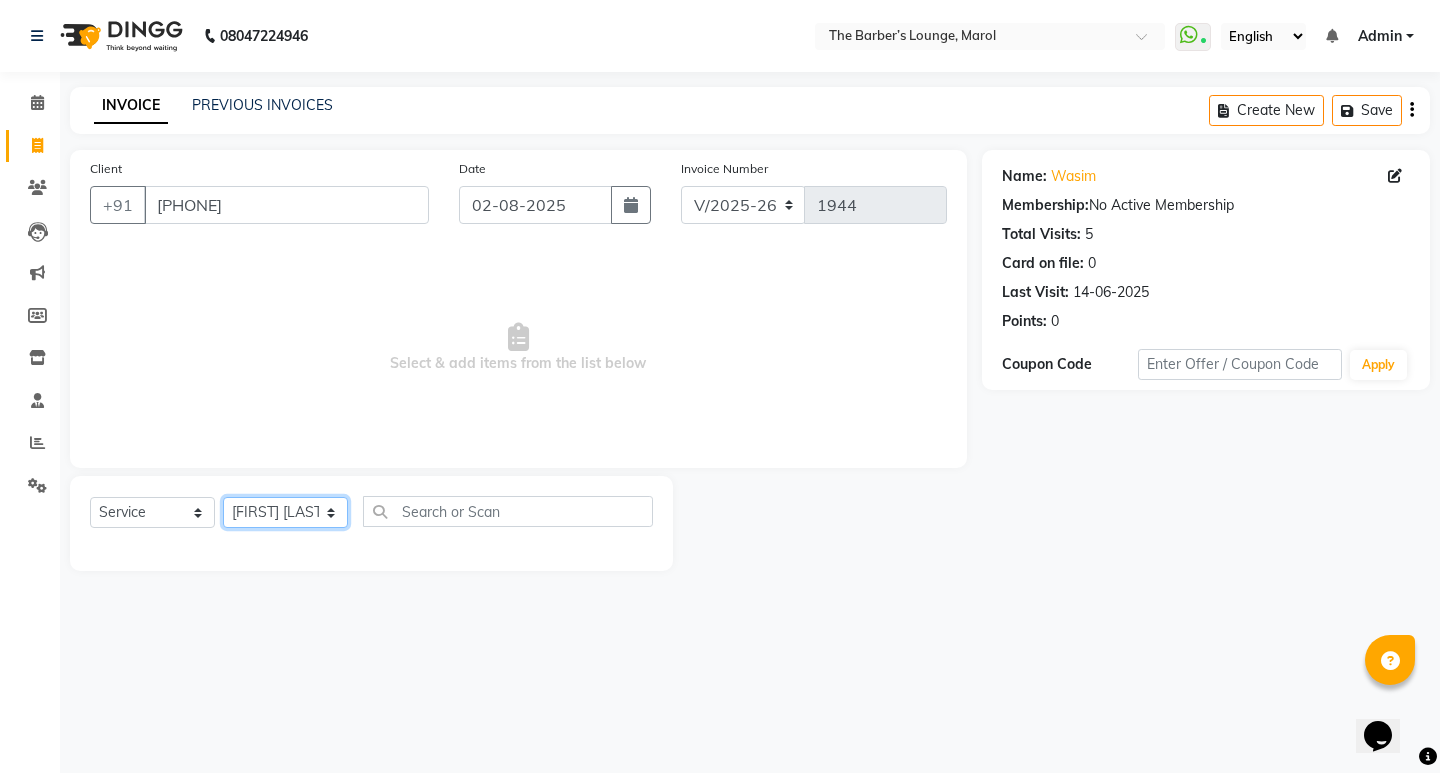 click on "Select Stylist [FIRST] [LAST] [FIRST] [LAST] [FIRST] [LAST] [FIRST] [LAST] [FIRST] [FIRST]" 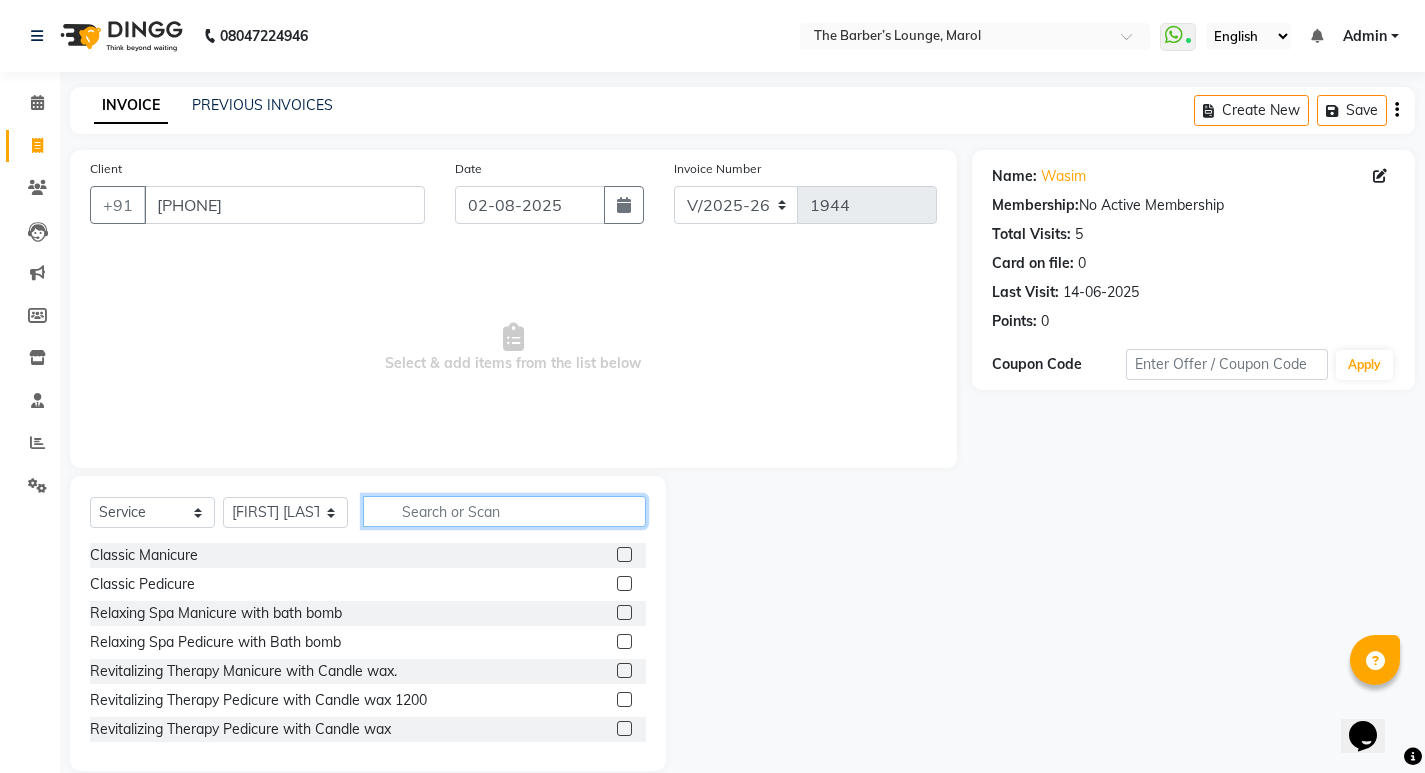 click 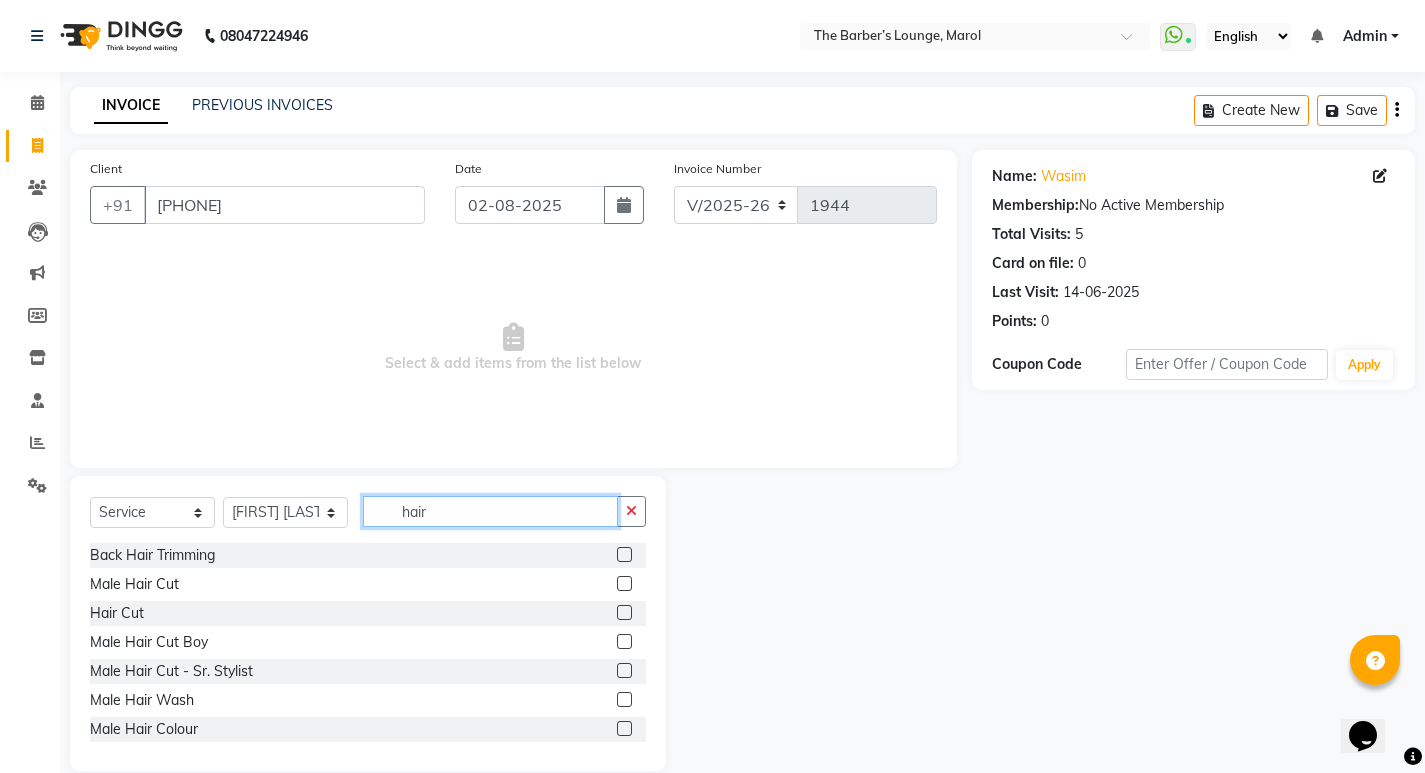 type on "hair" 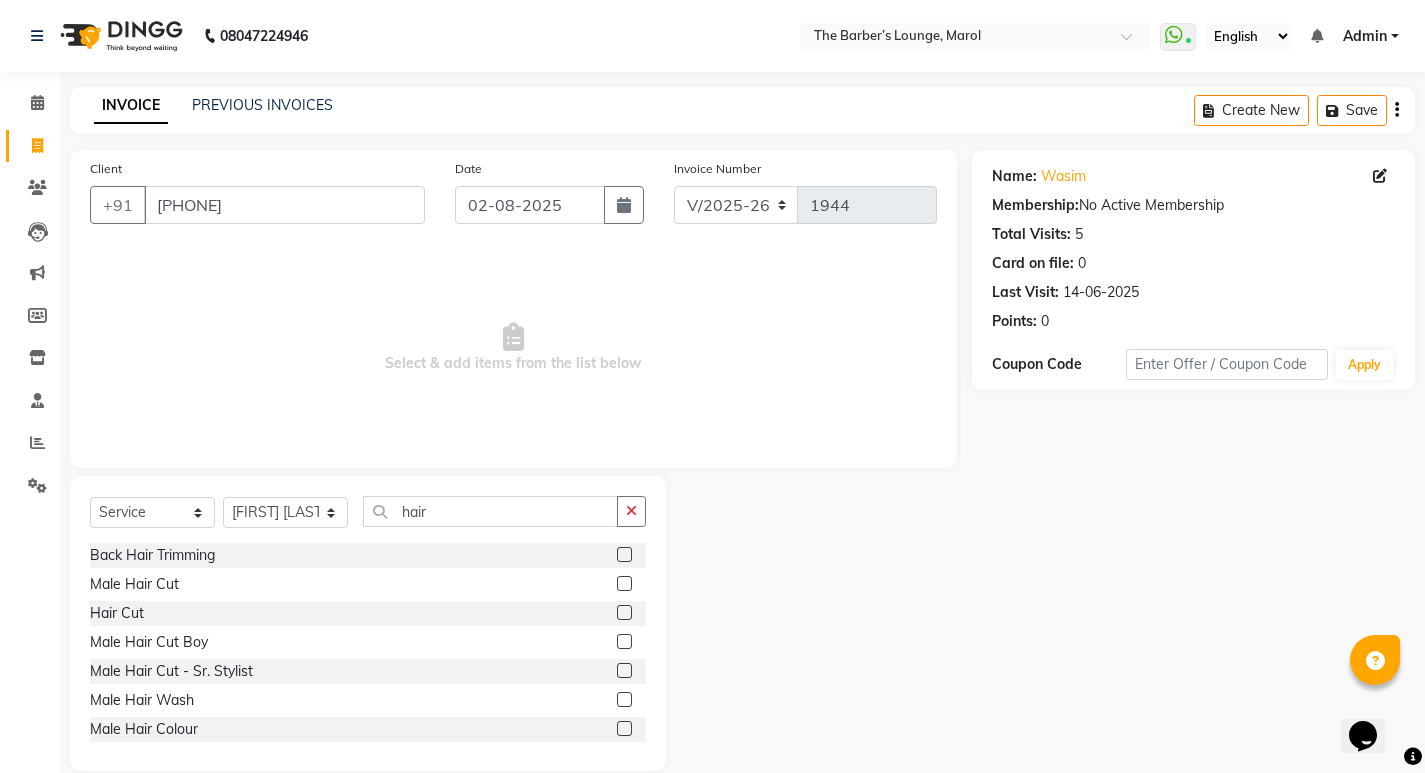 click 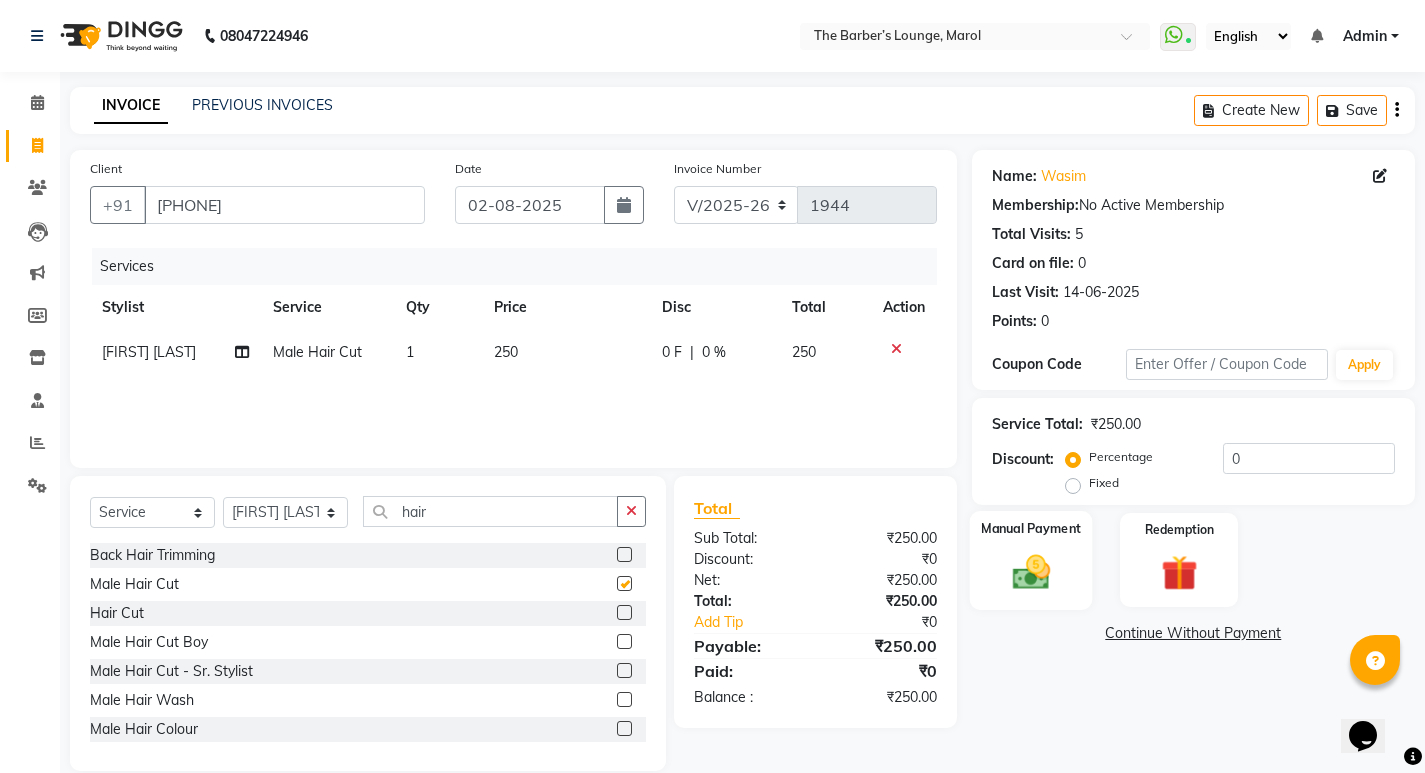 checkbox on "false" 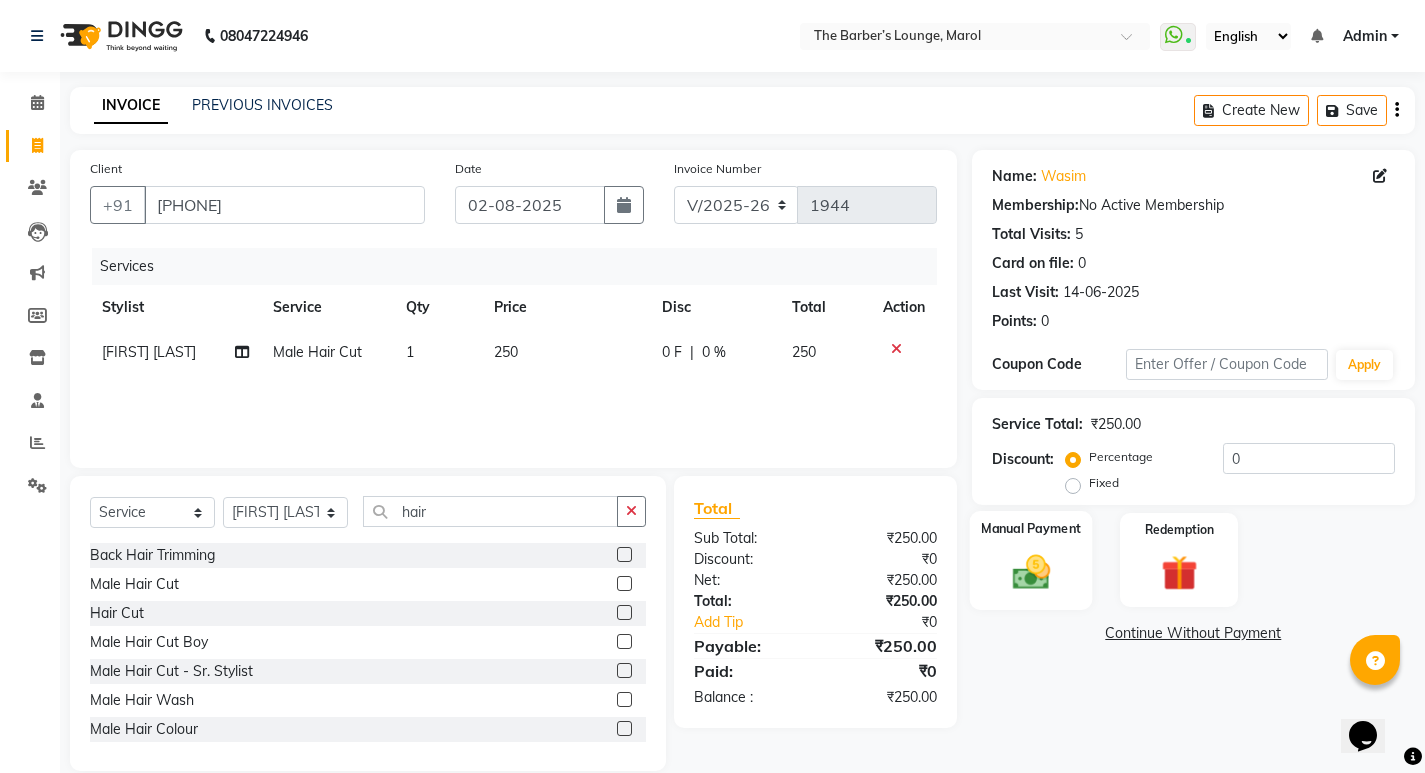 click 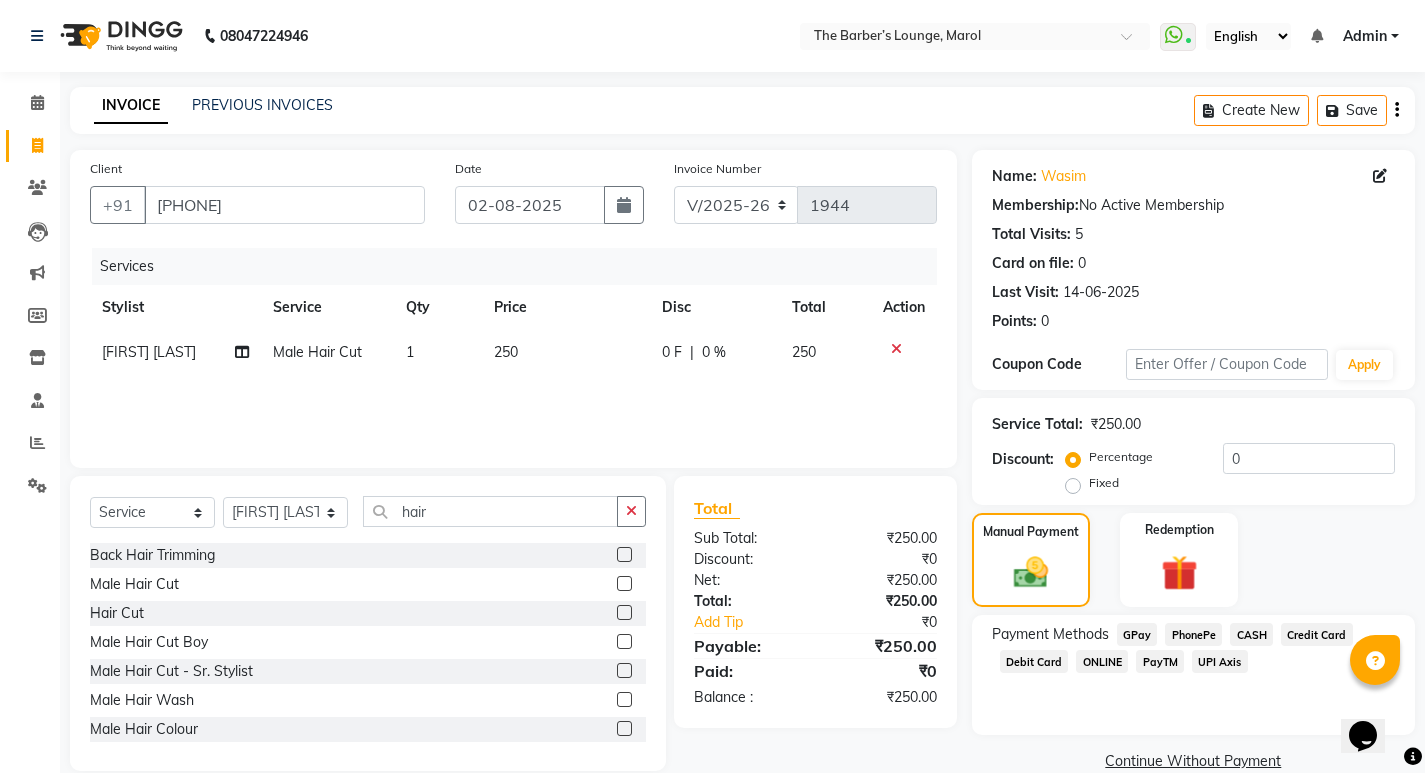 click on "PayTM" 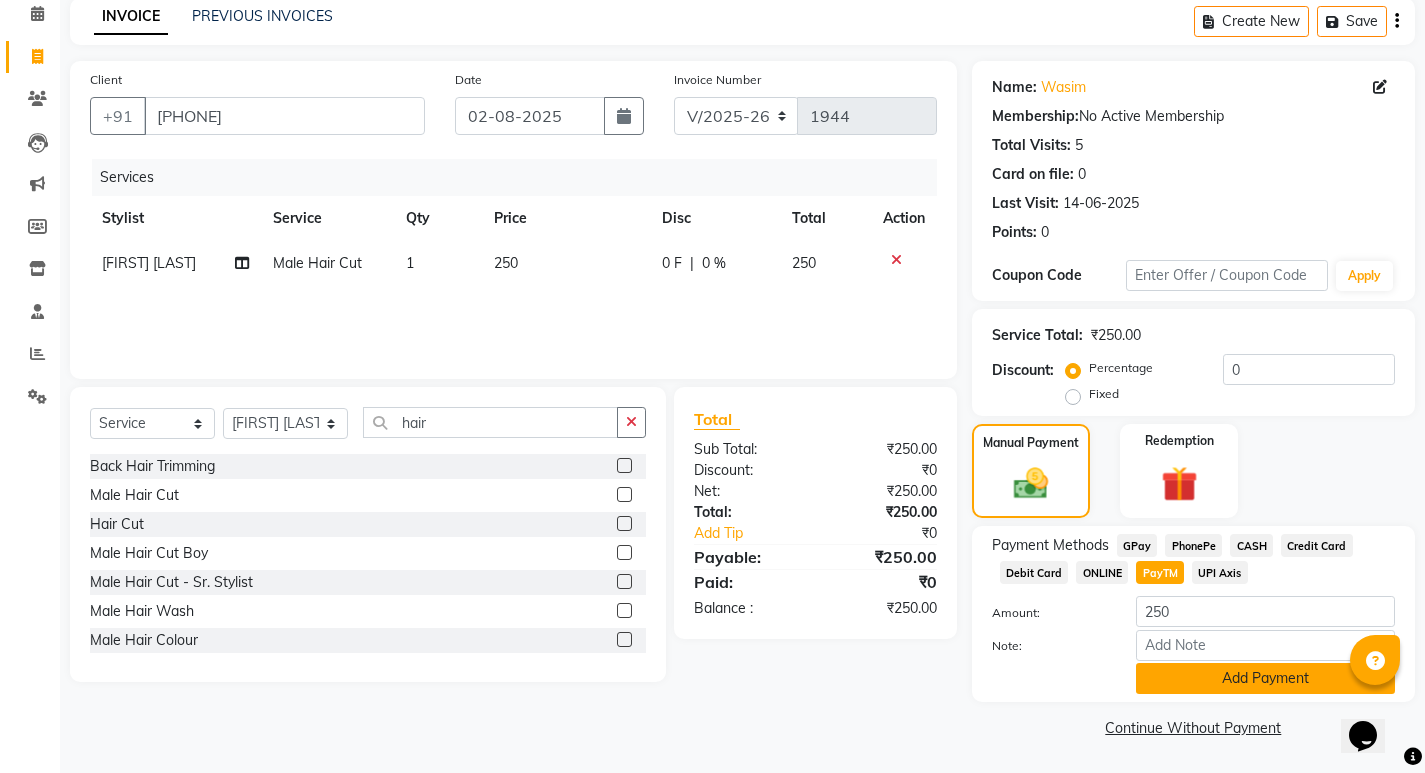 click on "Add Payment" 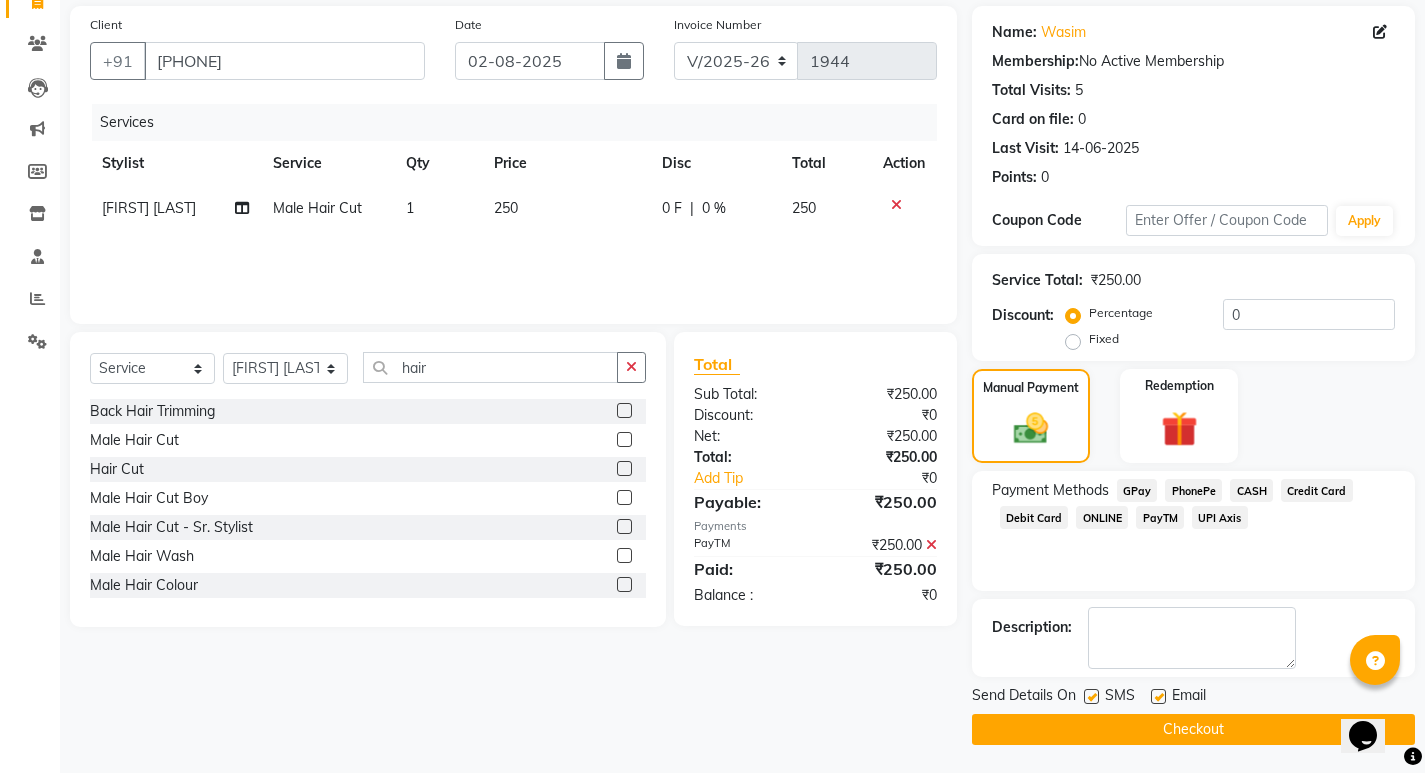 scroll, scrollTop: 146, scrollLeft: 0, axis: vertical 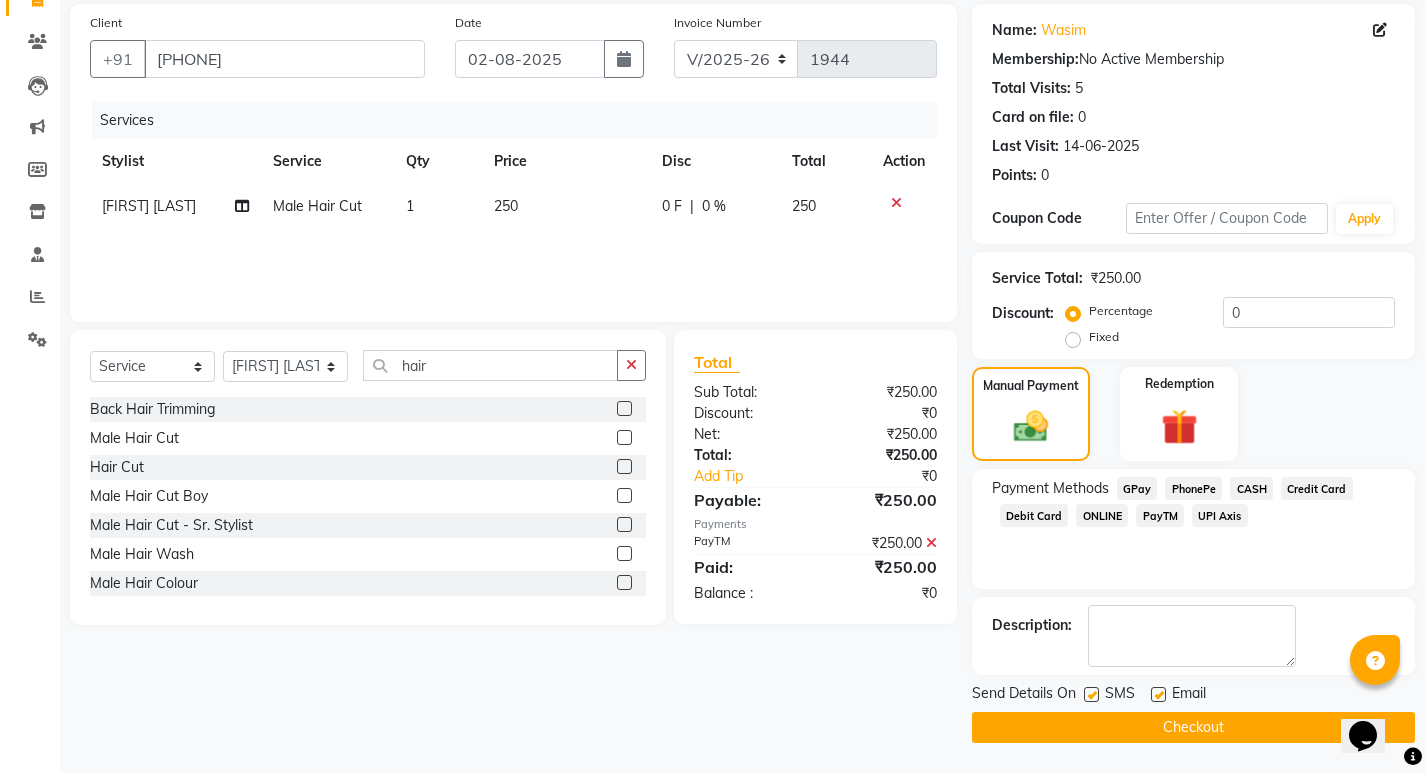 click on "Checkout" 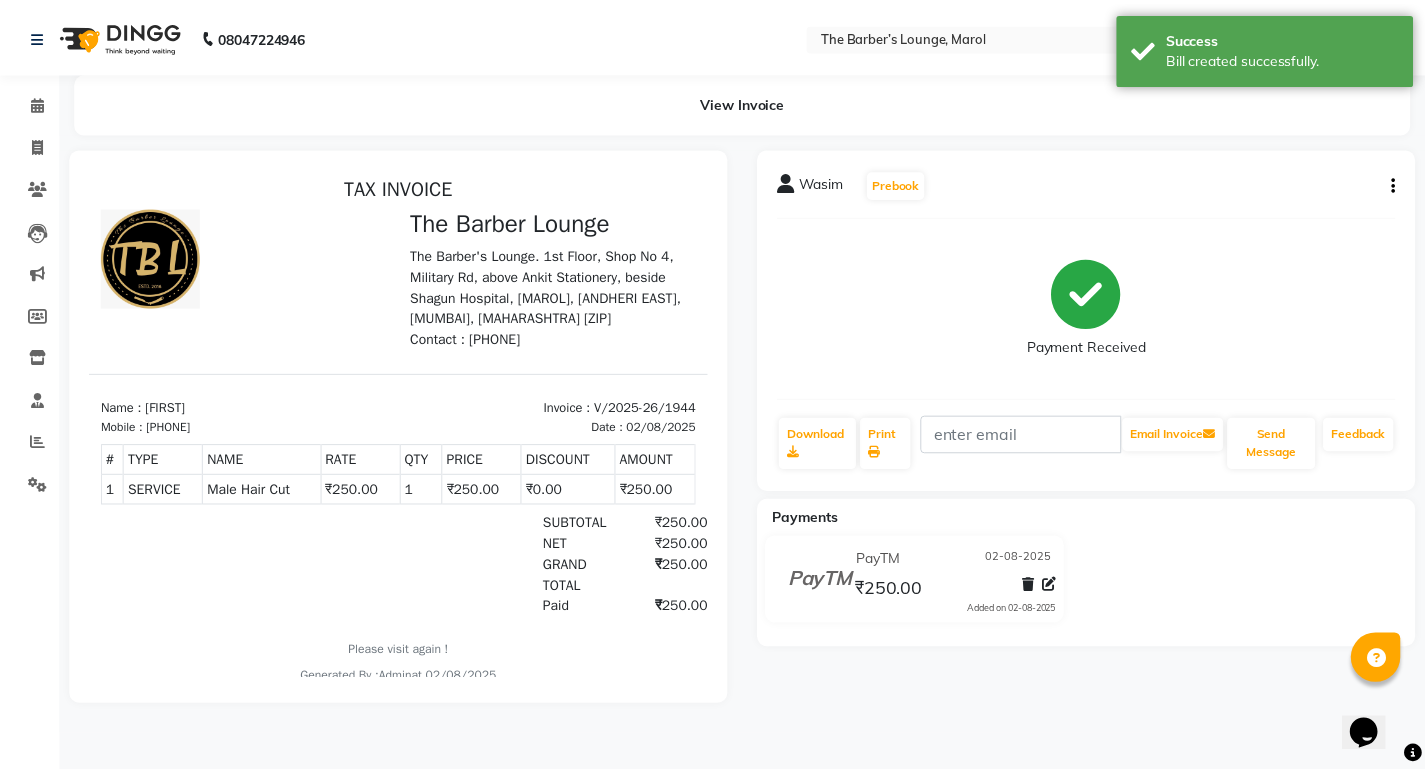 scroll, scrollTop: 0, scrollLeft: 0, axis: both 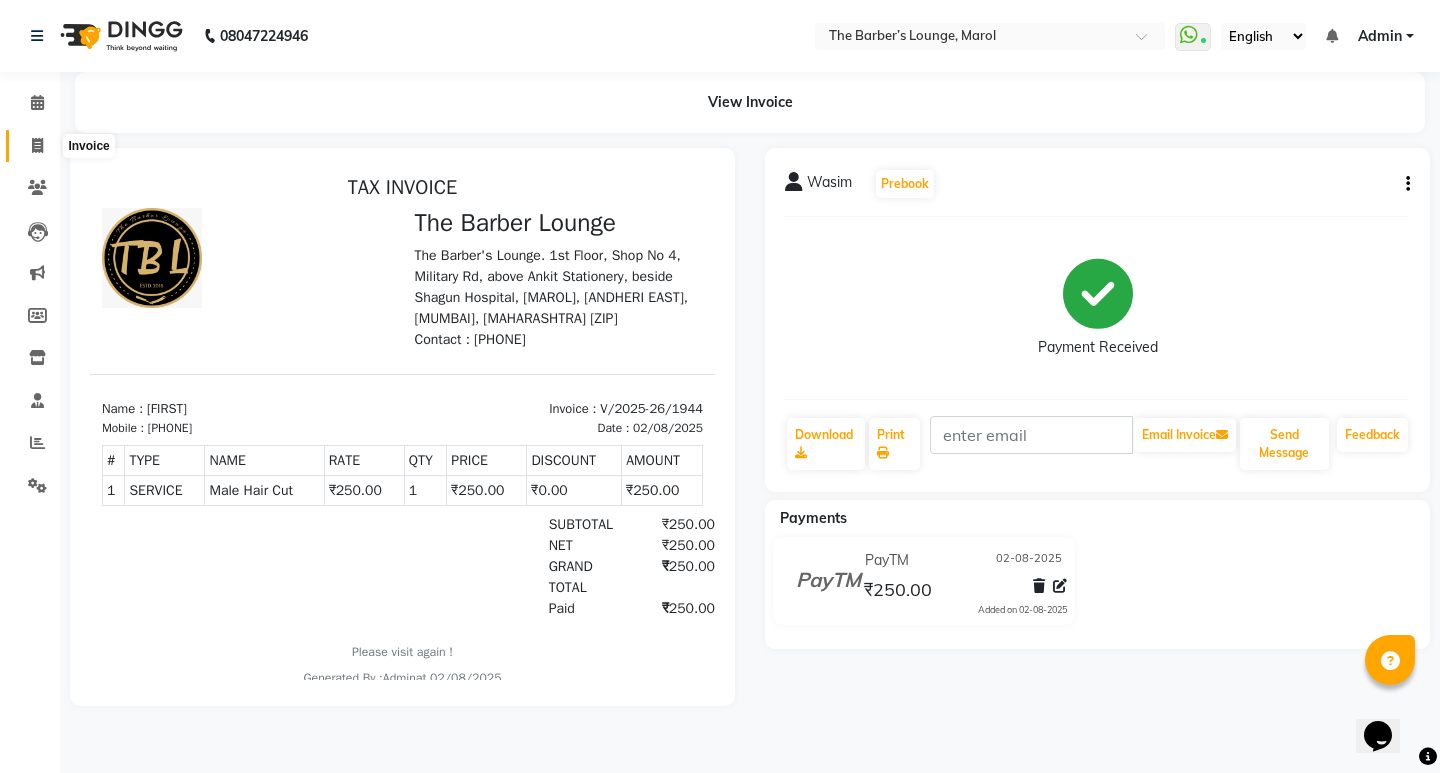 click 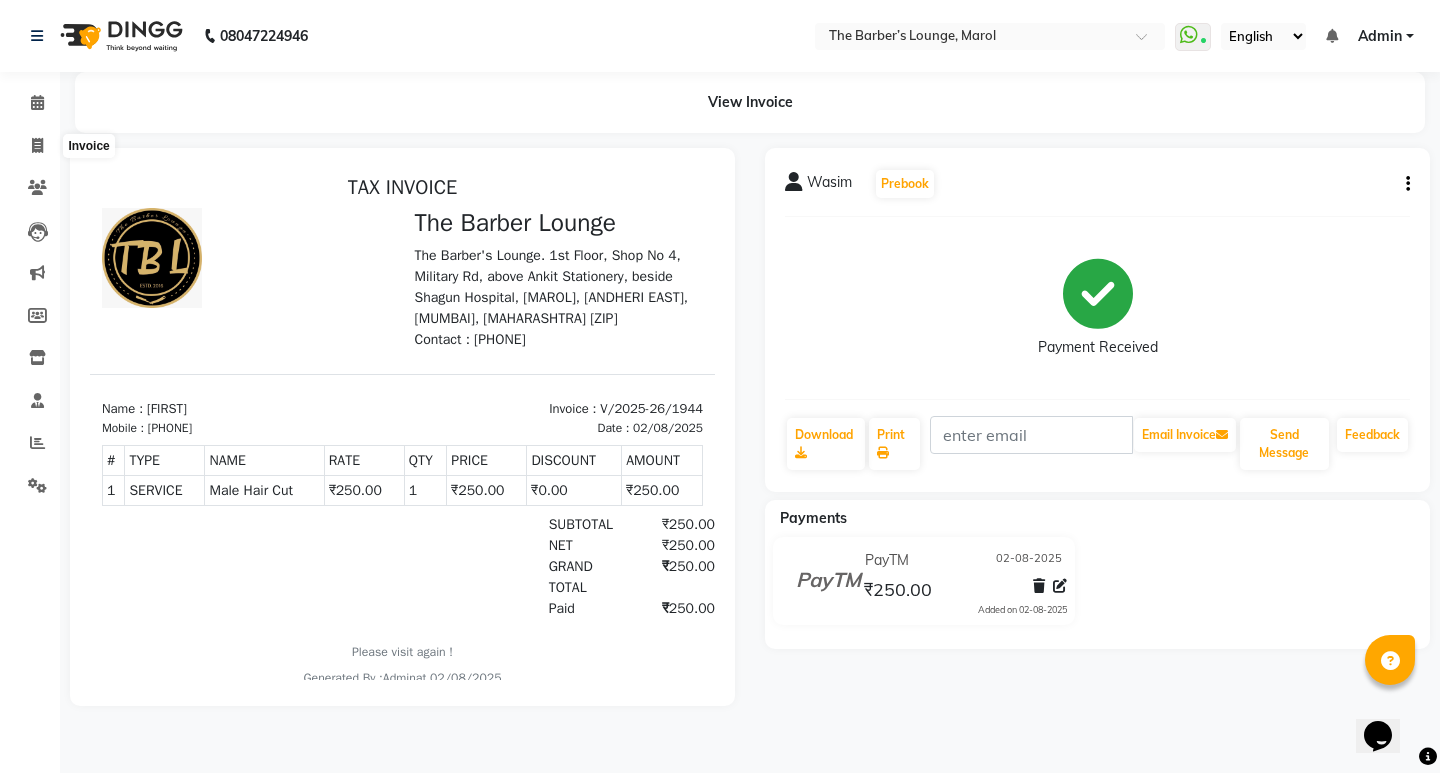 select on "7188" 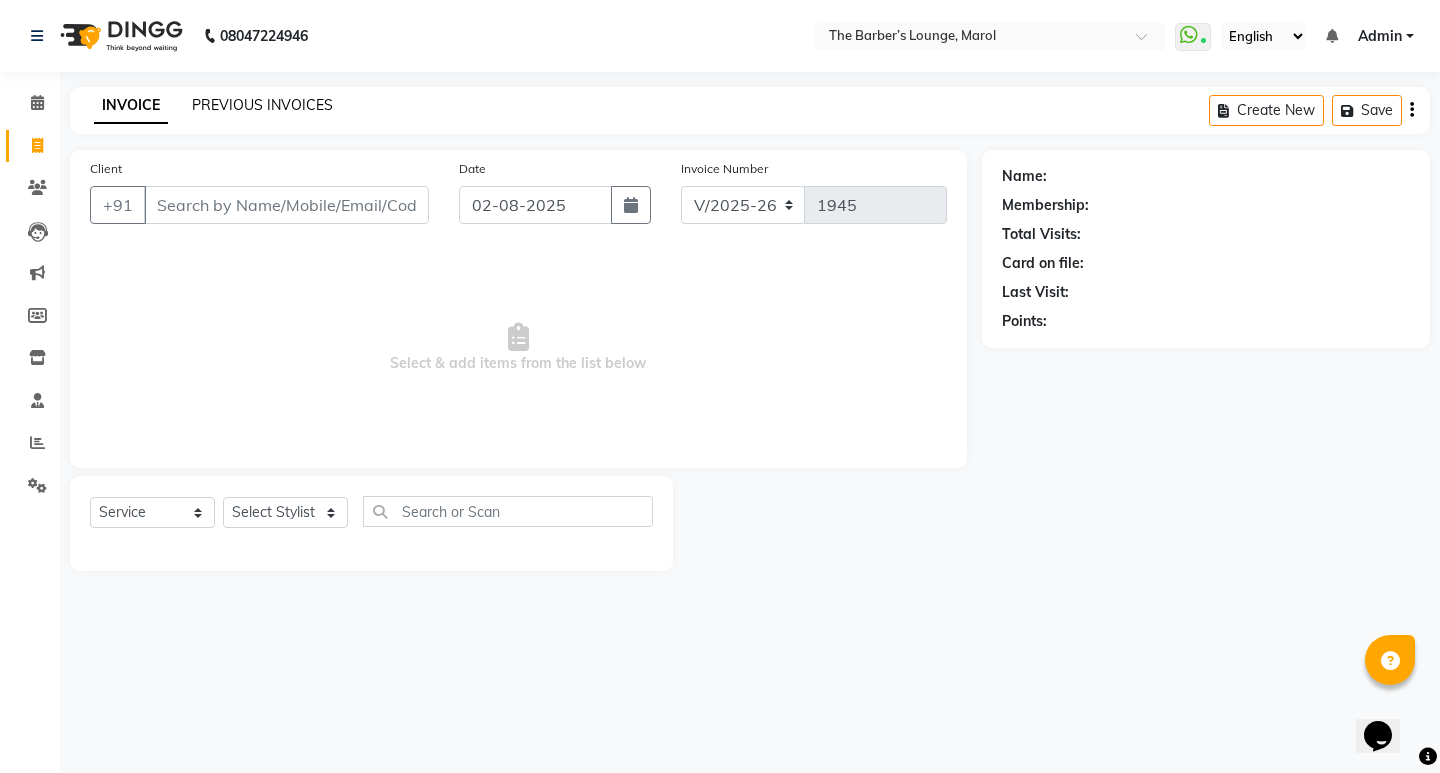 click on "PREVIOUS INVOICES" 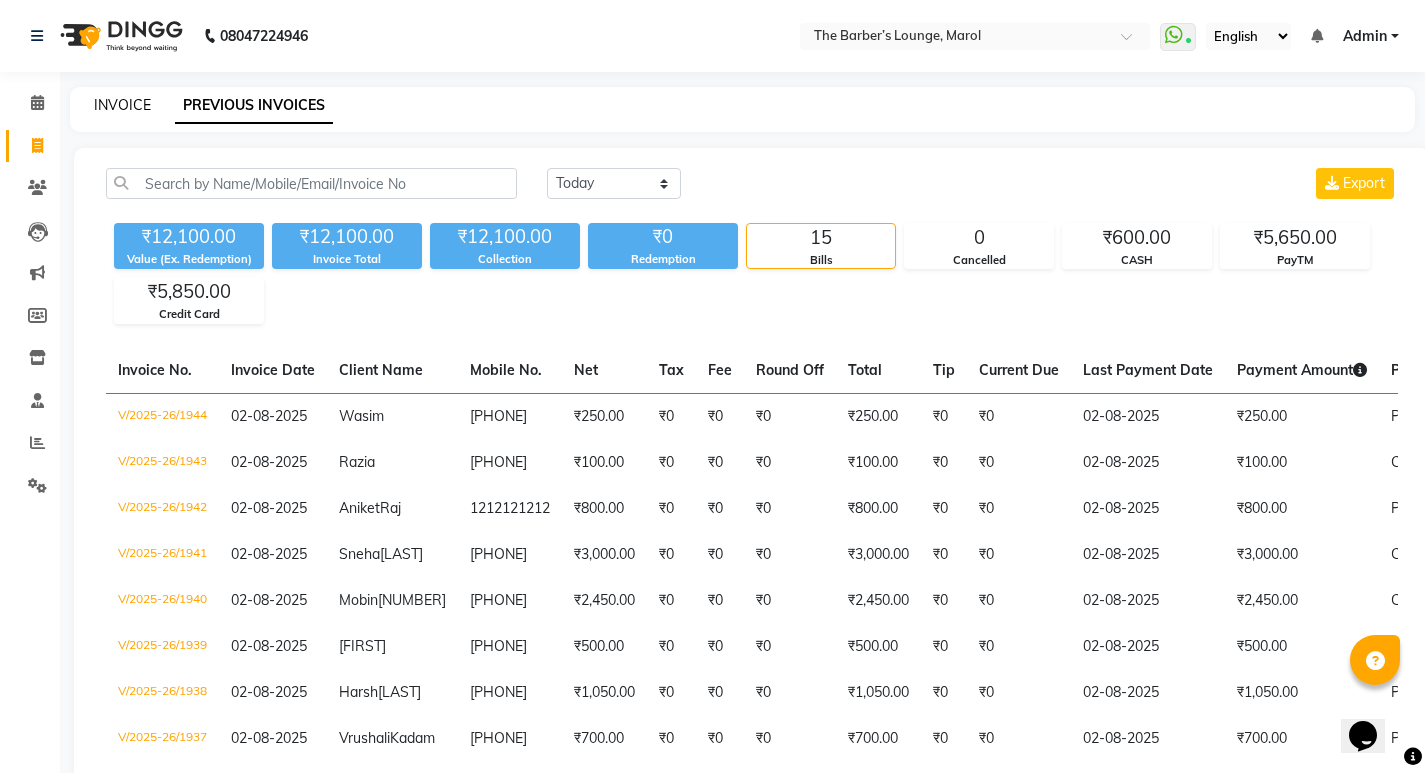 click on "INVOICE" 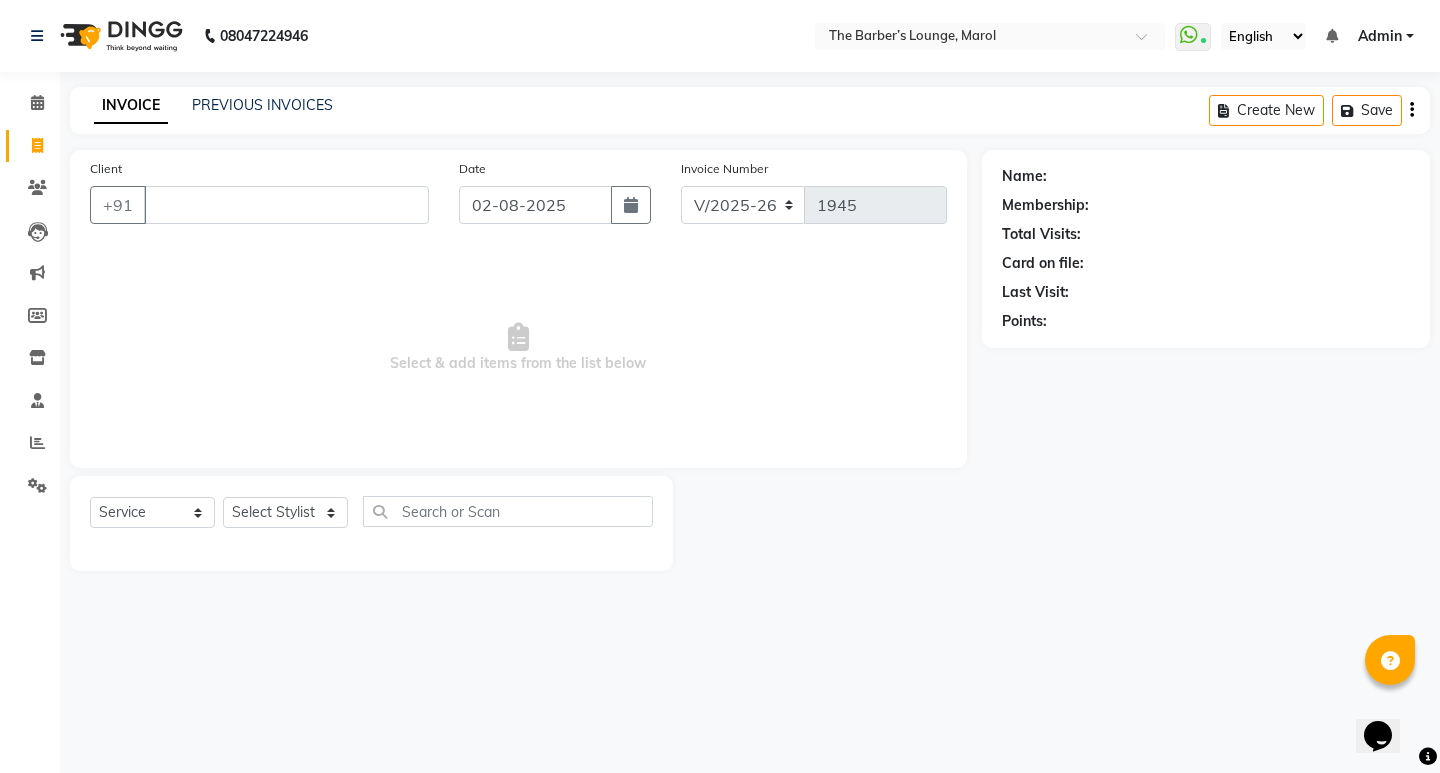 type 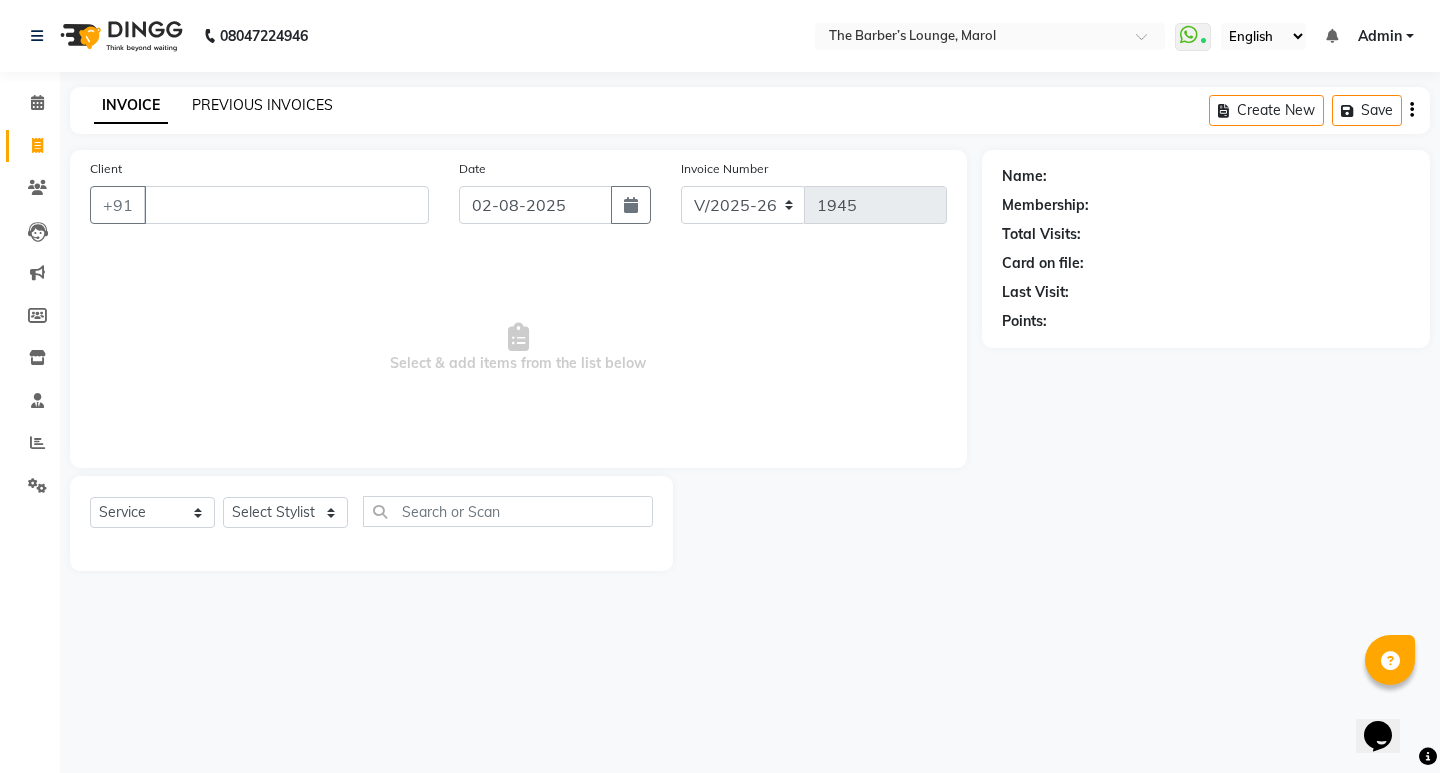 click on "PREVIOUS INVOICES" 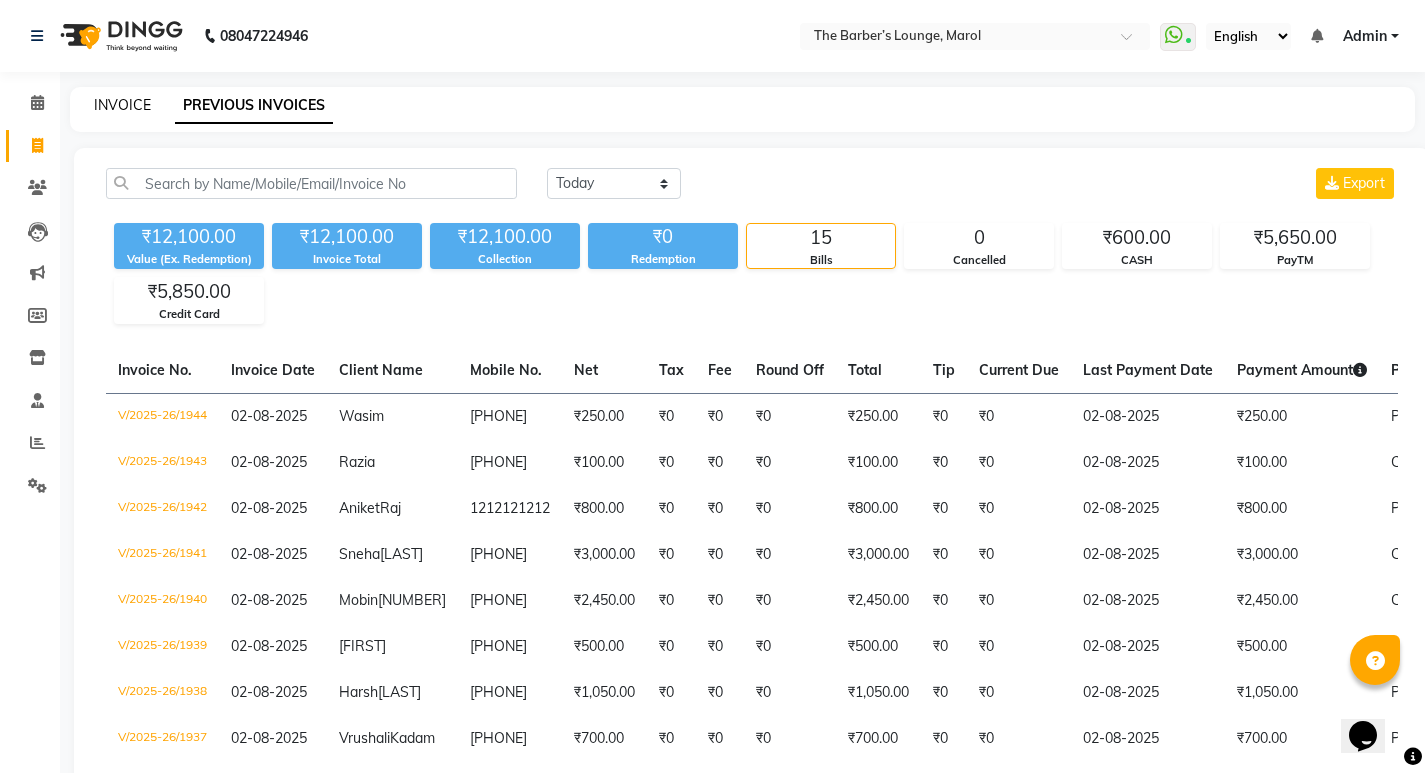 click on "INVOICE" 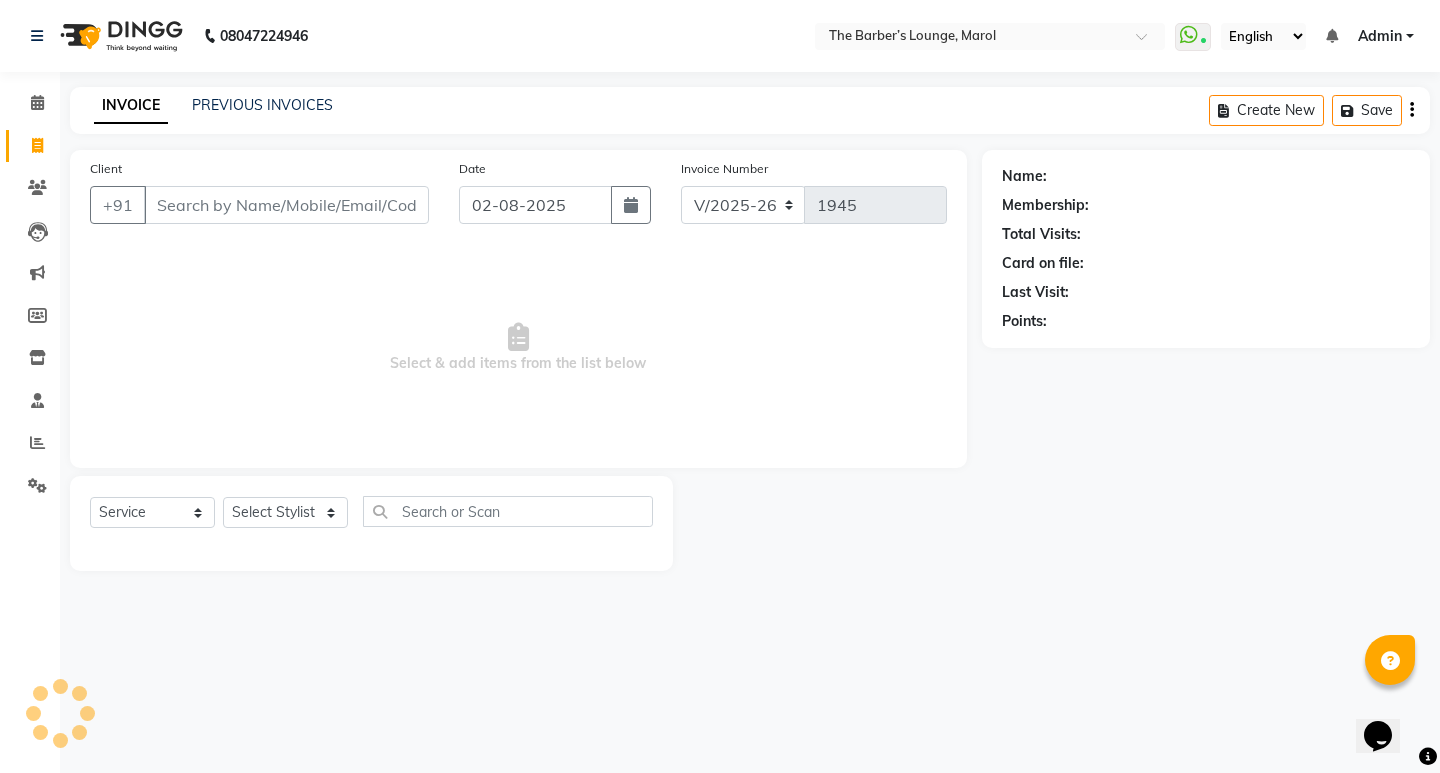 click on "Client" at bounding box center (286, 205) 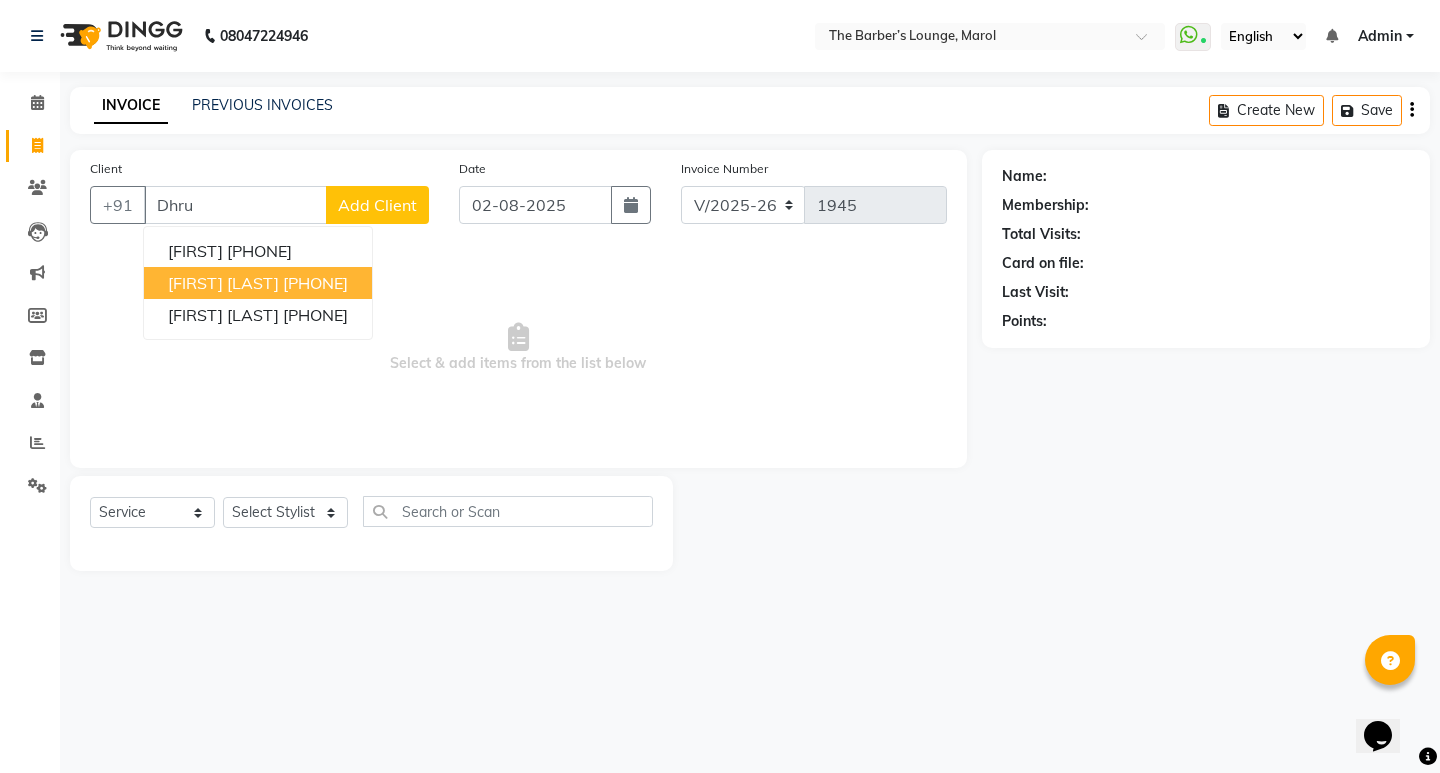 click on "[PHONE]" at bounding box center (315, 283) 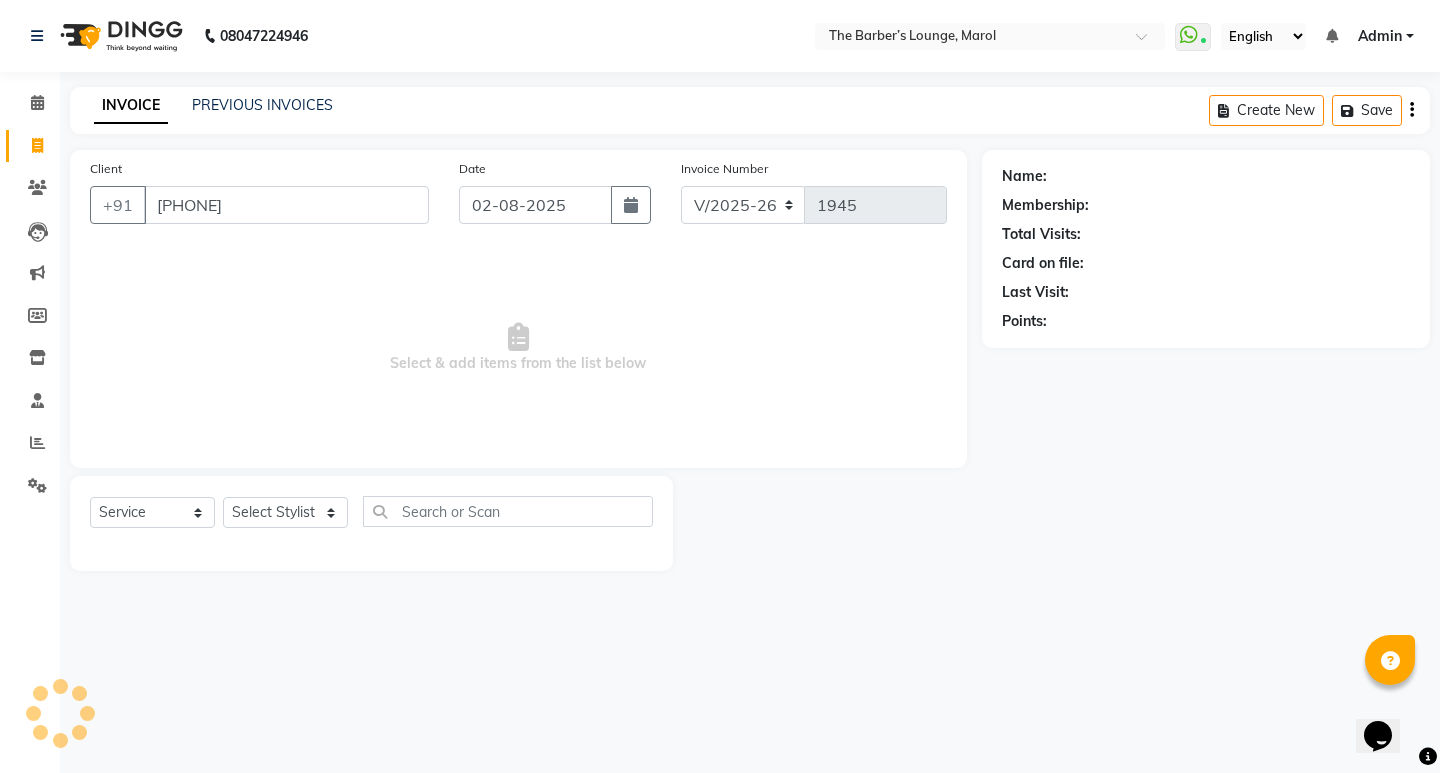 type on "[PHONE]" 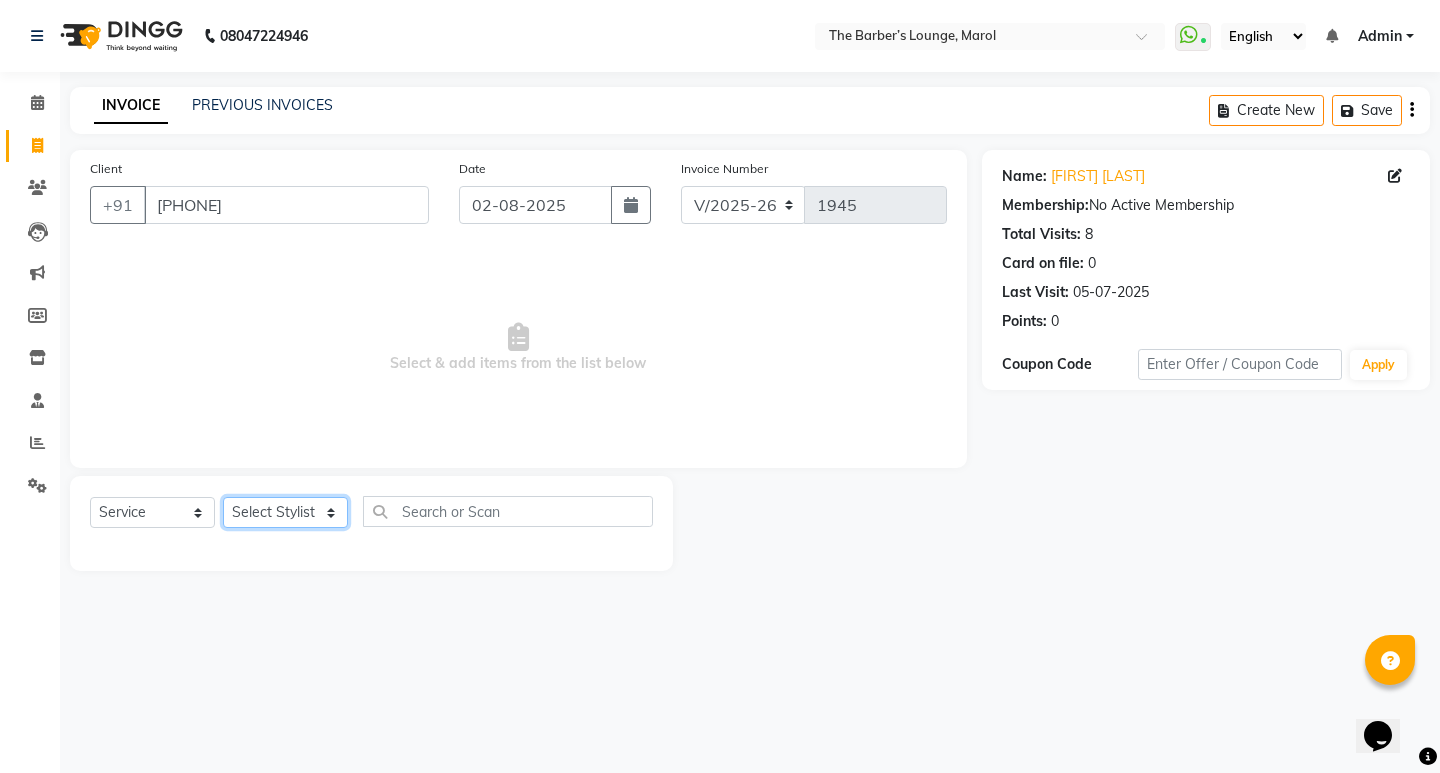 click on "Select Stylist [FIRST] [LAST] [FIRST] [LAST] [FIRST] [LAST] [FIRST] [LAST] [FIRST] [FIRST]" 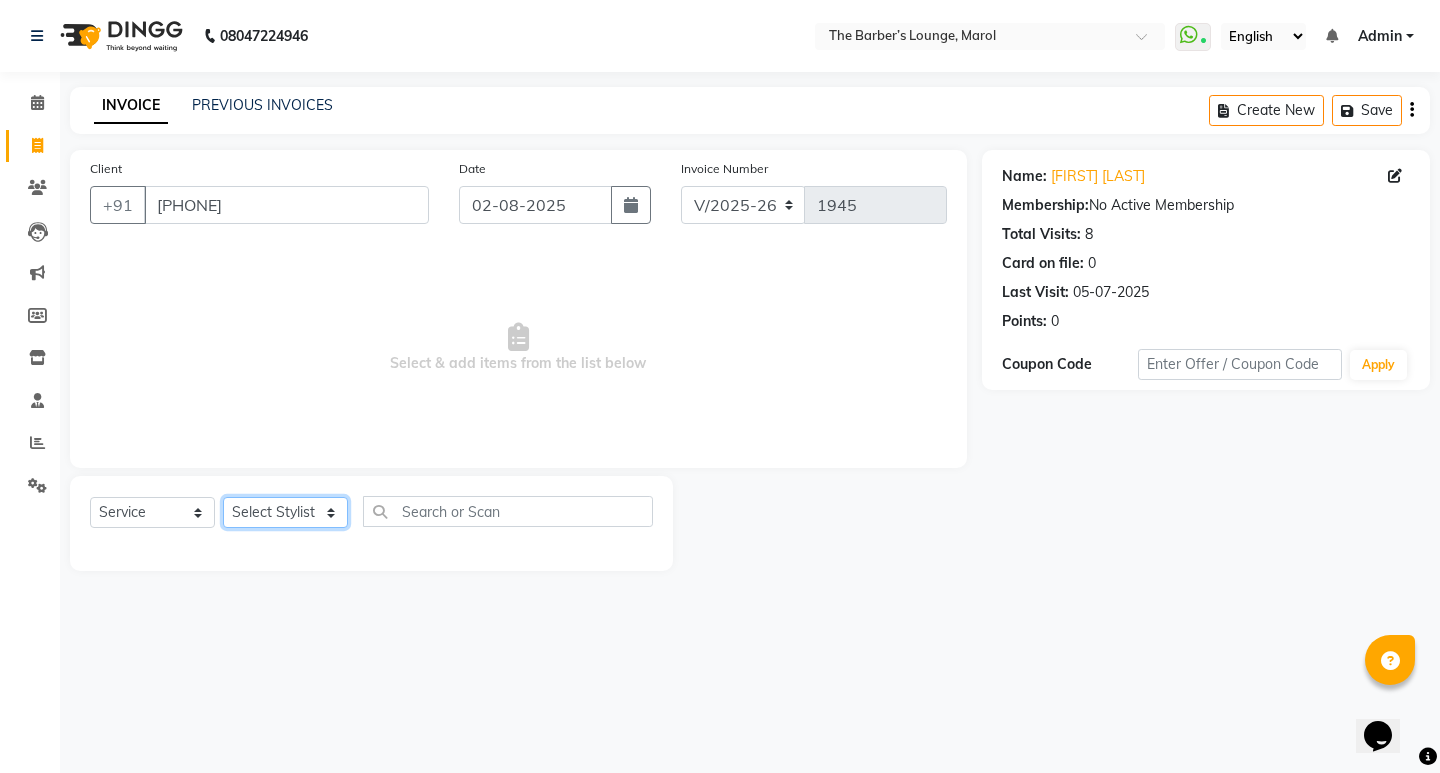 select on "64222" 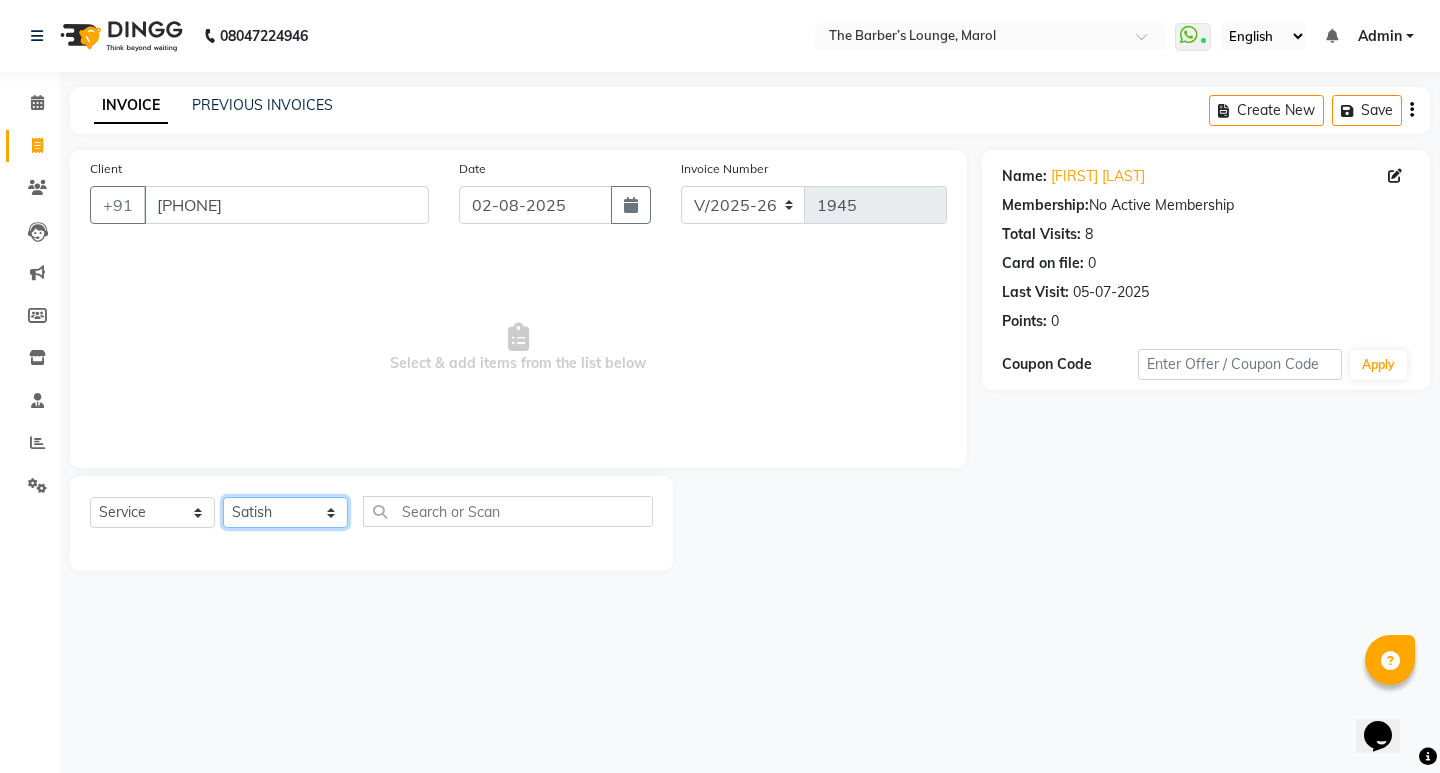 click on "Select Stylist [FIRST] [LAST] [FIRST] [LAST] [FIRST] [LAST] [FIRST] [LAST] [FIRST] [FIRST]" 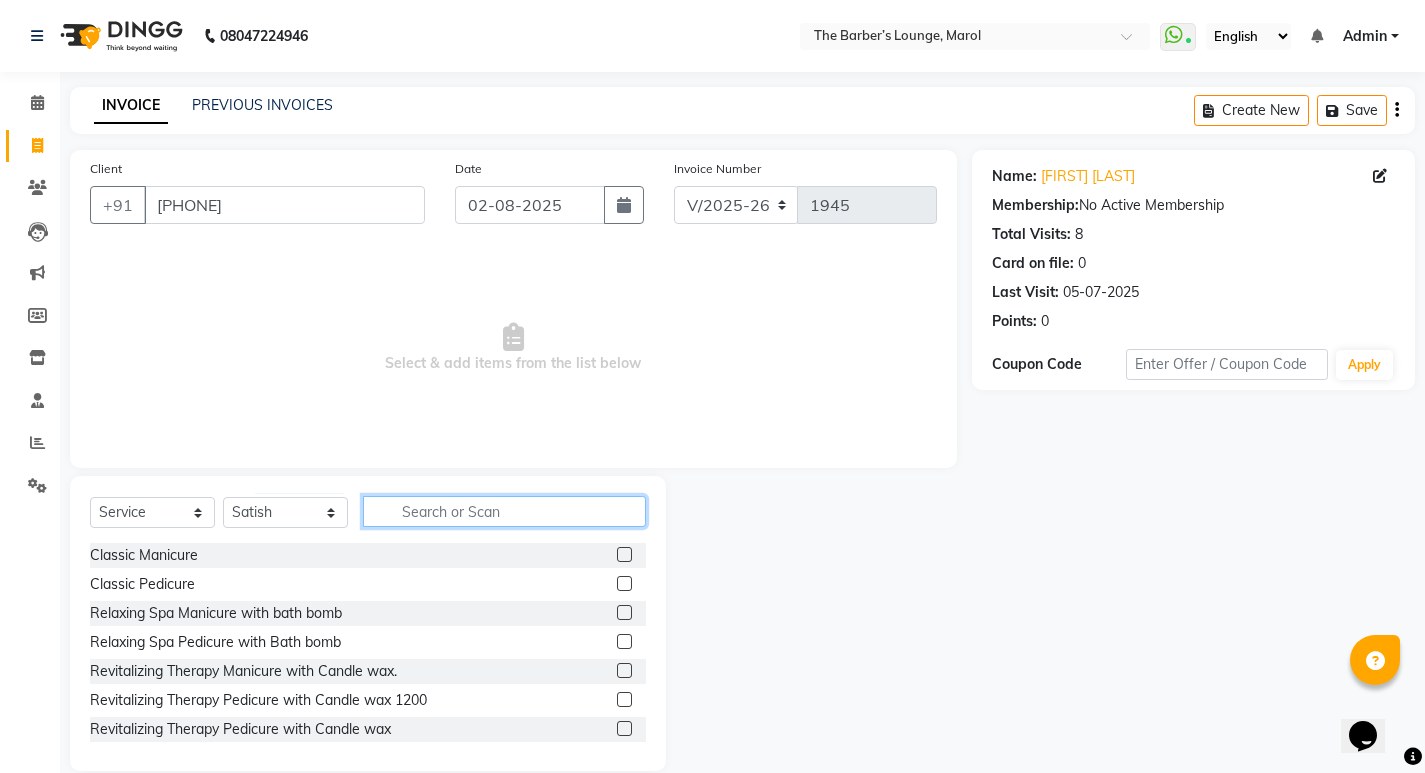 click 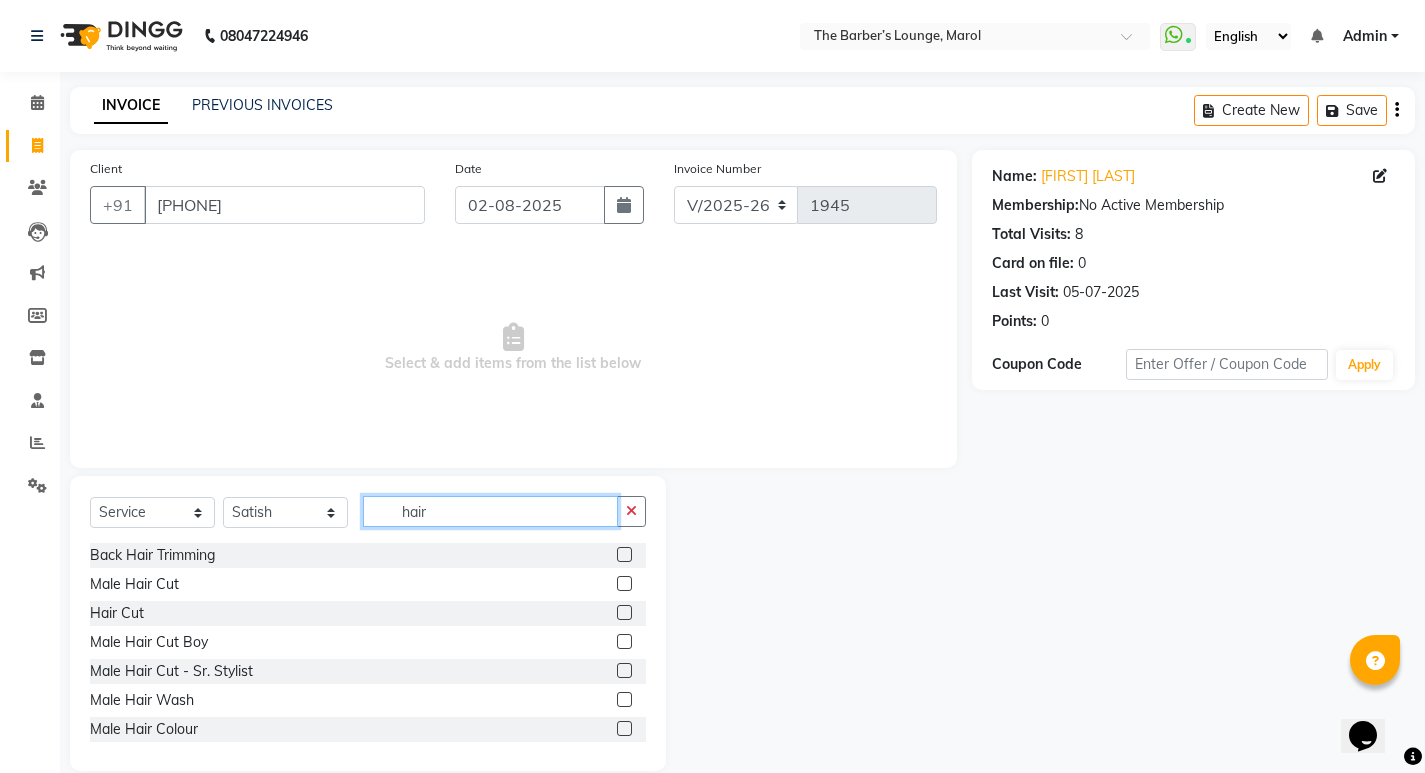 type on "hair" 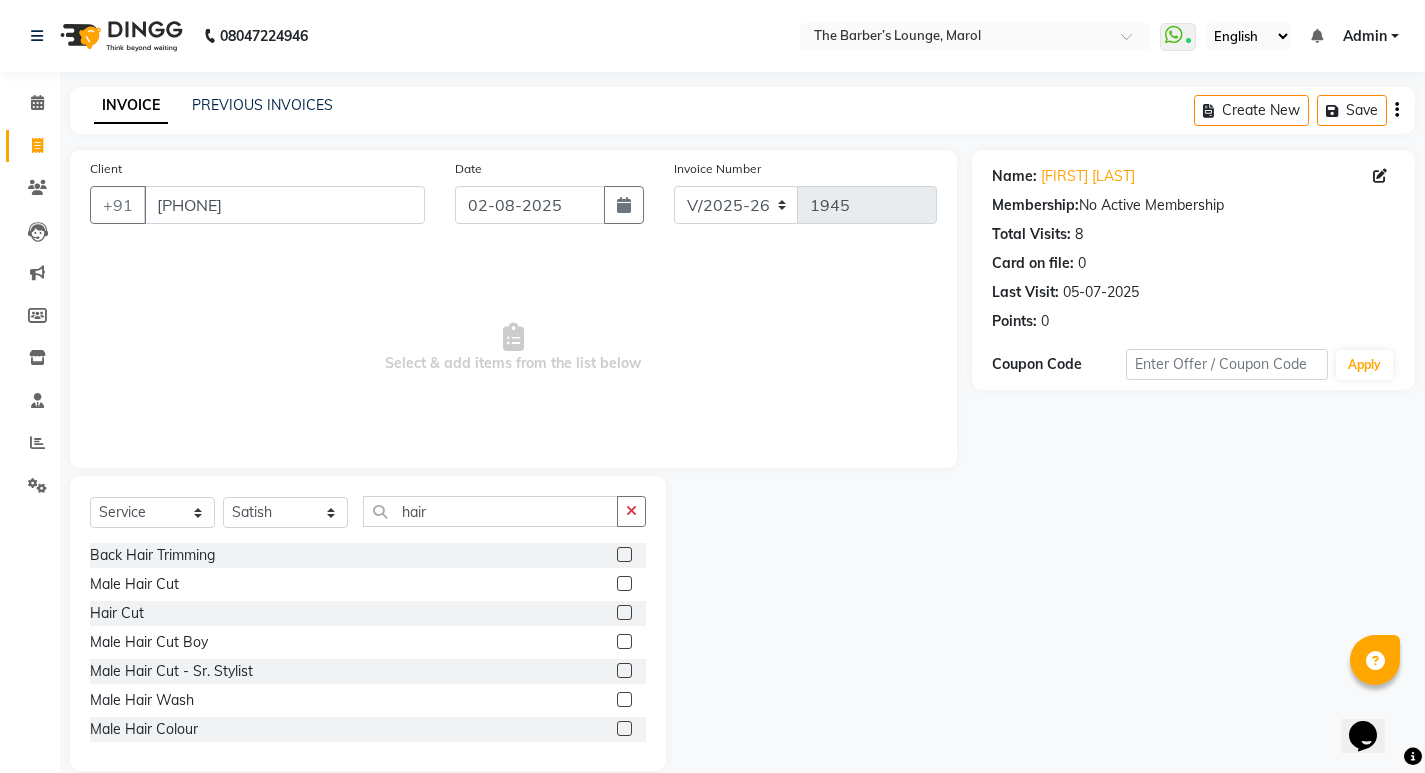click 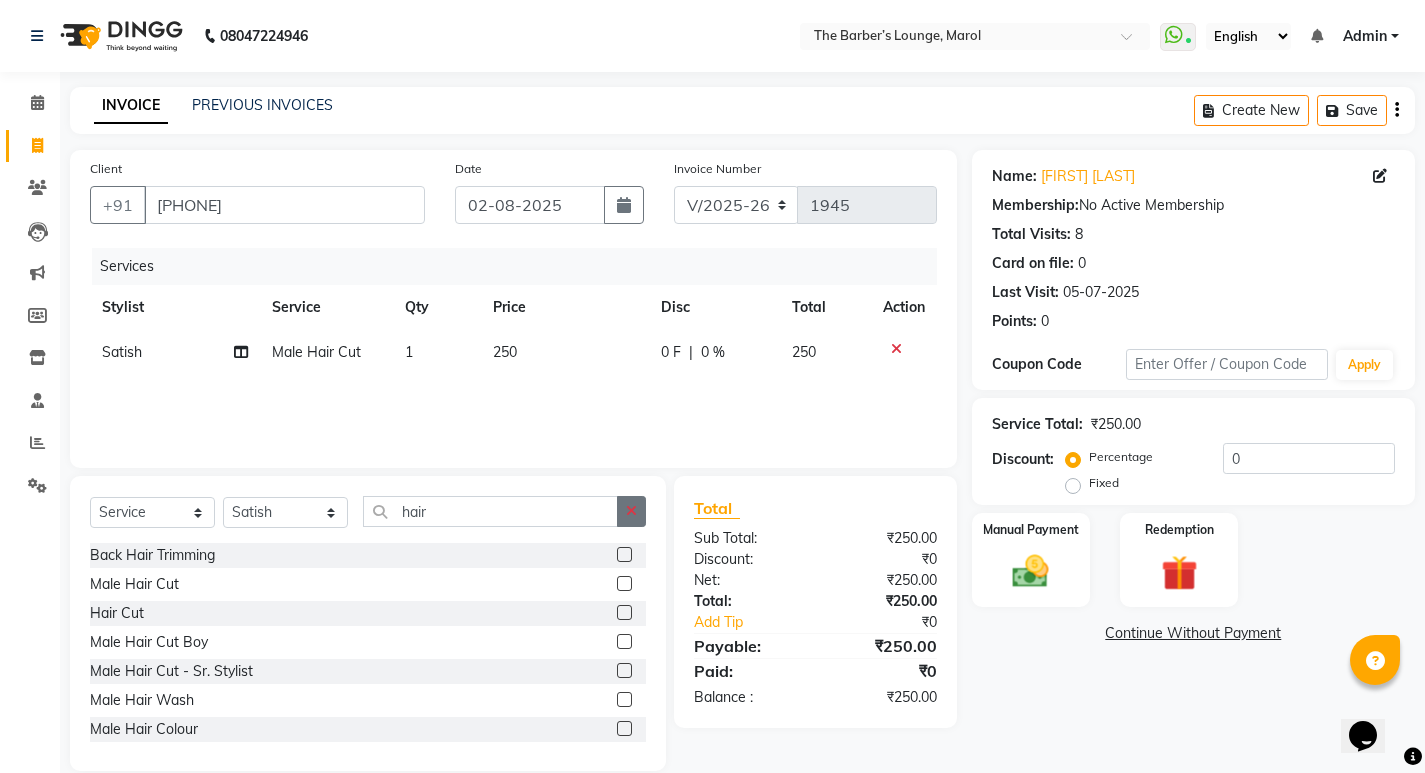 checkbox on "false" 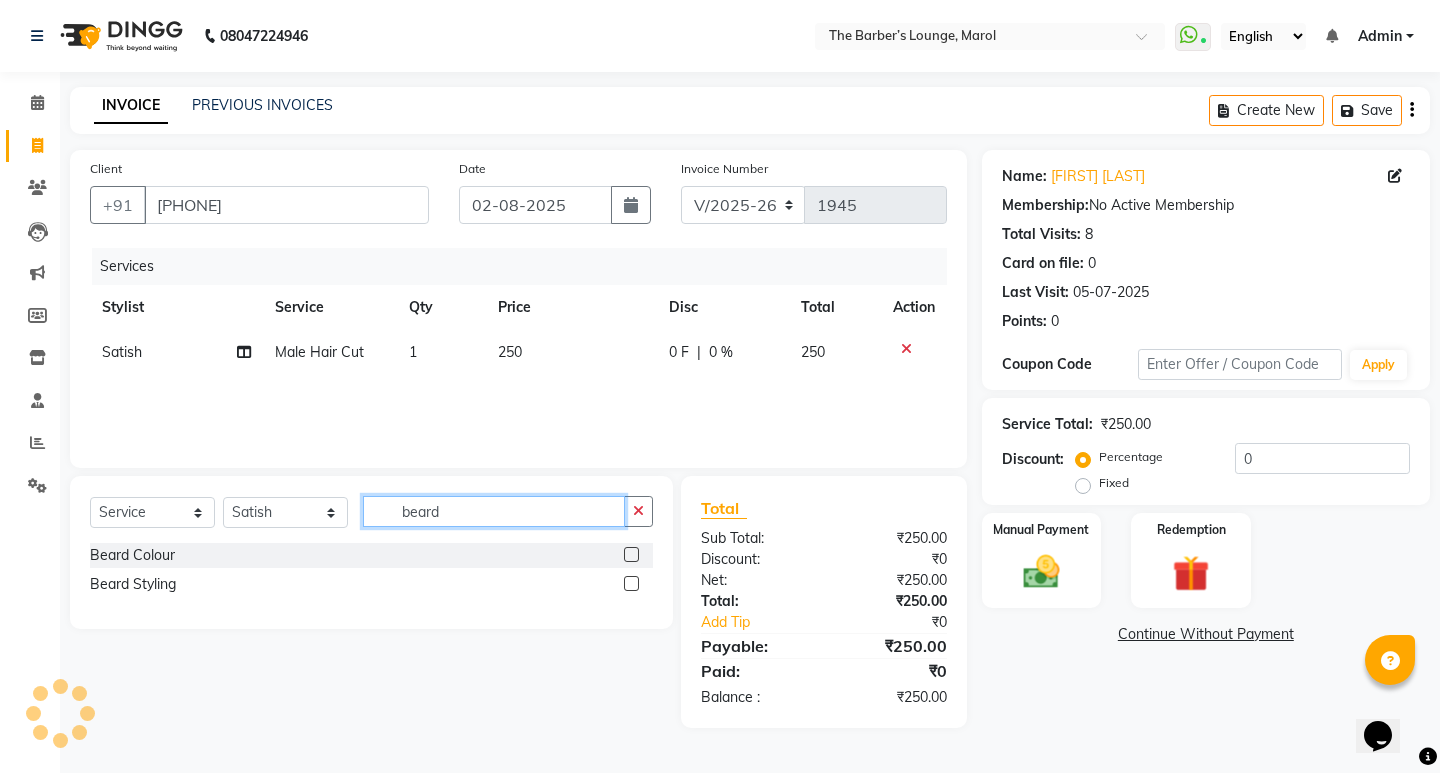 type on "beard" 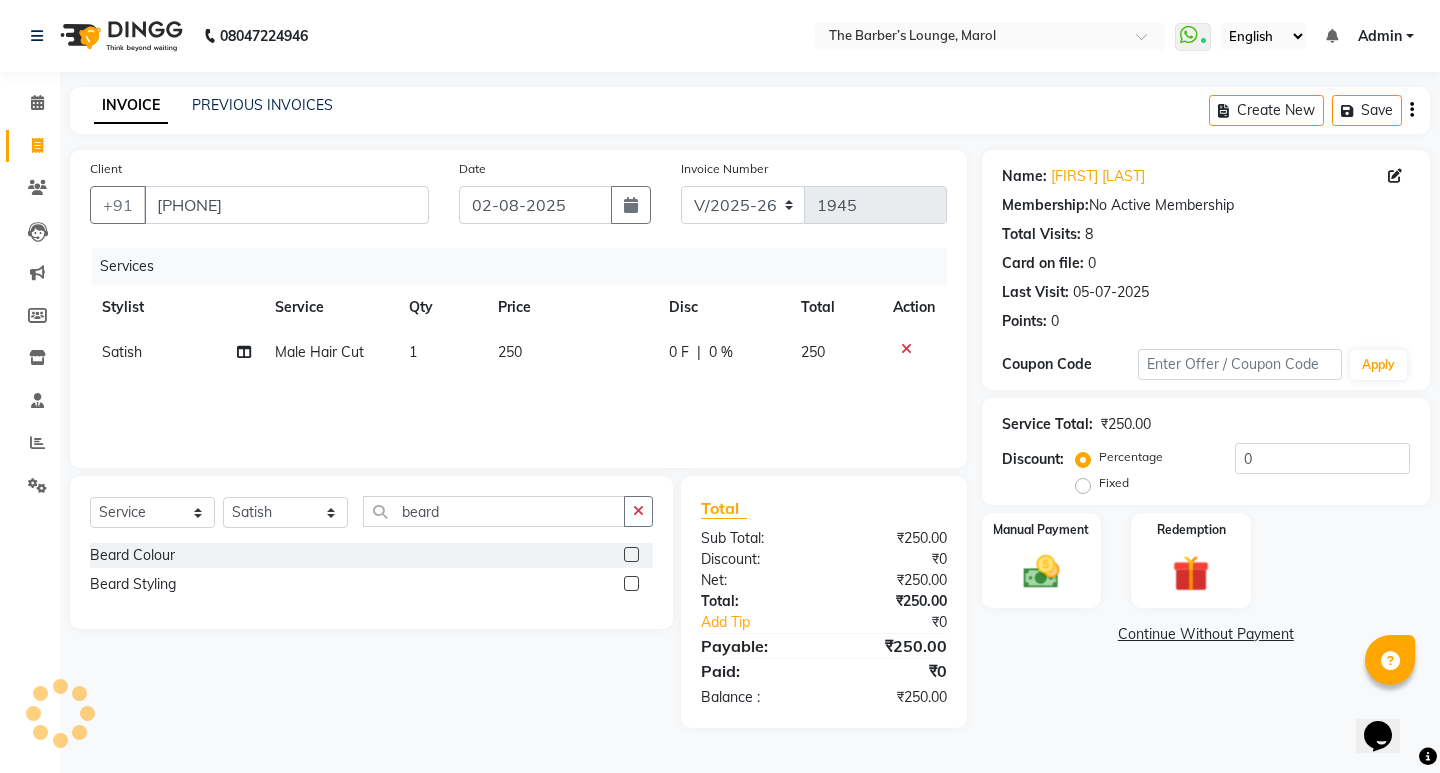 click 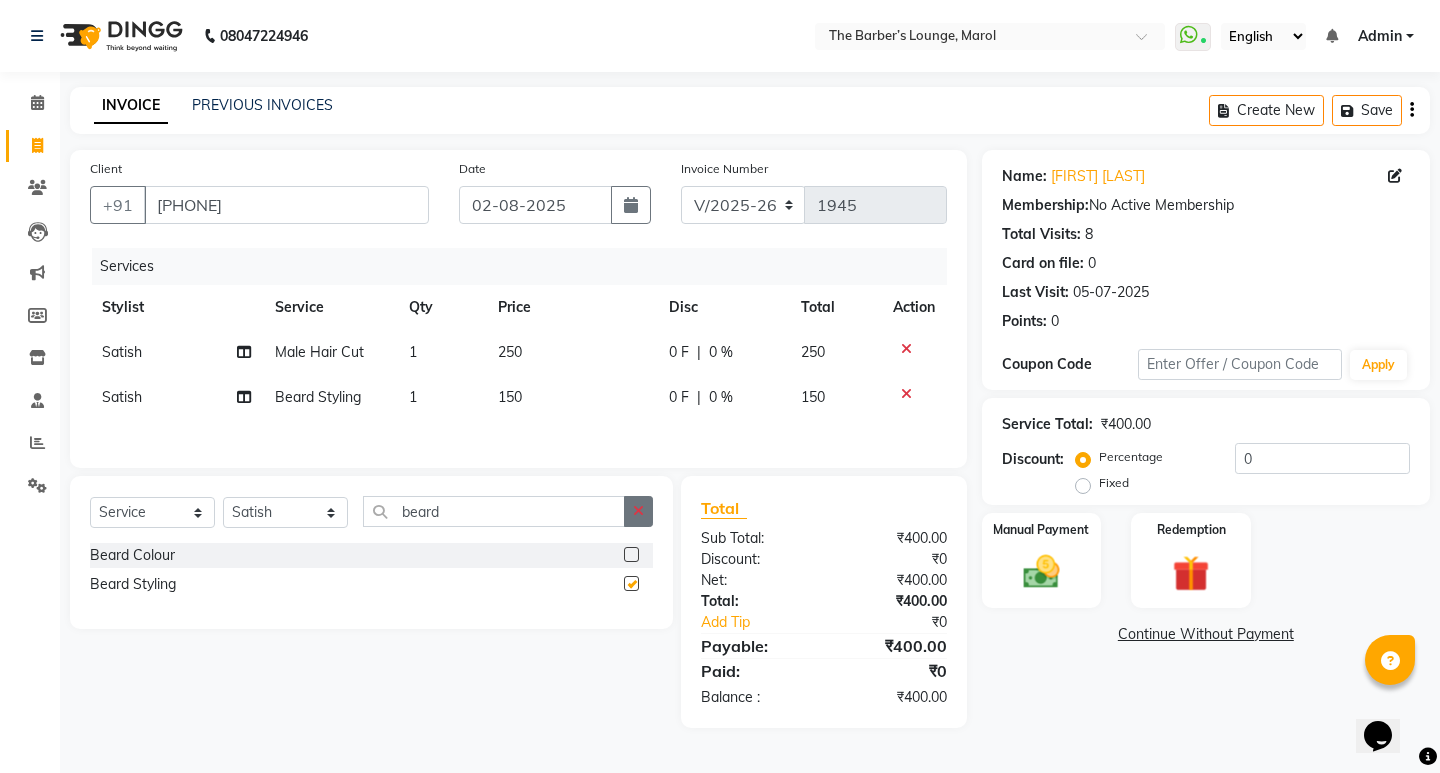 click 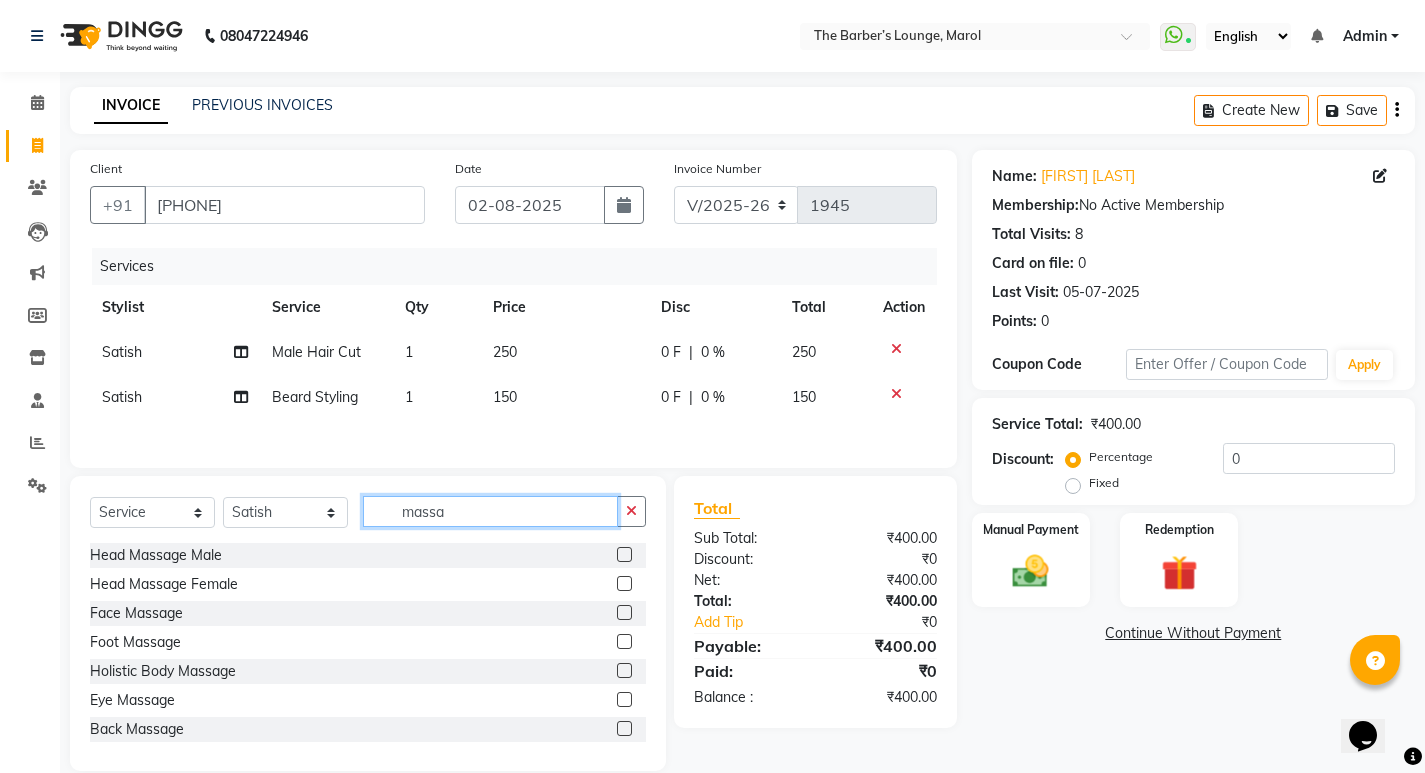 type on "massa" 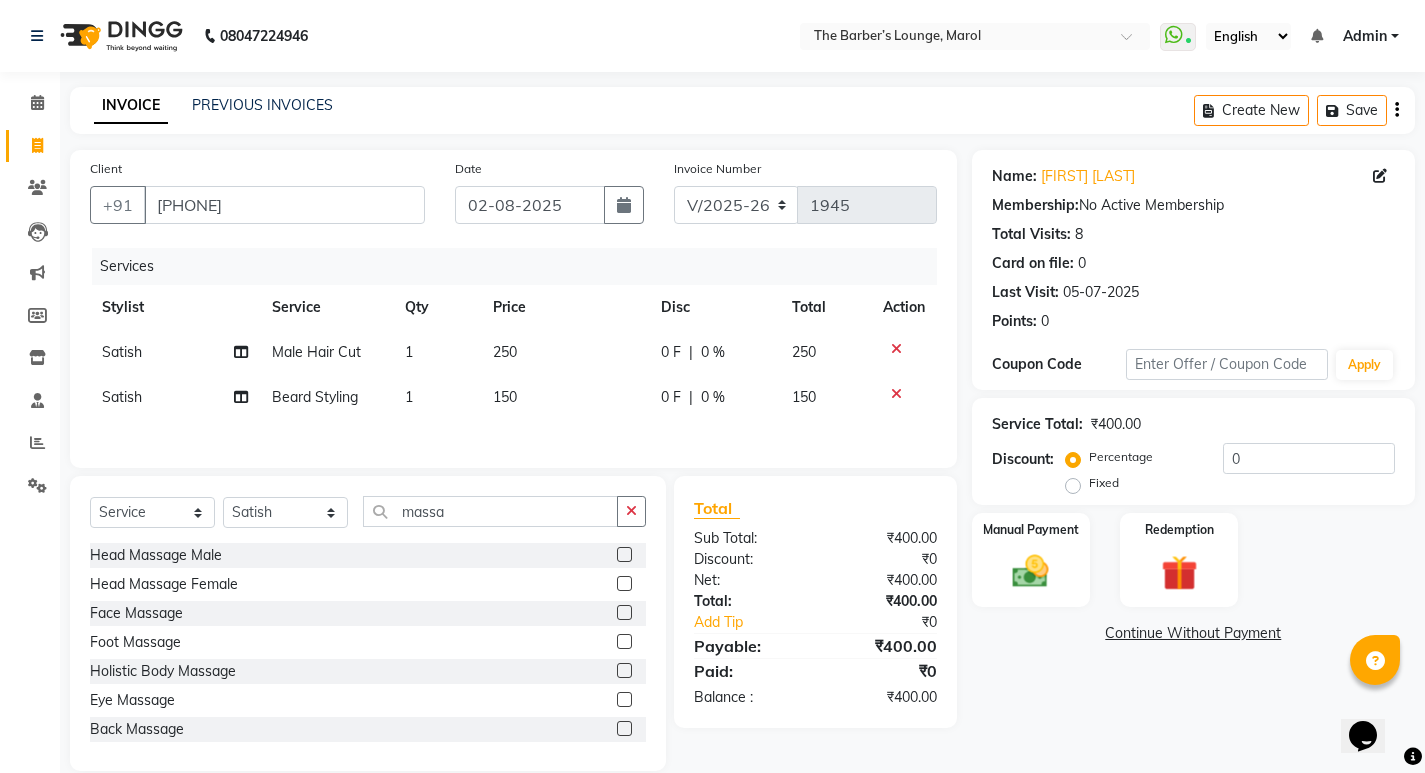 click 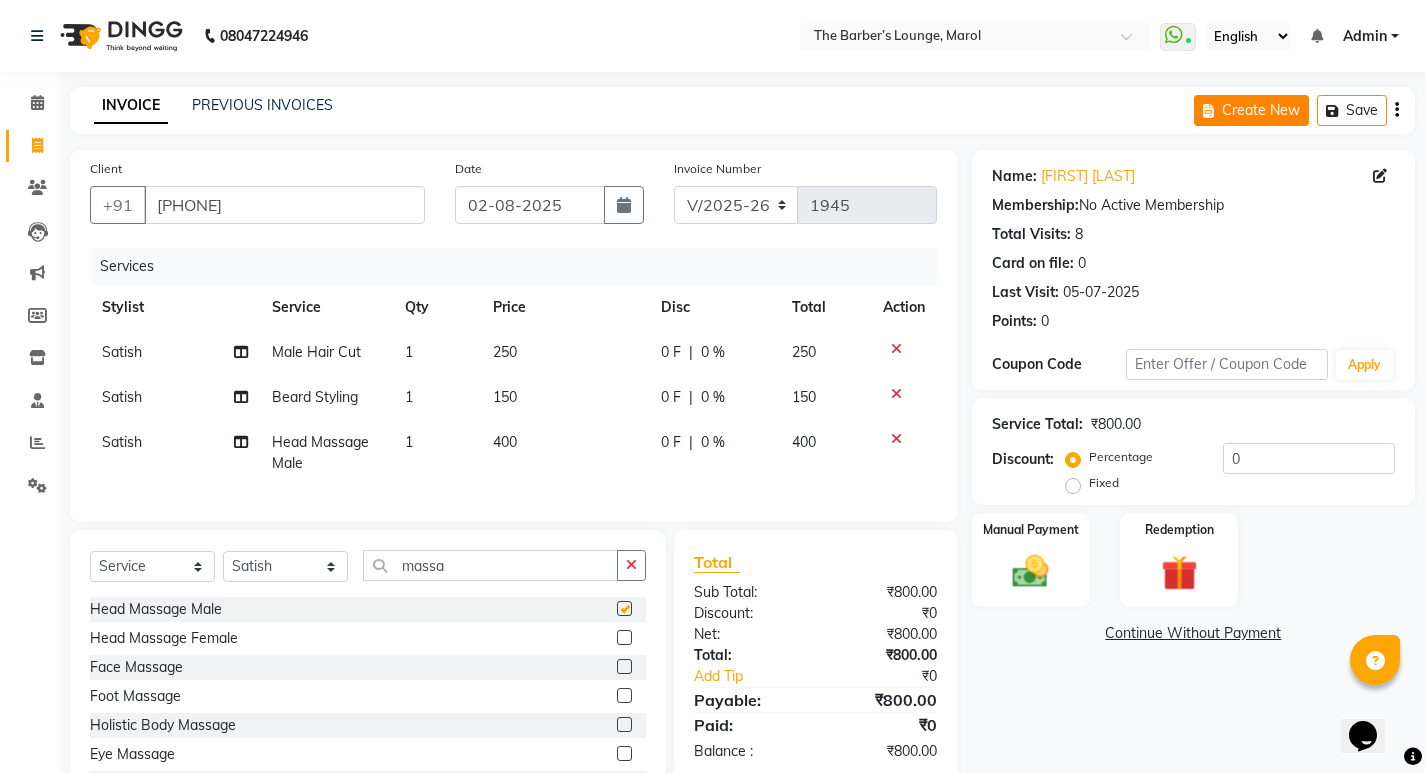 checkbox on "false" 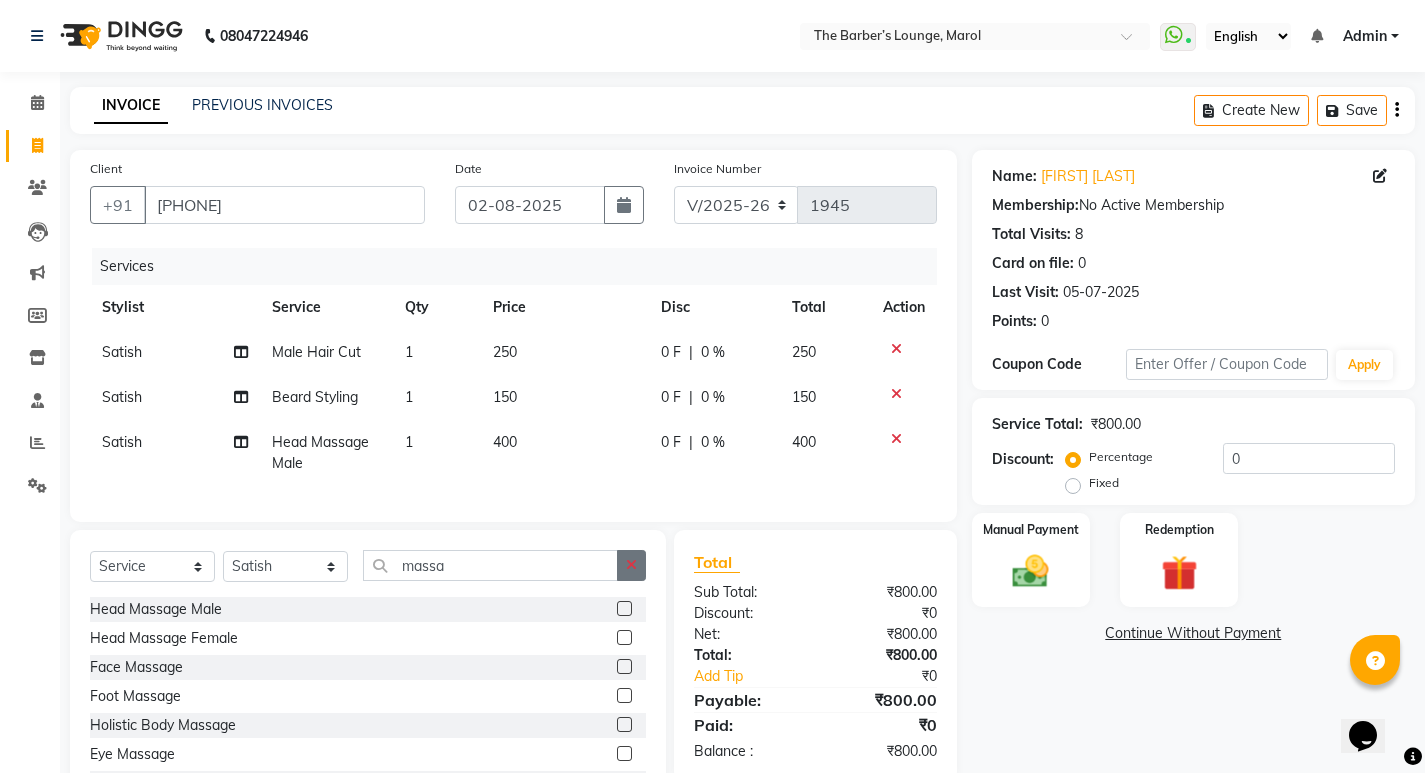 click 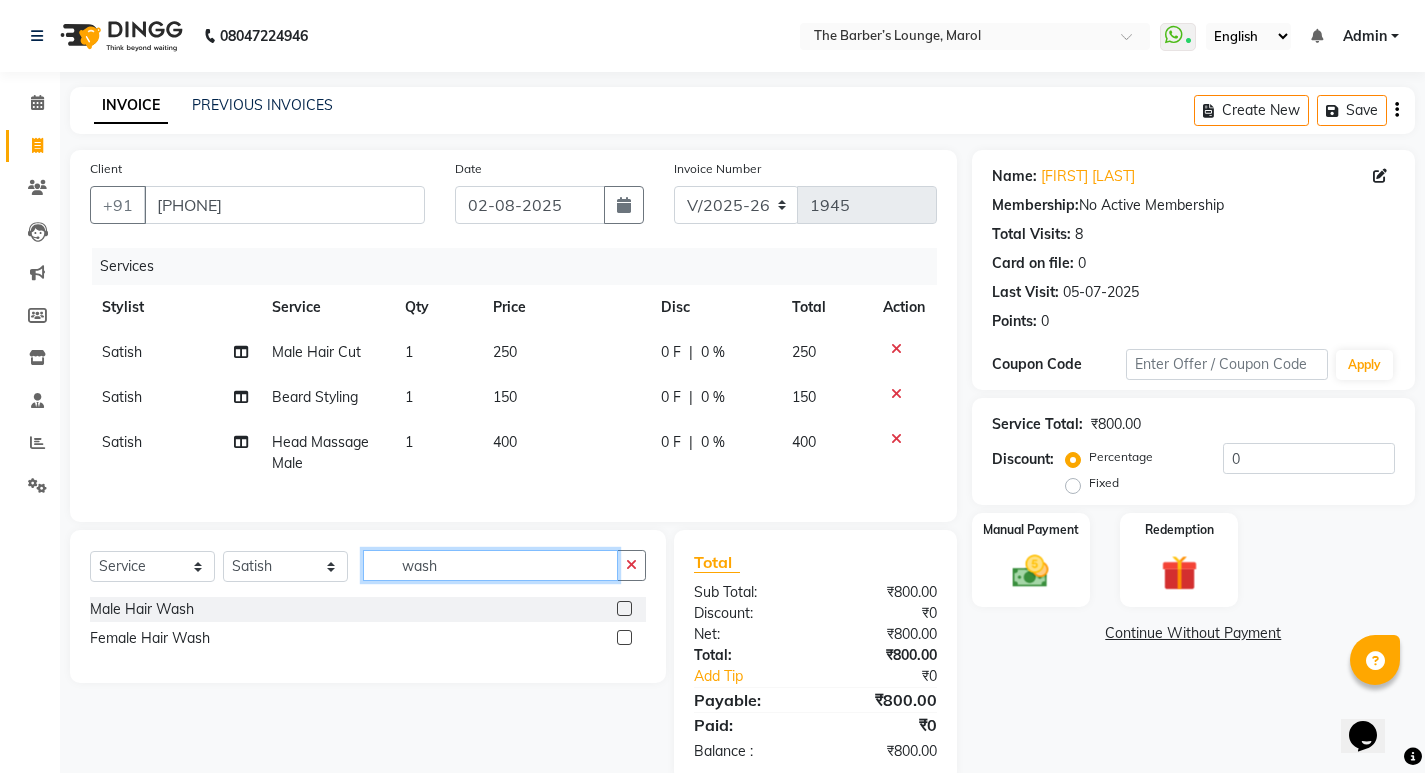 type on "wash" 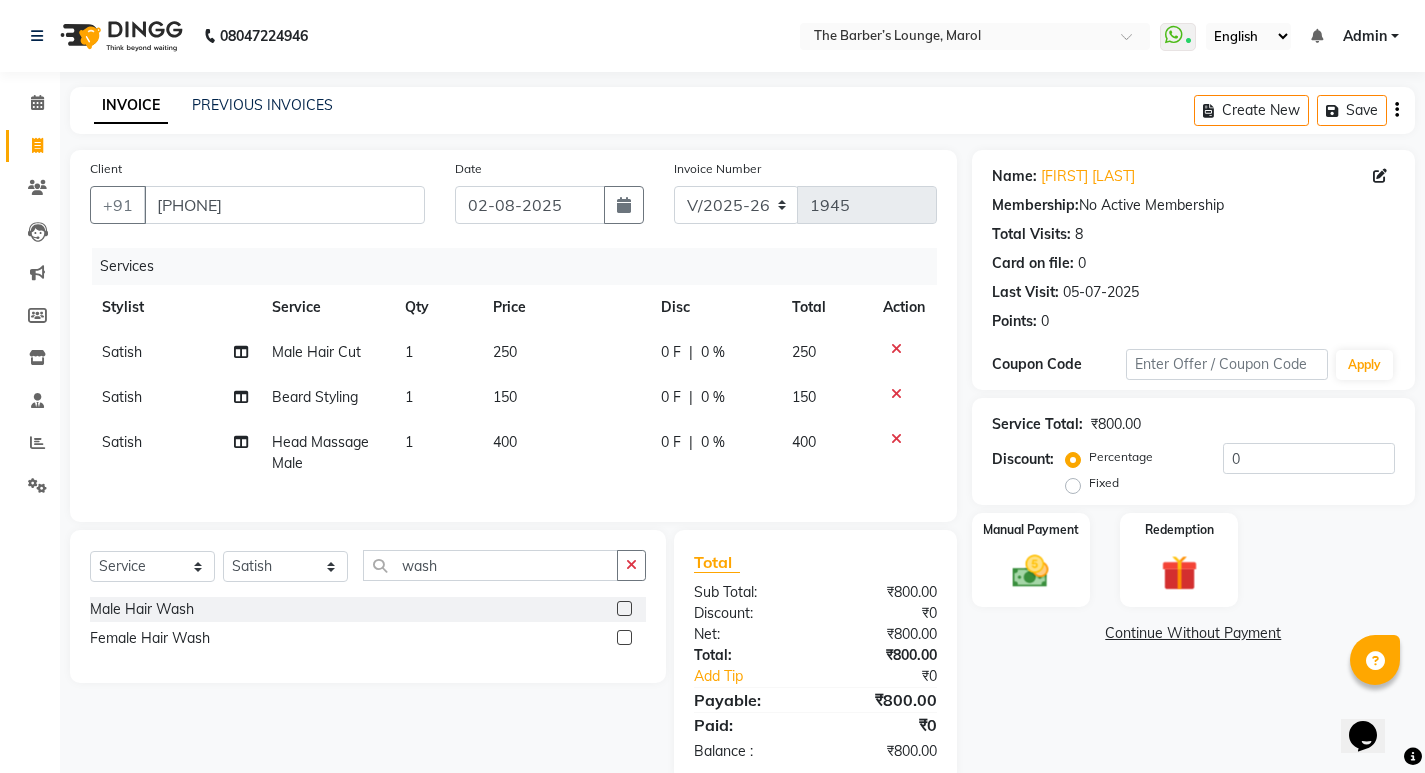 drag, startPoint x: 624, startPoint y: 614, endPoint x: 619, endPoint y: 637, distance: 23.537205 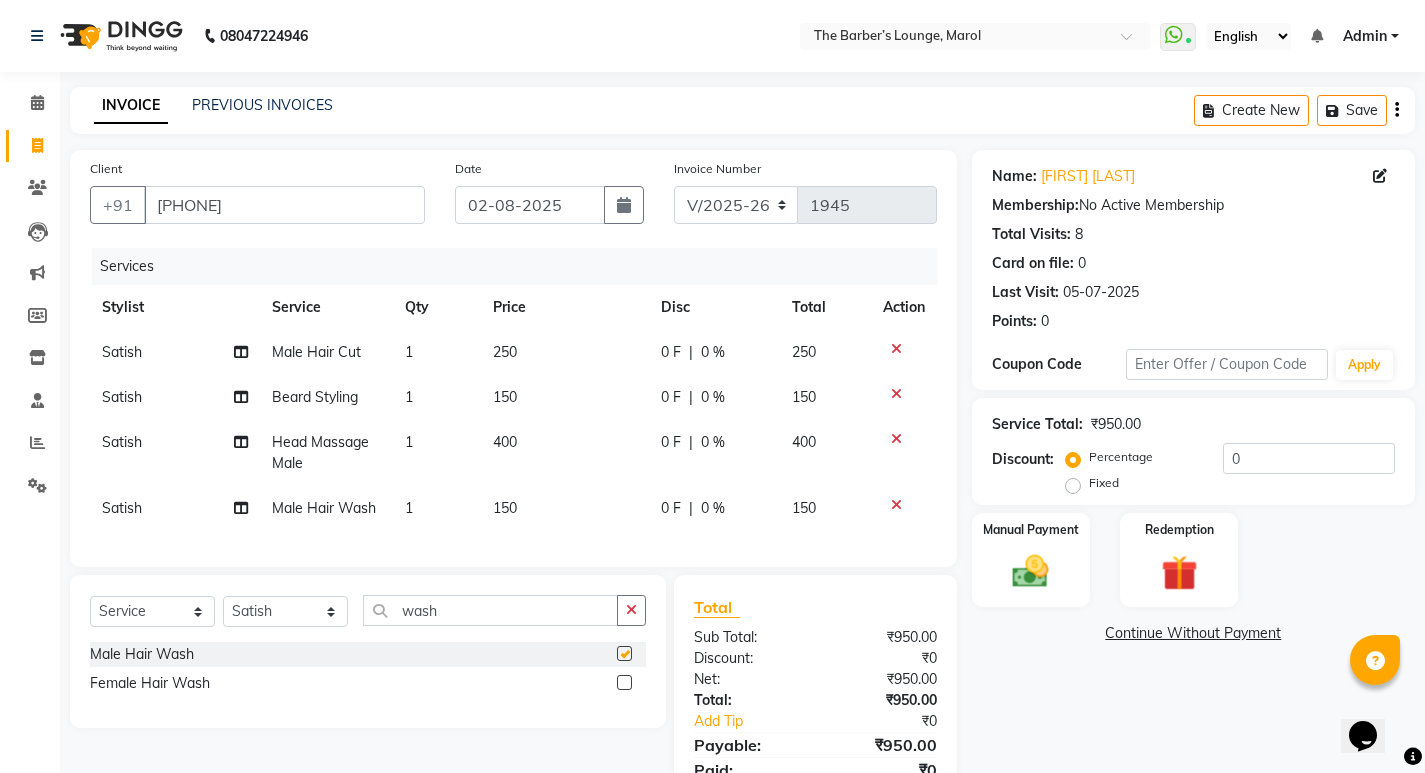 checkbox on "false" 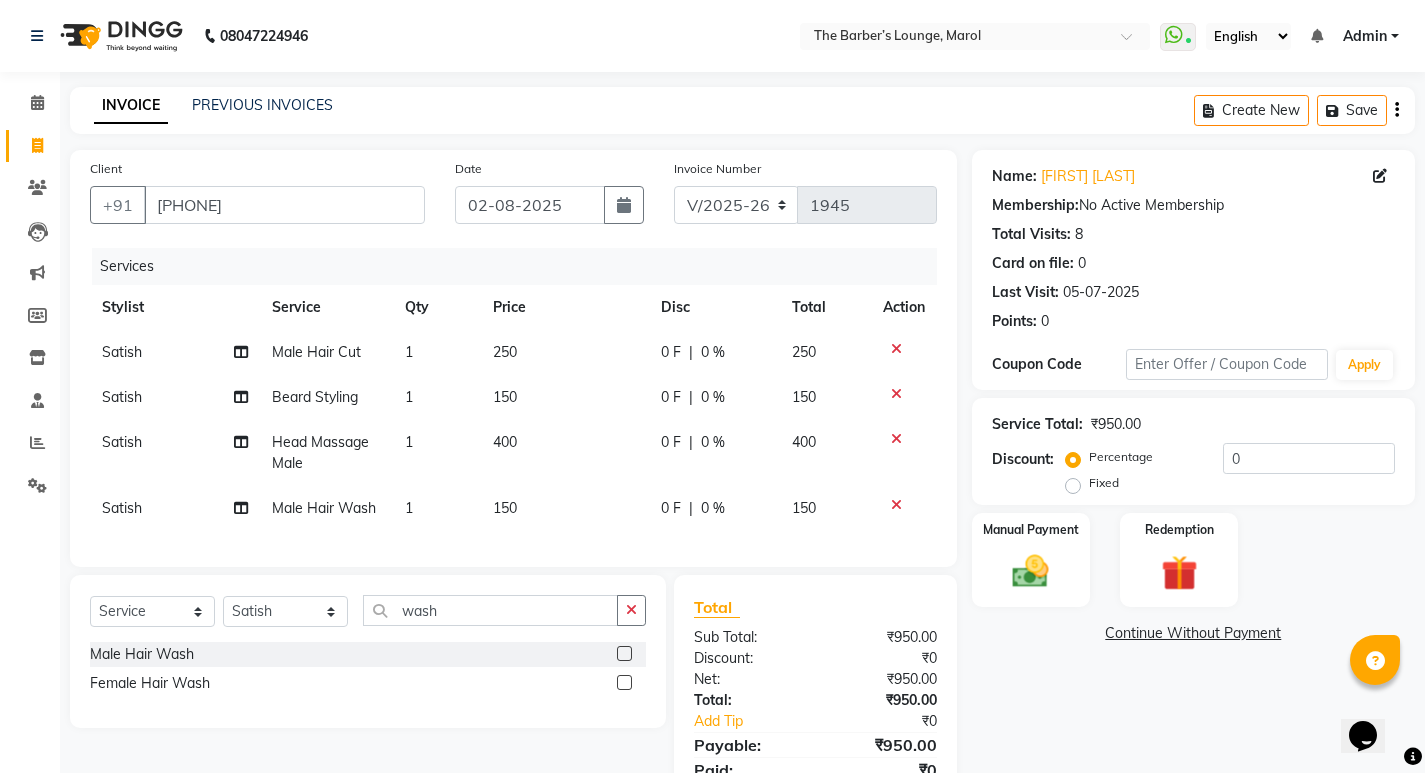 click on "150" 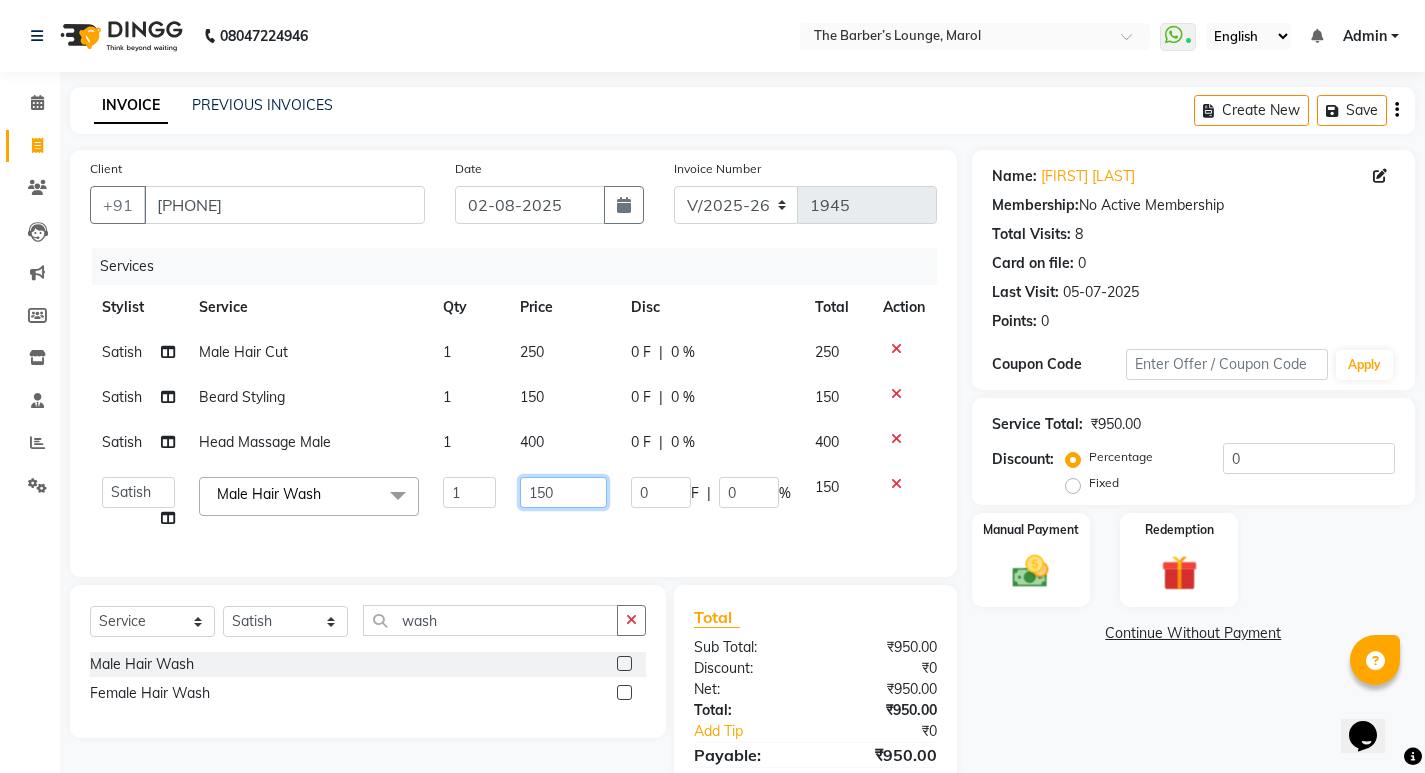 click on "150" 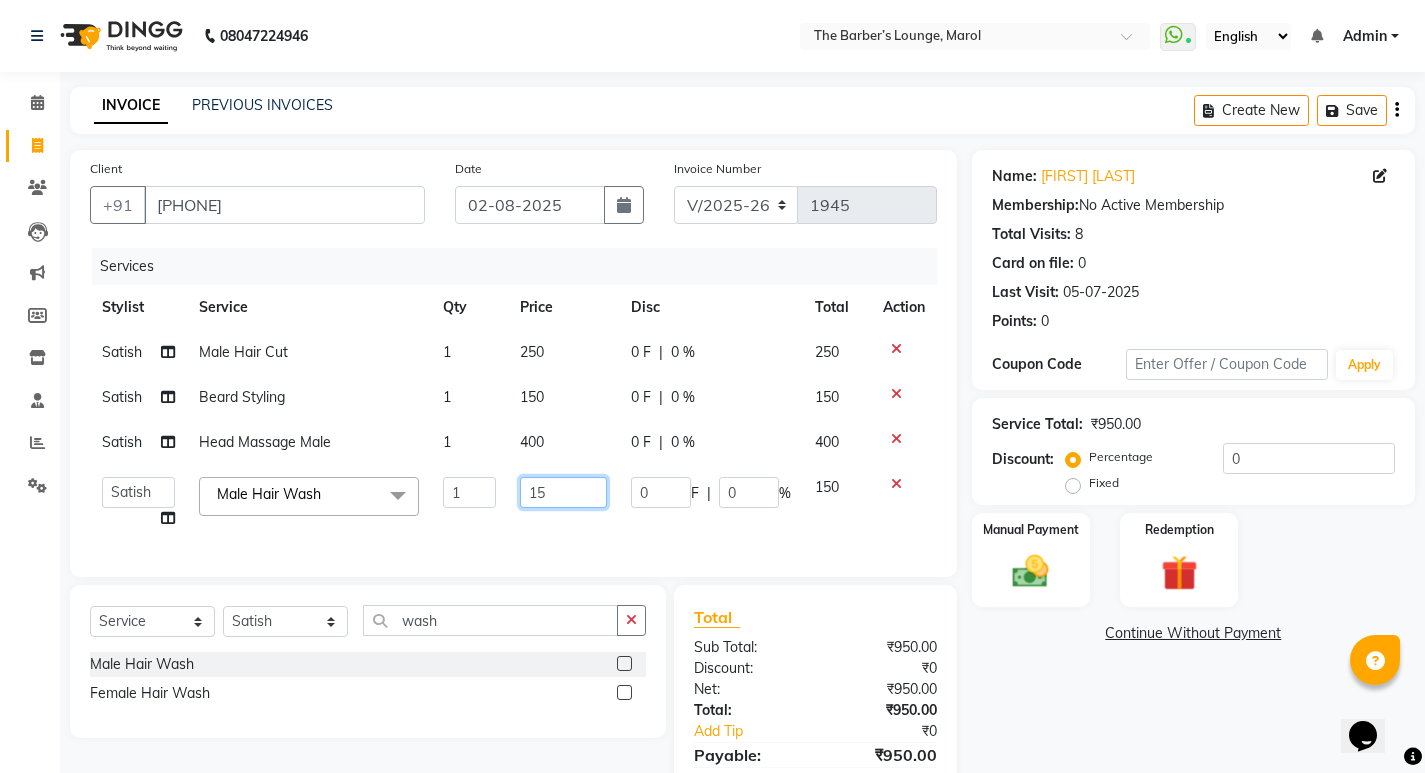 type on "1" 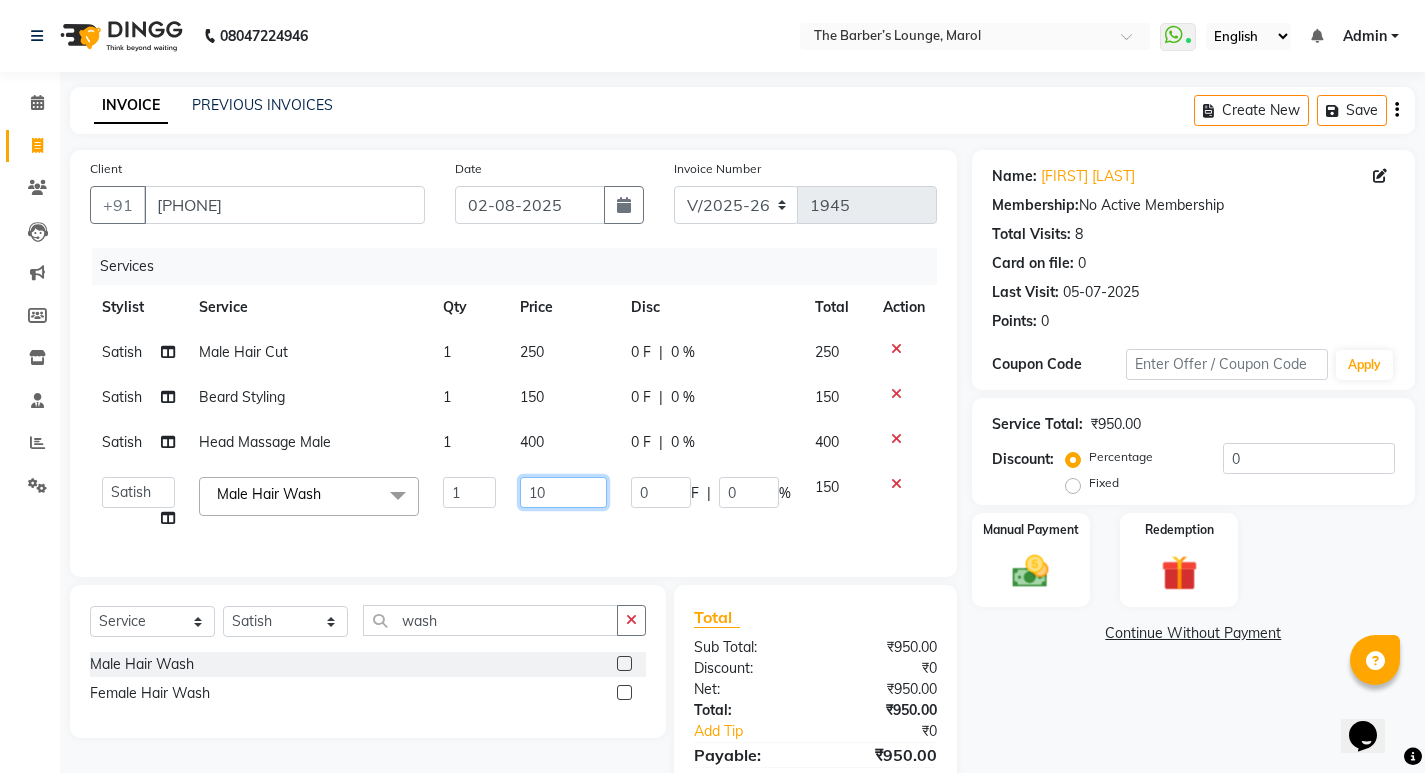 type on "100" 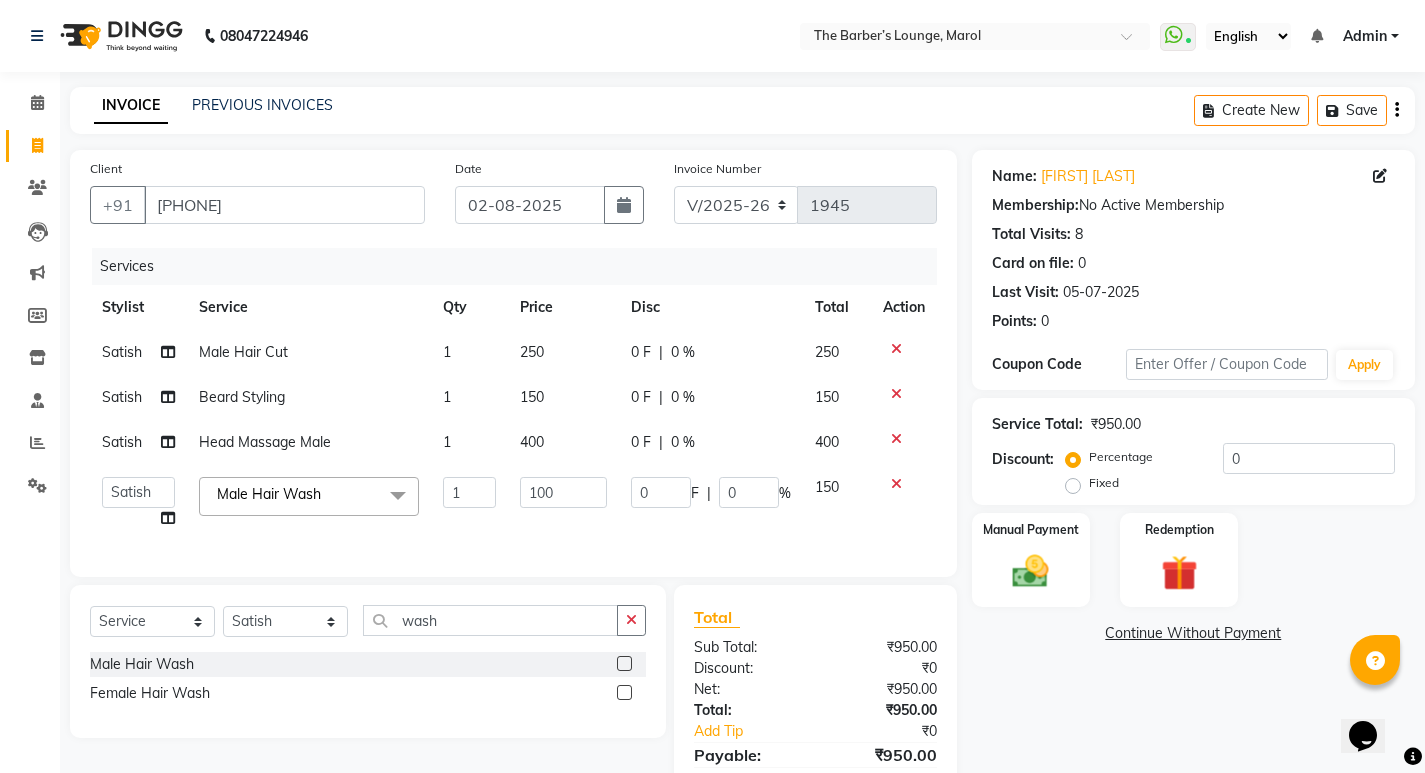 click on "Name: [FIRST] [LAST] Membership:  No Active Membership  Total Visits:  8 Card on file:  0 Last Visit:   05-07-2025 Points:   0  Coupon Code Apply Service Total:  ₹950.00  Discount:  Percentage   Fixed  0 Manual Payment Redemption  Continue Without Payment" 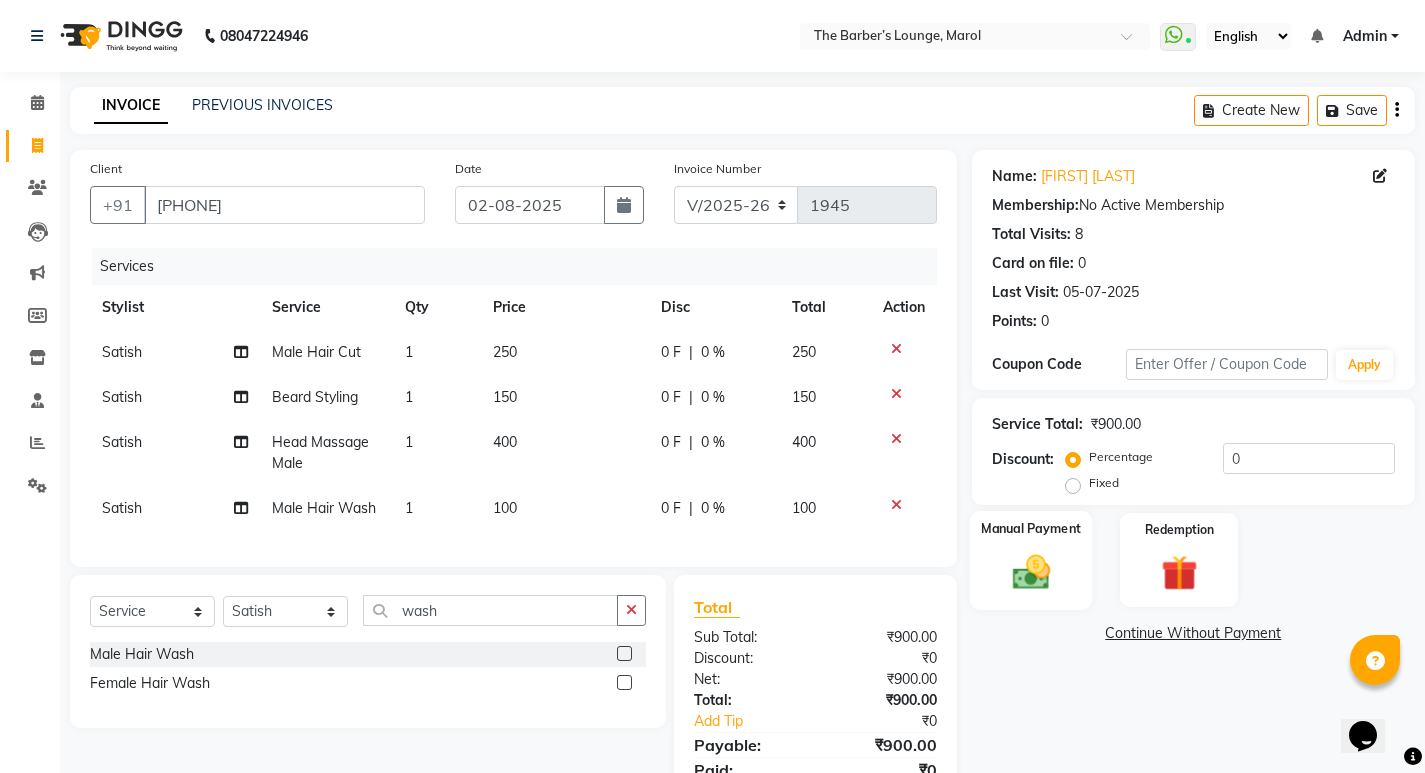 click 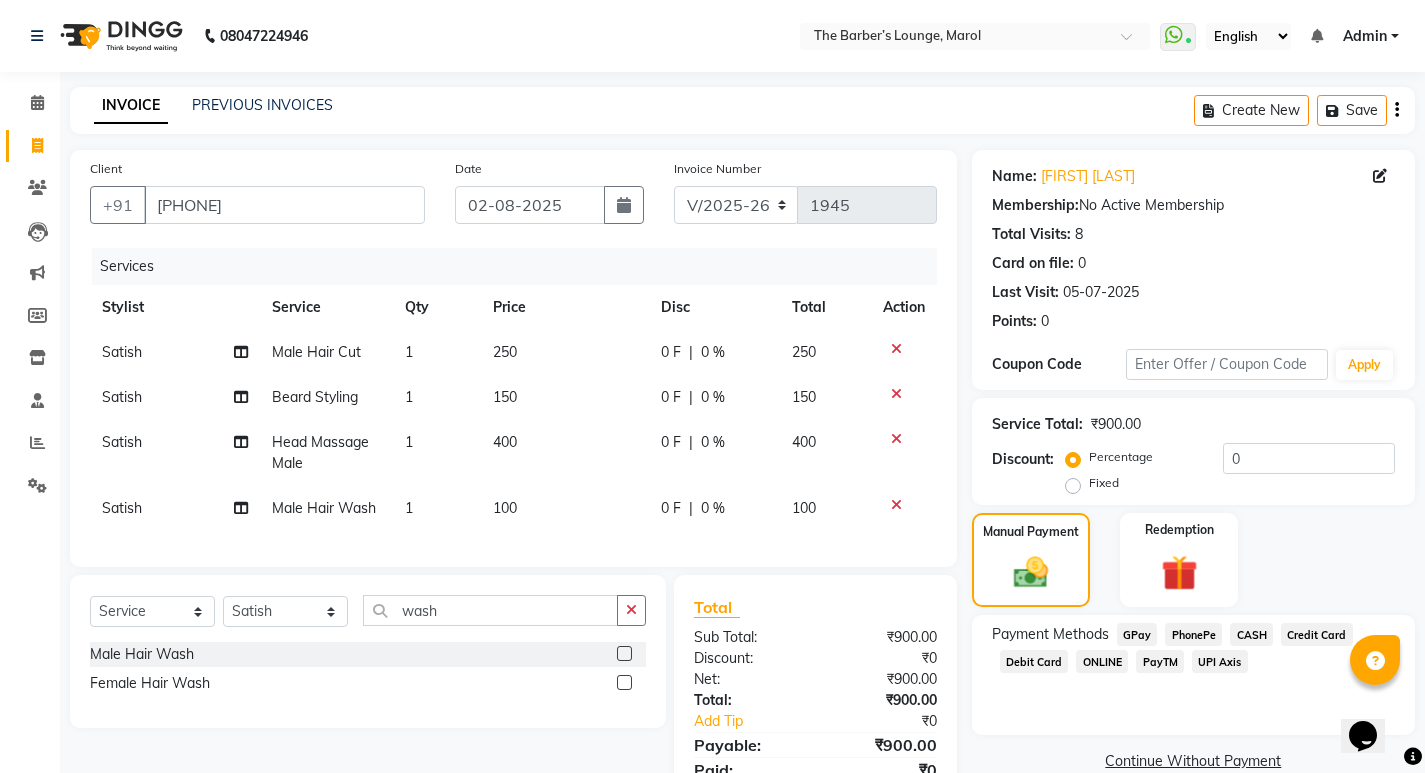click on "PayTM" 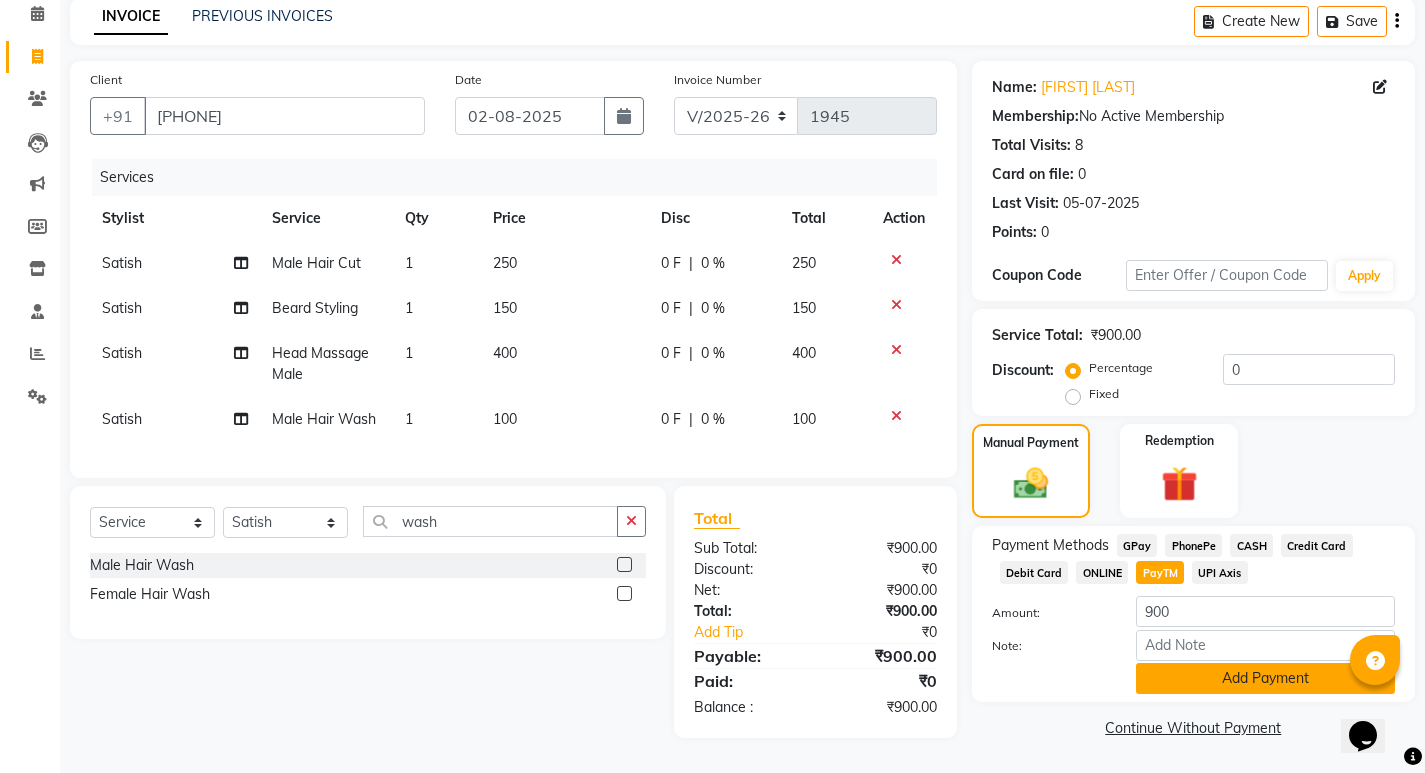 click on "Add Payment" 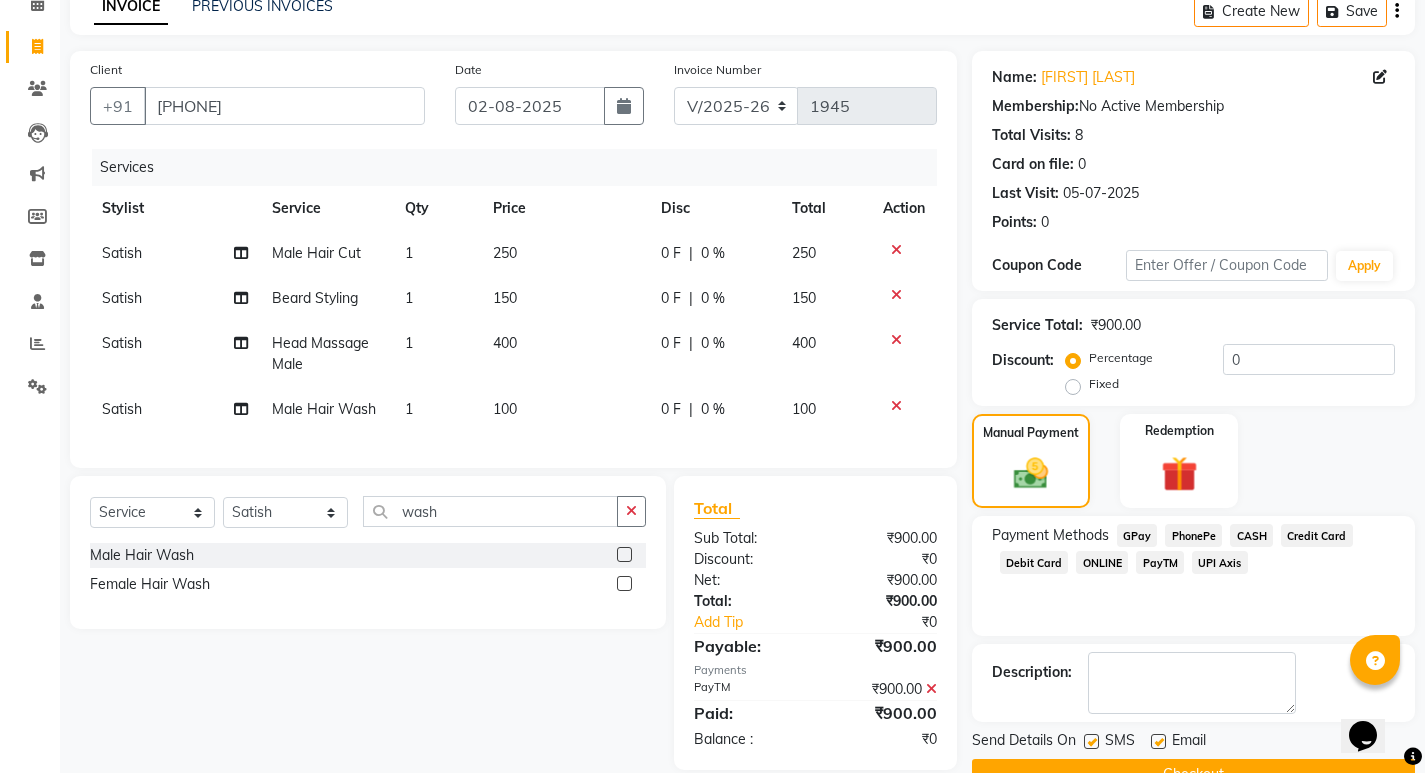 scroll, scrollTop: 146, scrollLeft: 0, axis: vertical 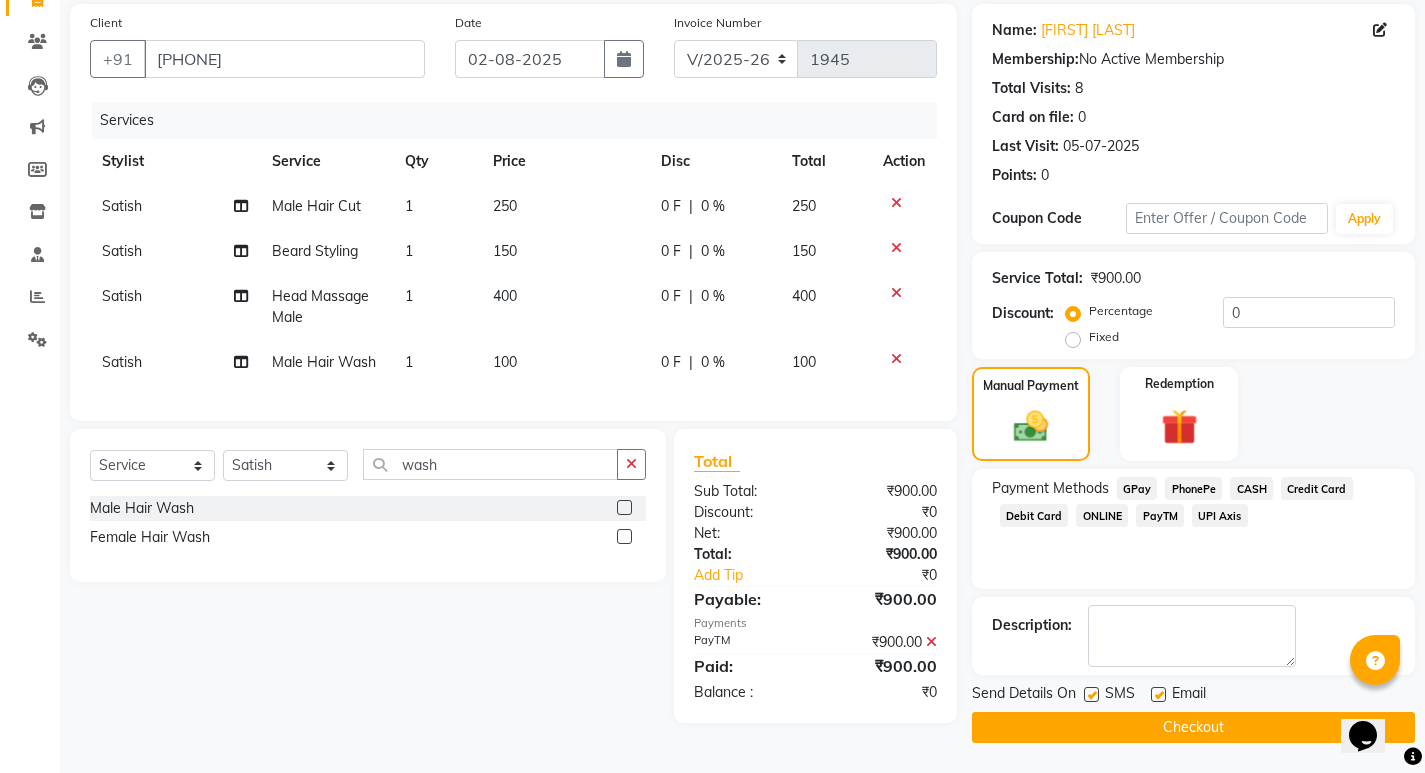 click on "Checkout" 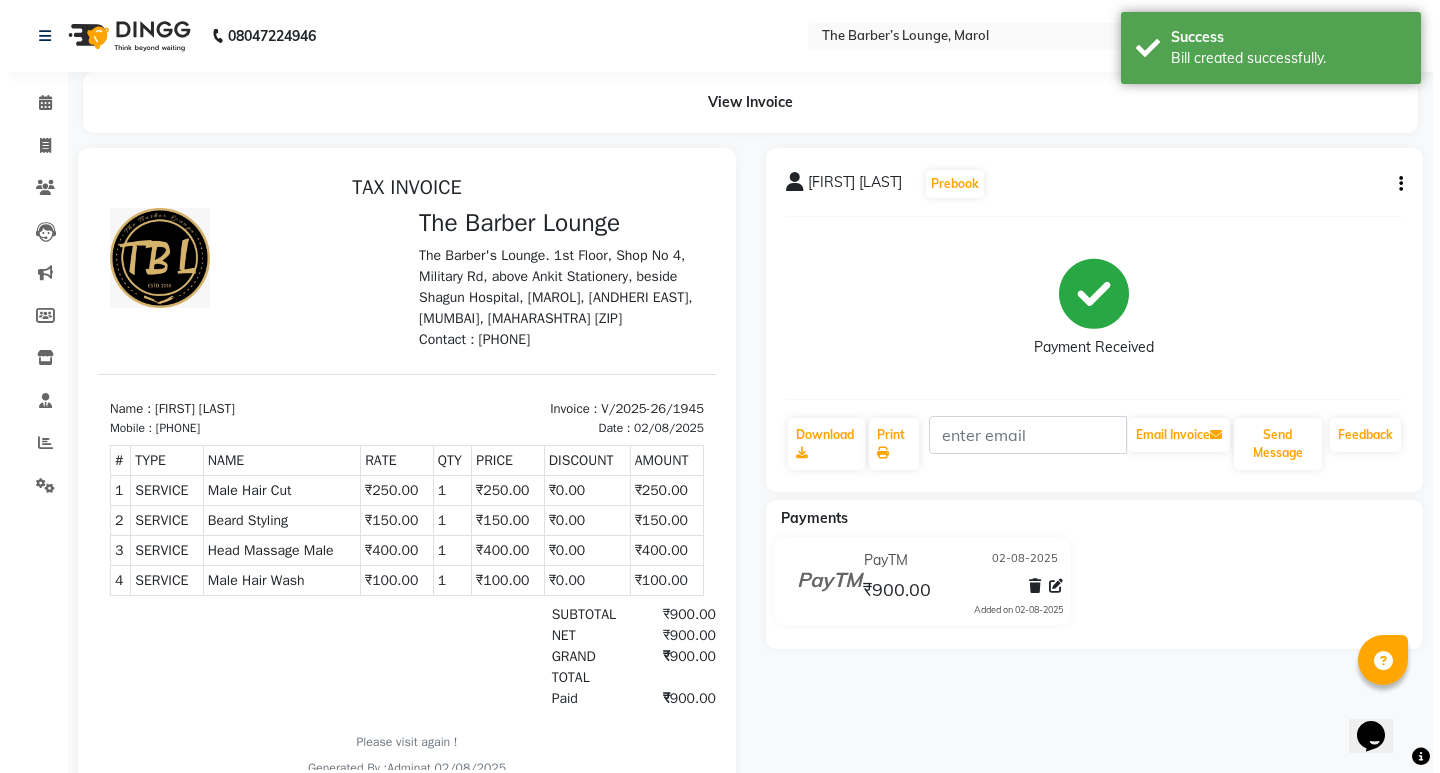 scroll, scrollTop: 0, scrollLeft: 0, axis: both 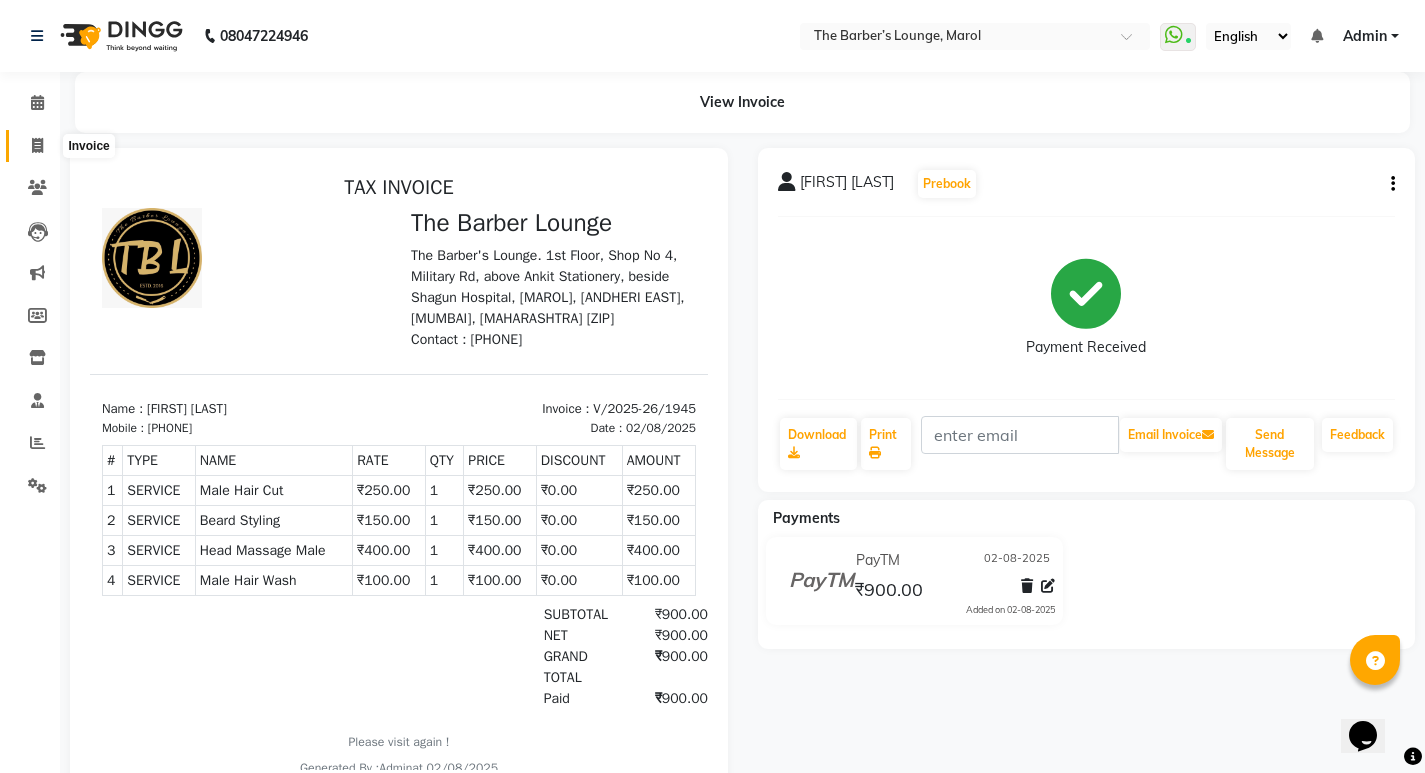 click 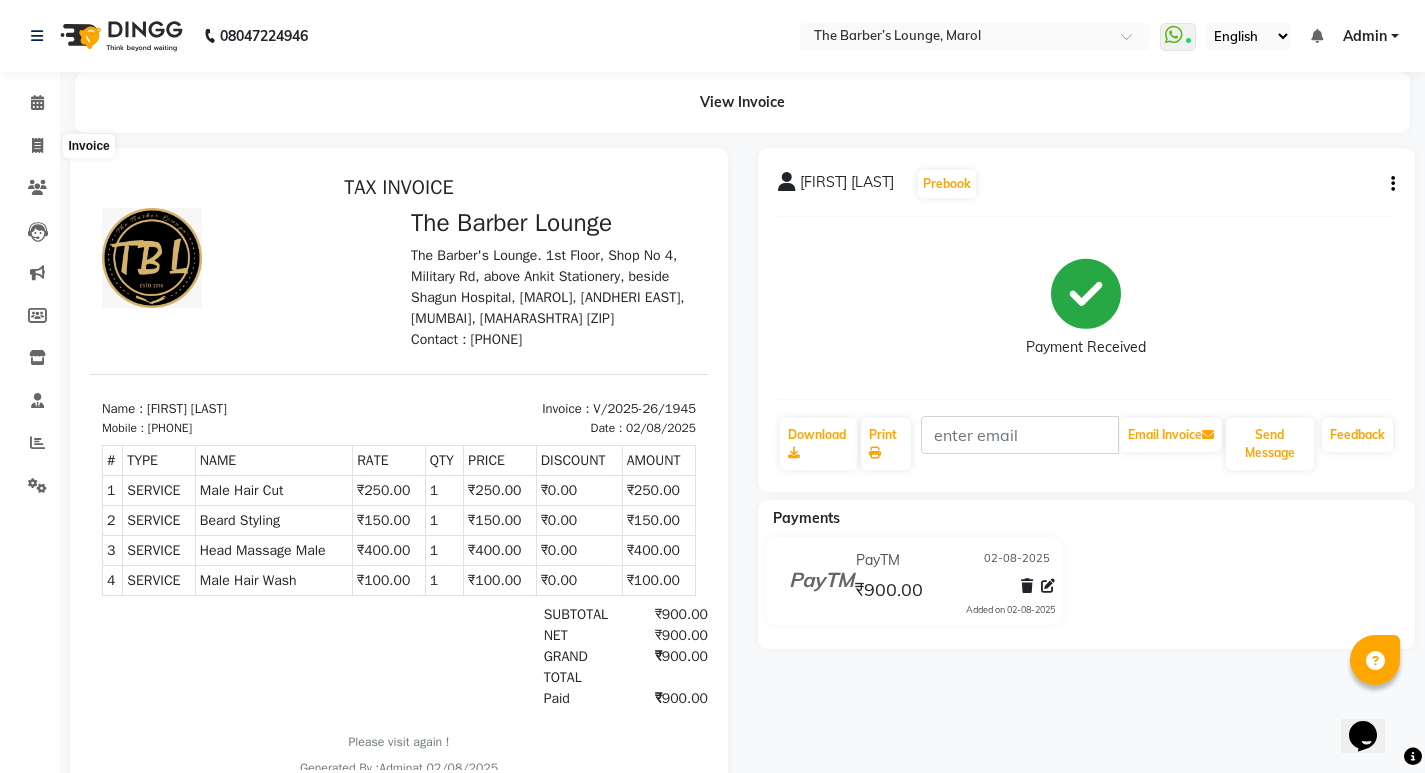 select on "service" 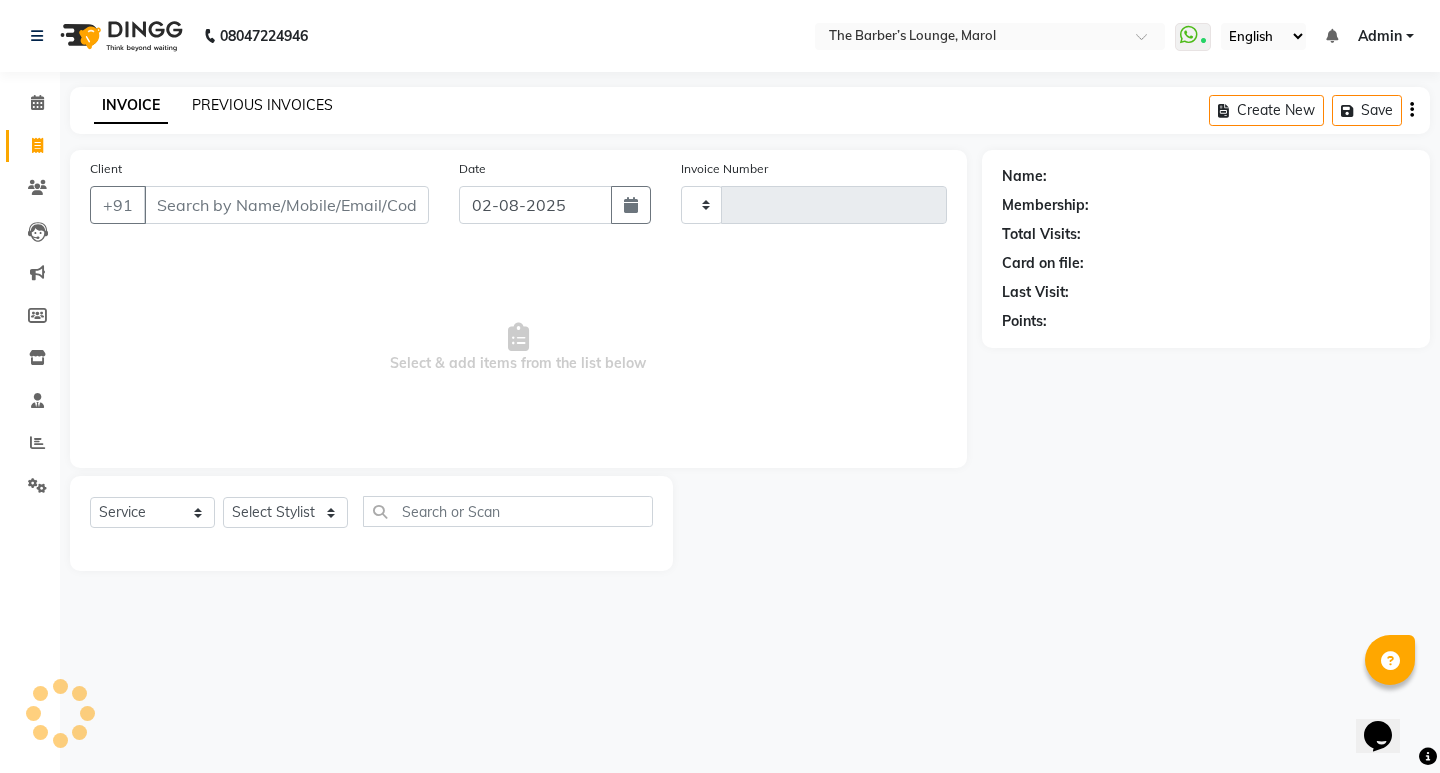 click on "PREVIOUS INVOICES" 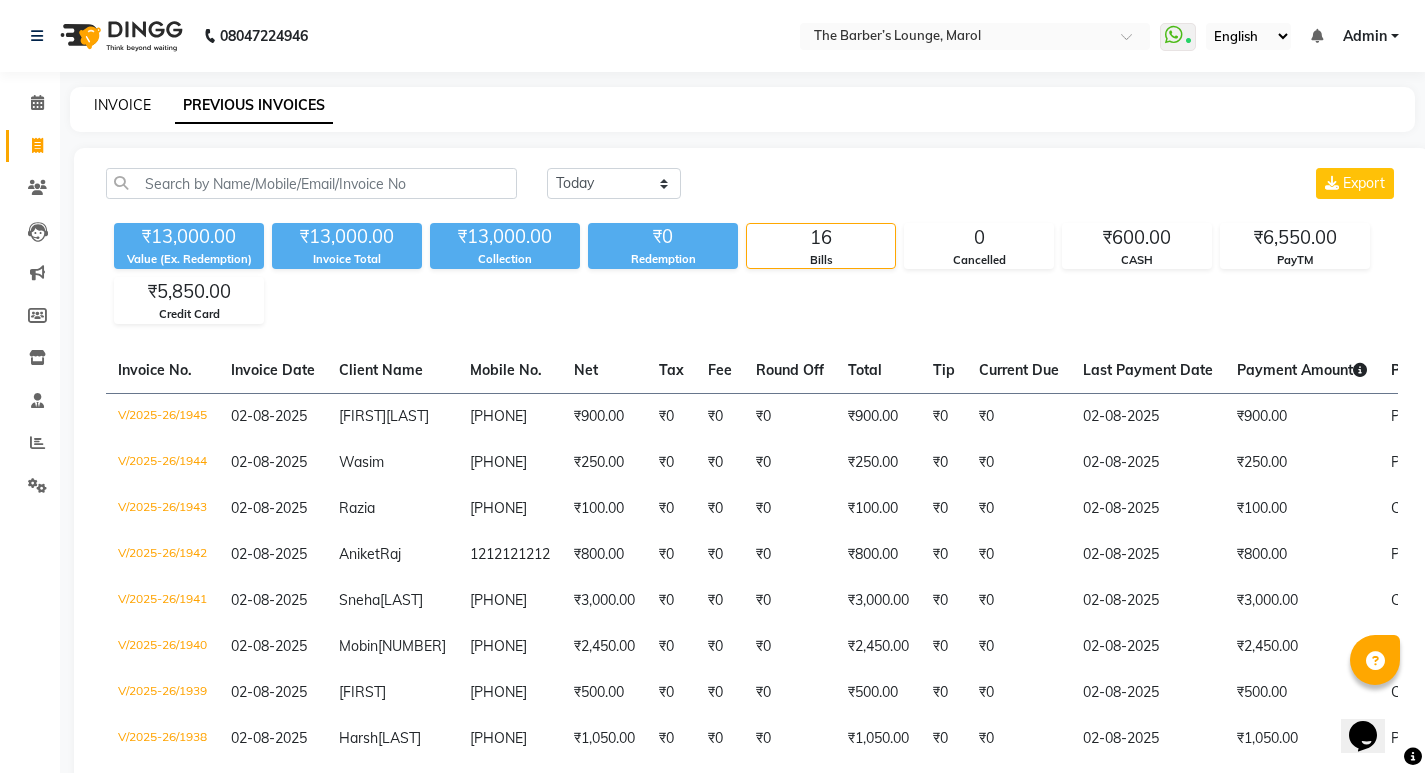 click on "INVOICE" 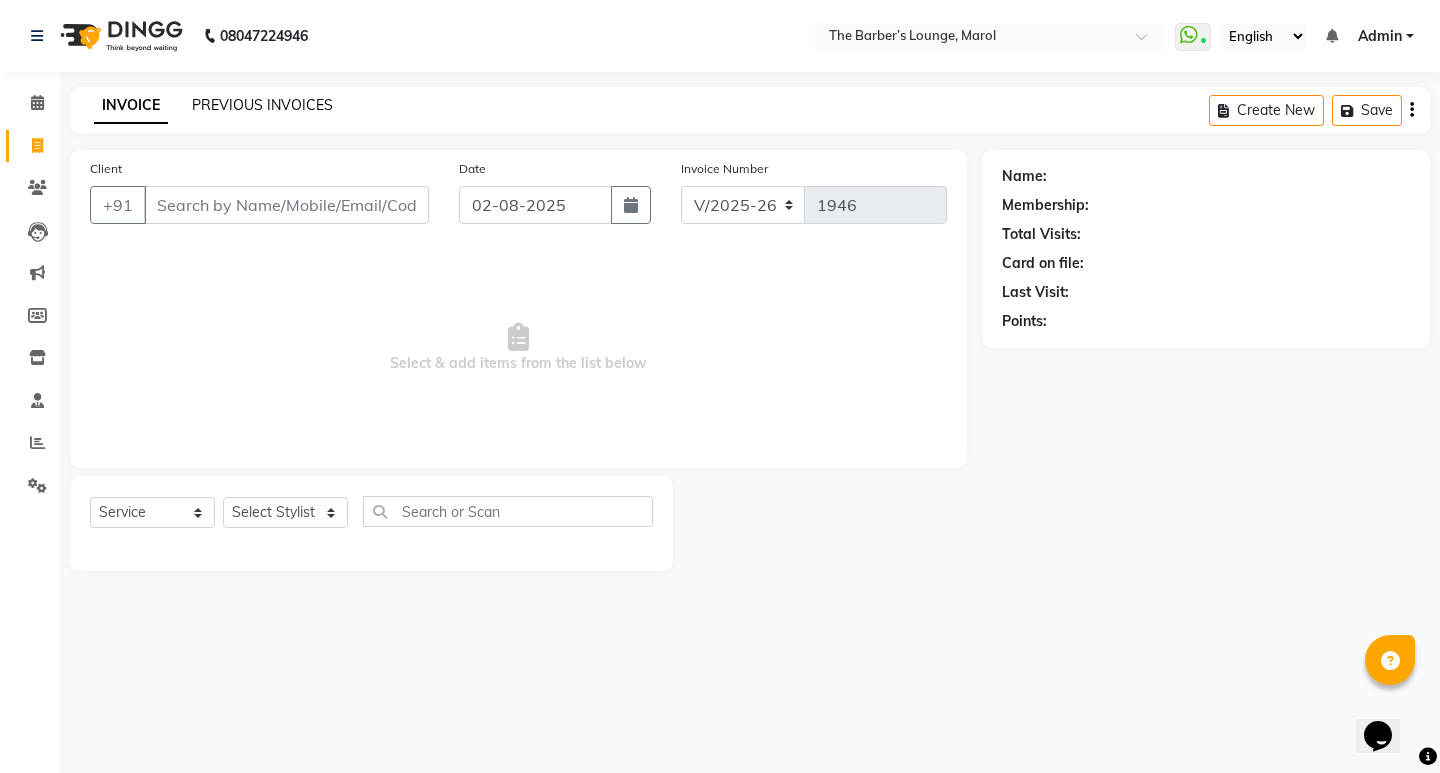click on "PREVIOUS INVOICES" 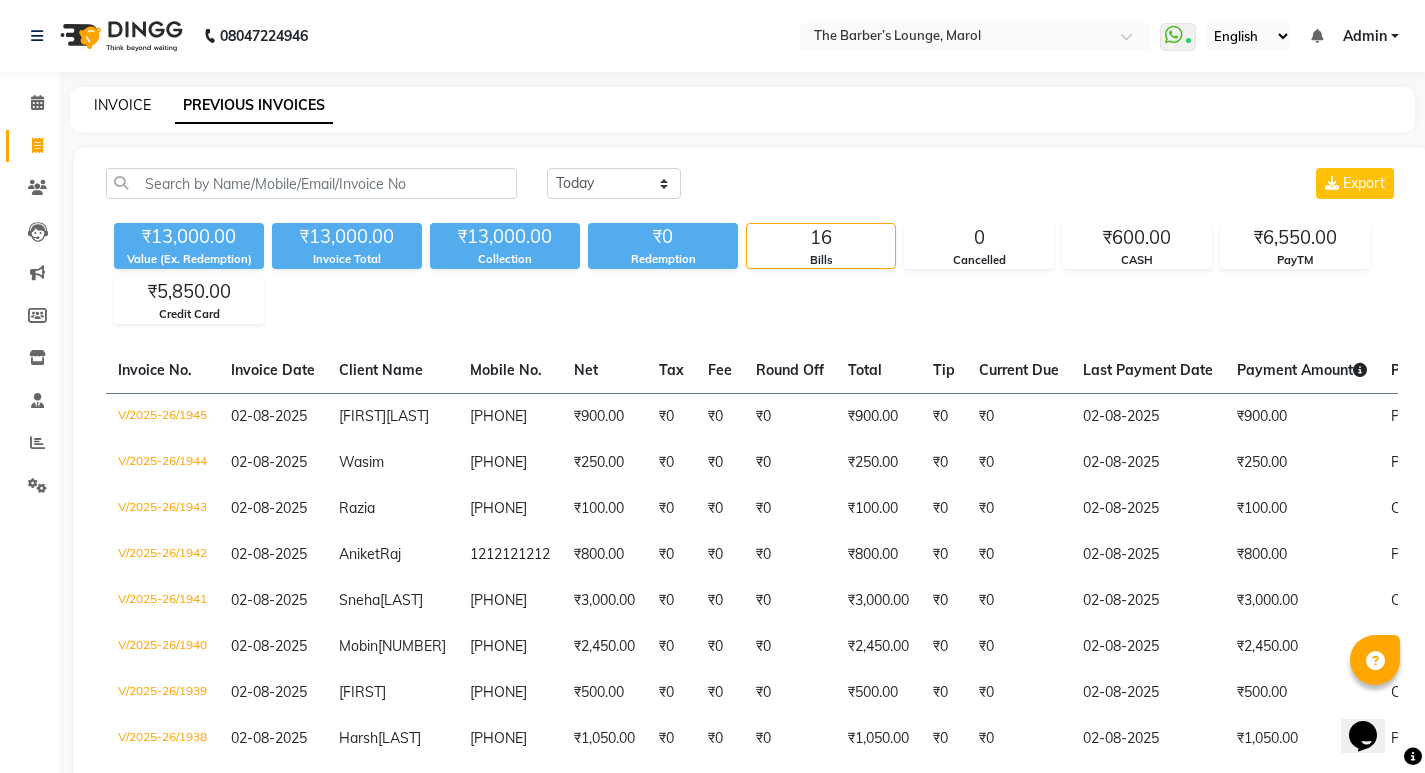 click on "INVOICE" 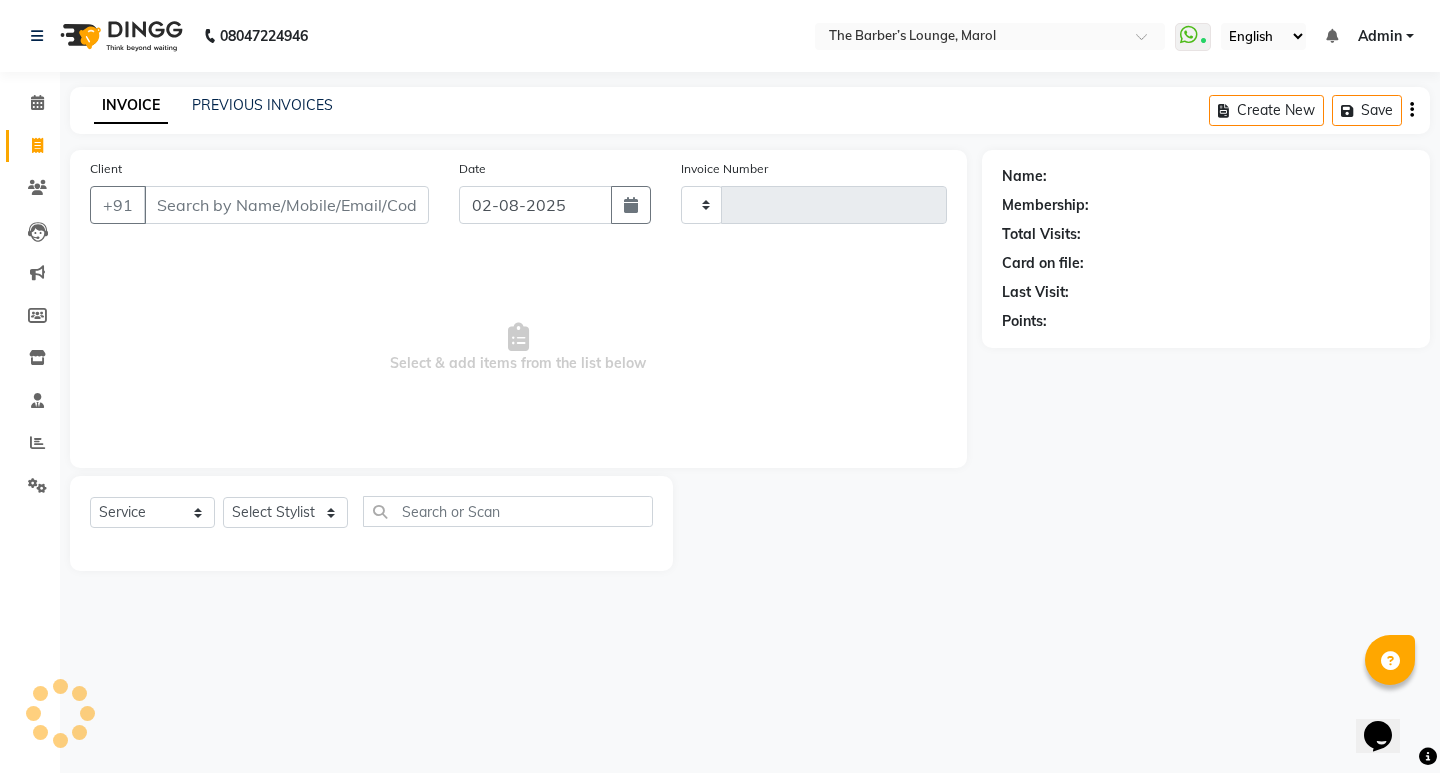 type on "1946" 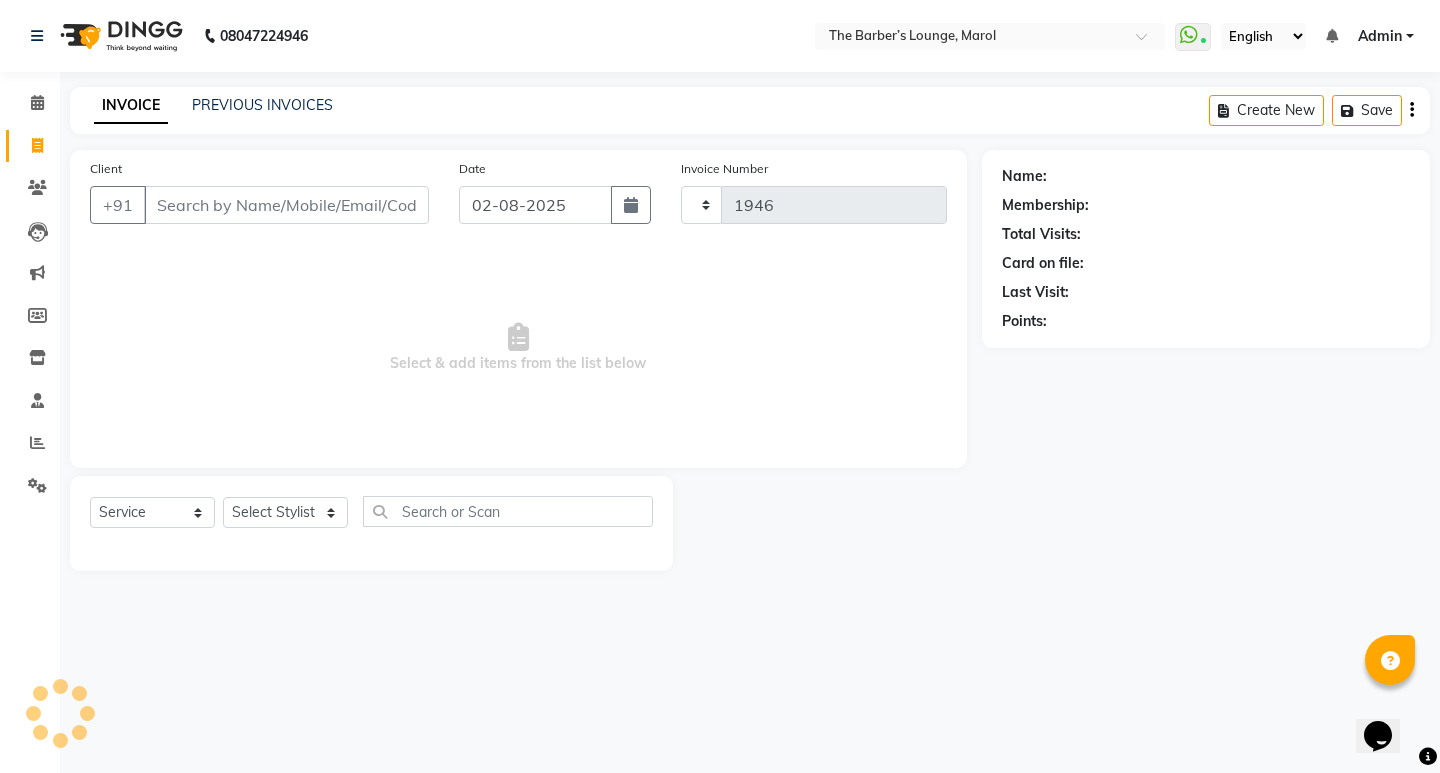 select on "7188" 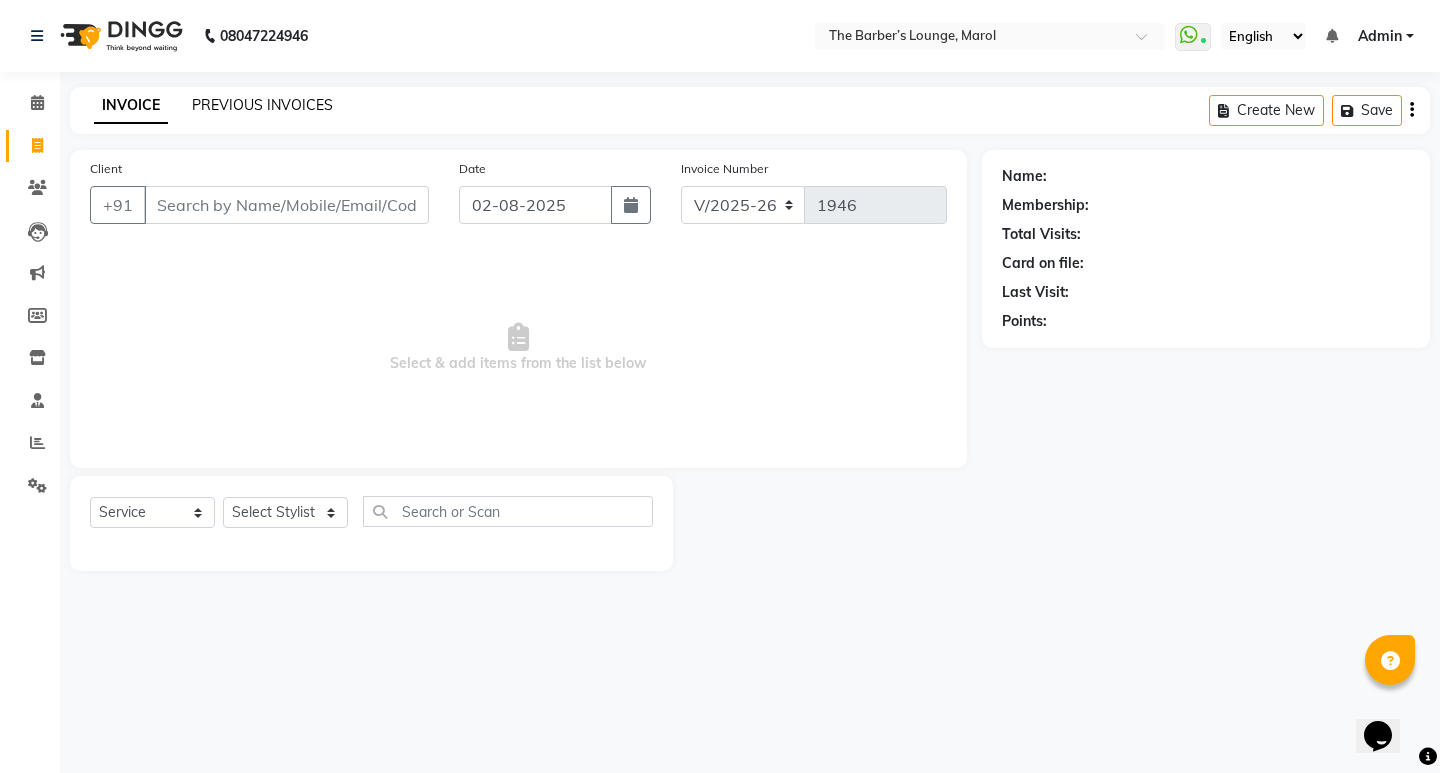 click on "PREVIOUS INVOICES" 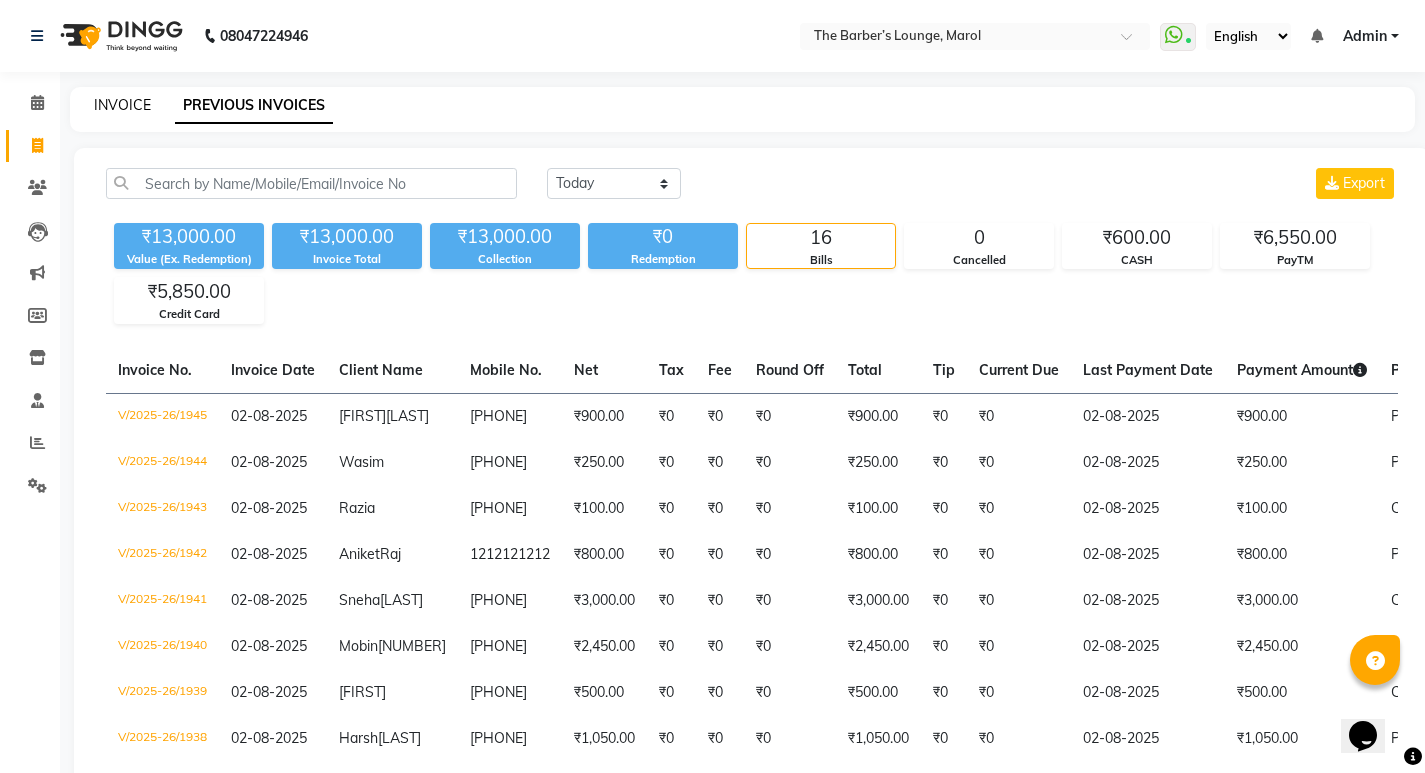 click on "INVOICE" 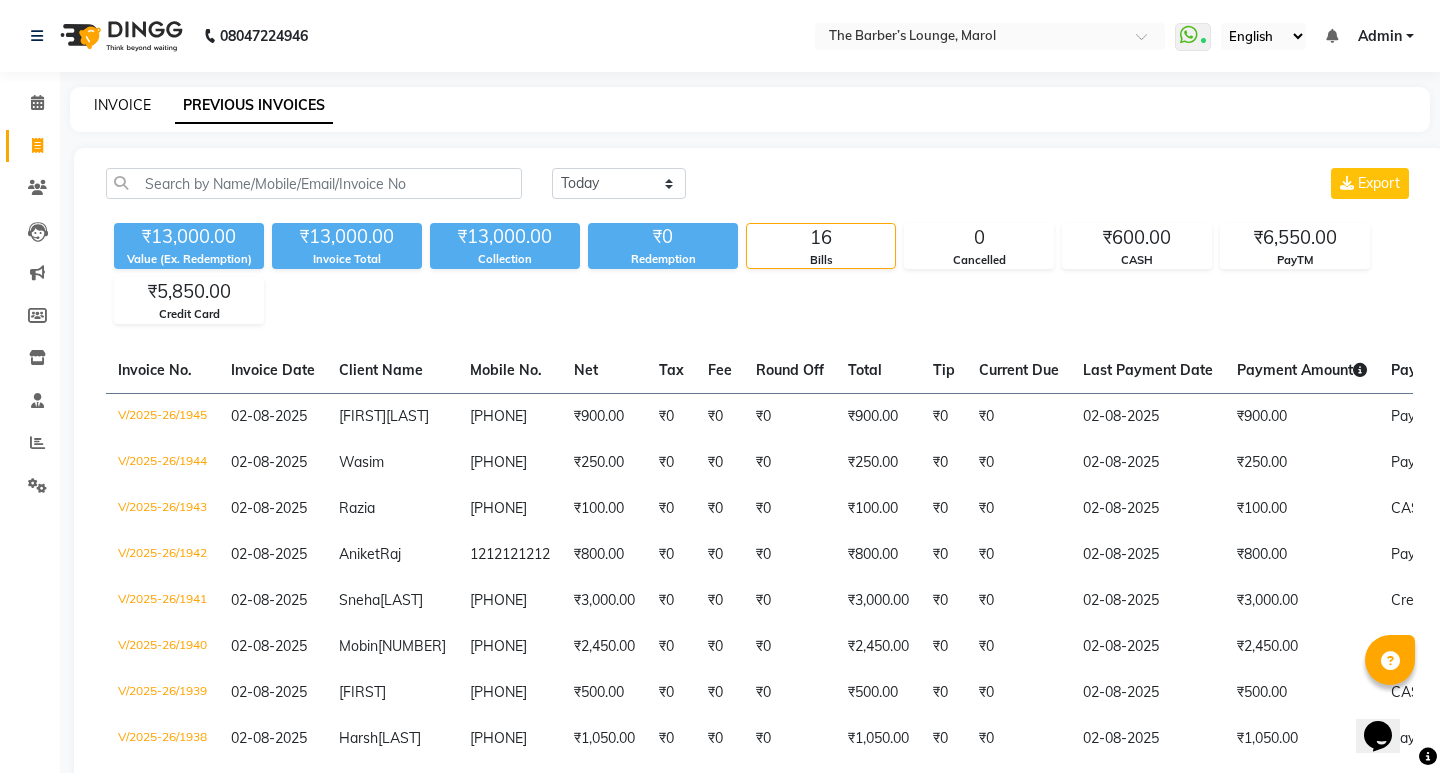 select on "7188" 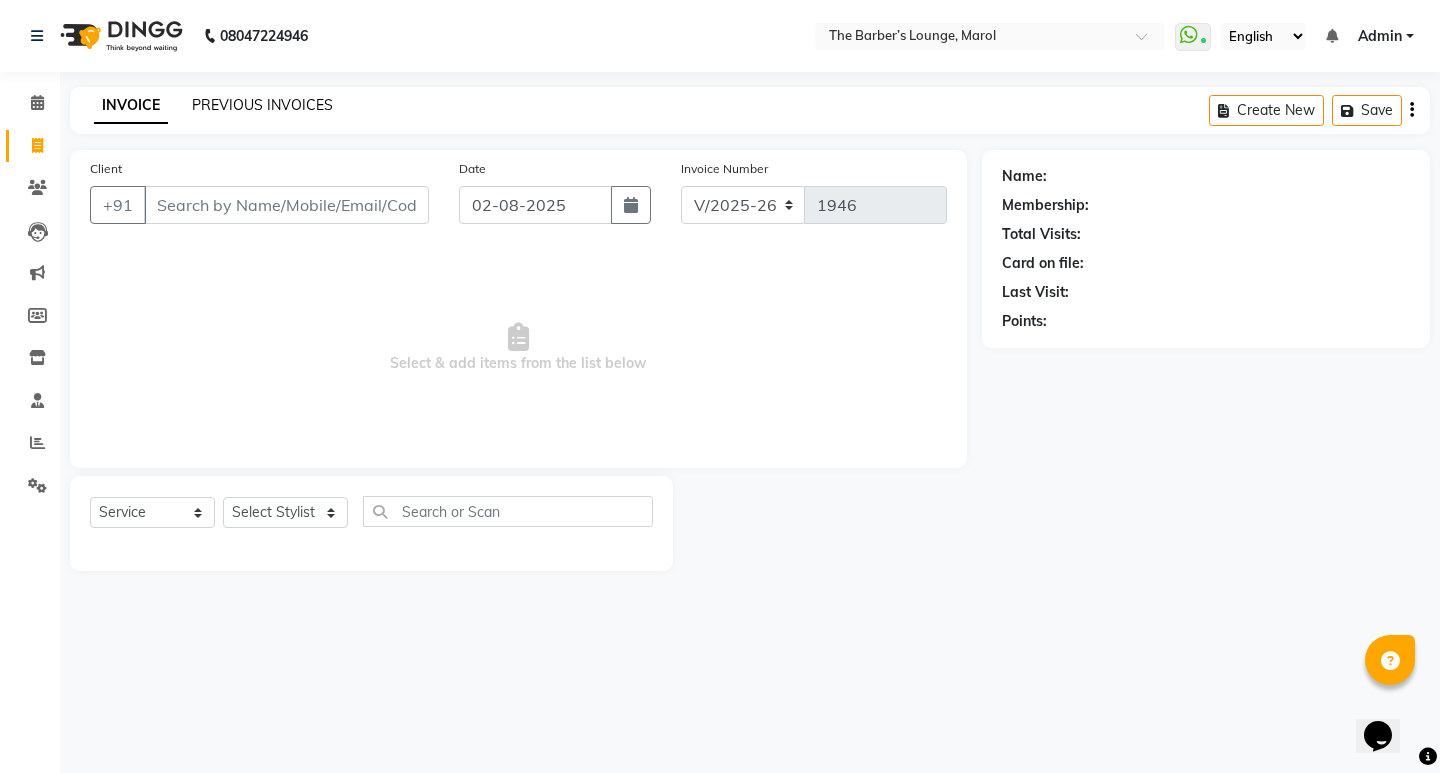 click on "PREVIOUS INVOICES" 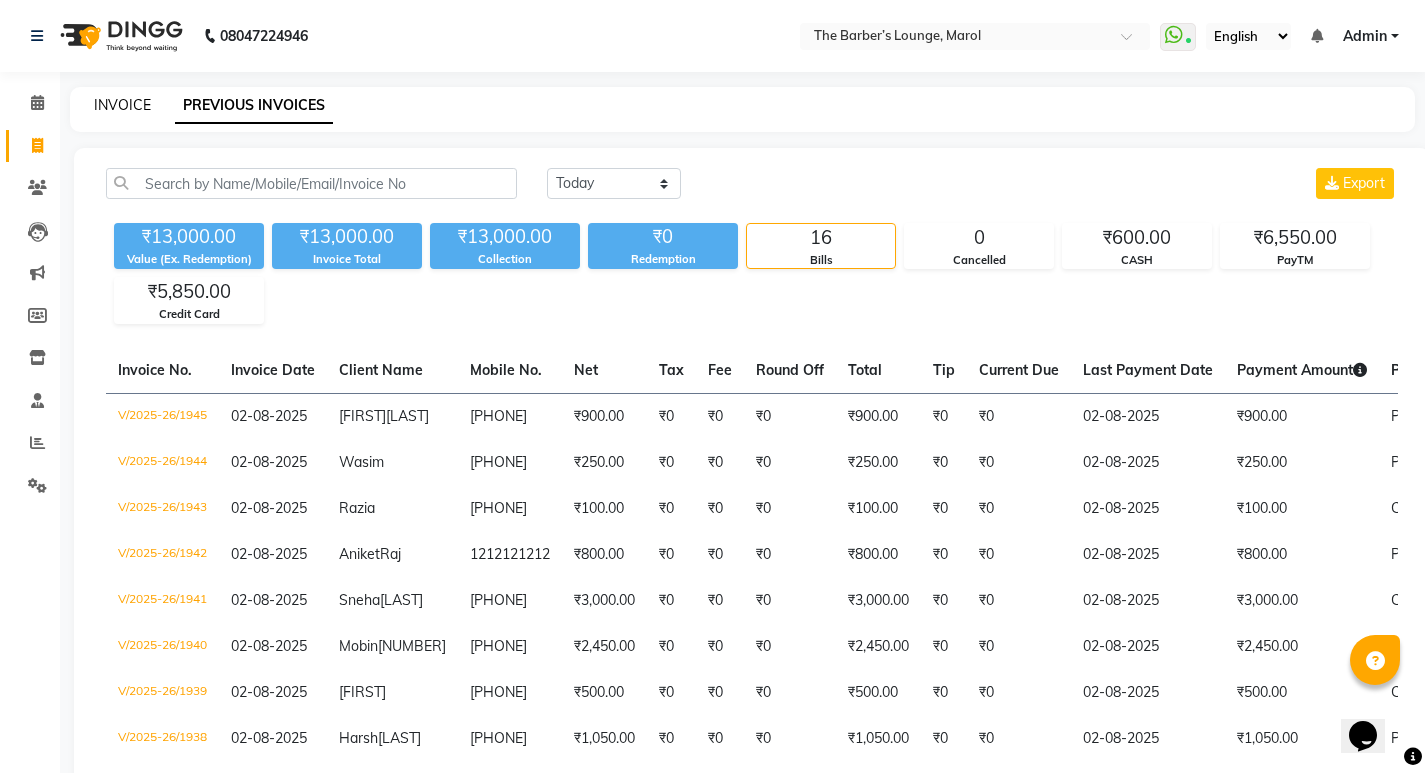 click on "INVOICE" 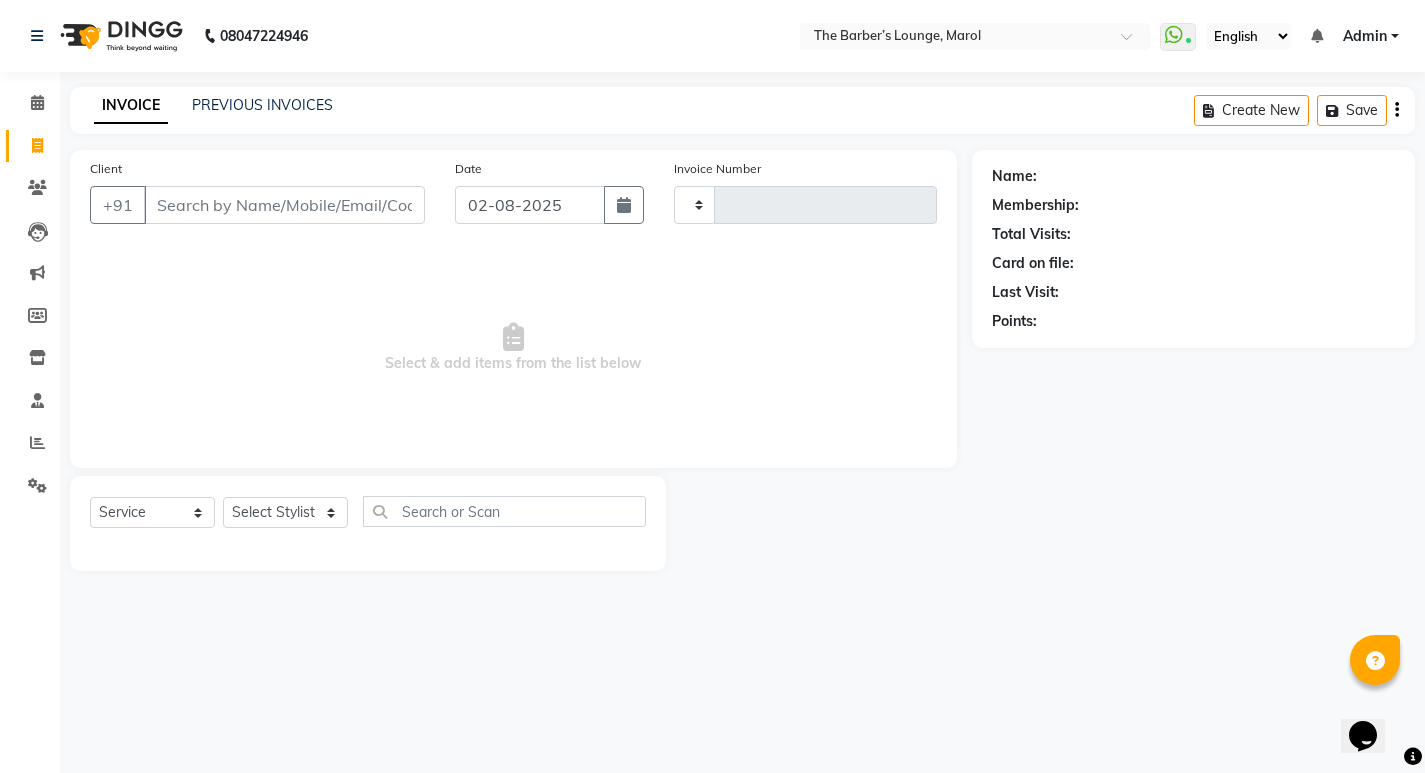 type on "1946" 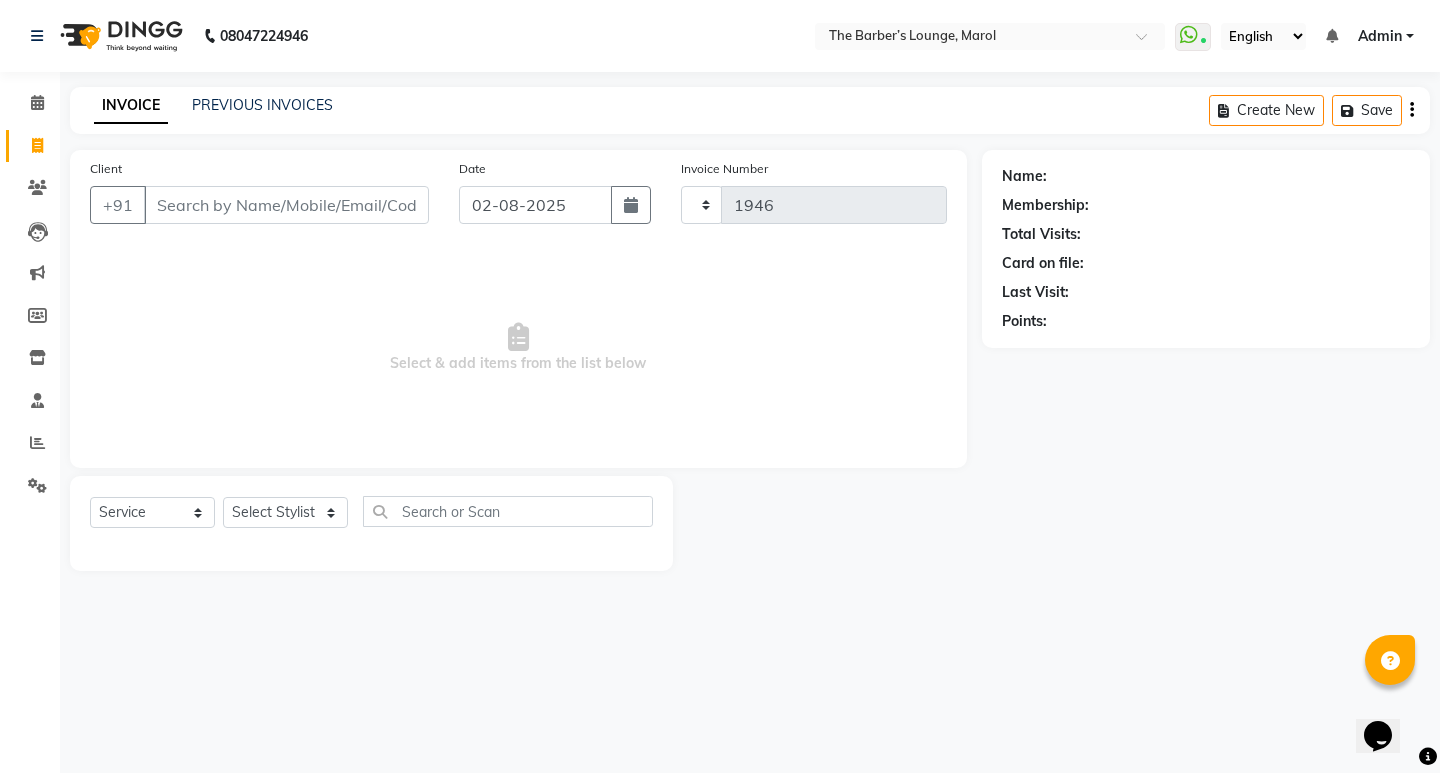select on "7188" 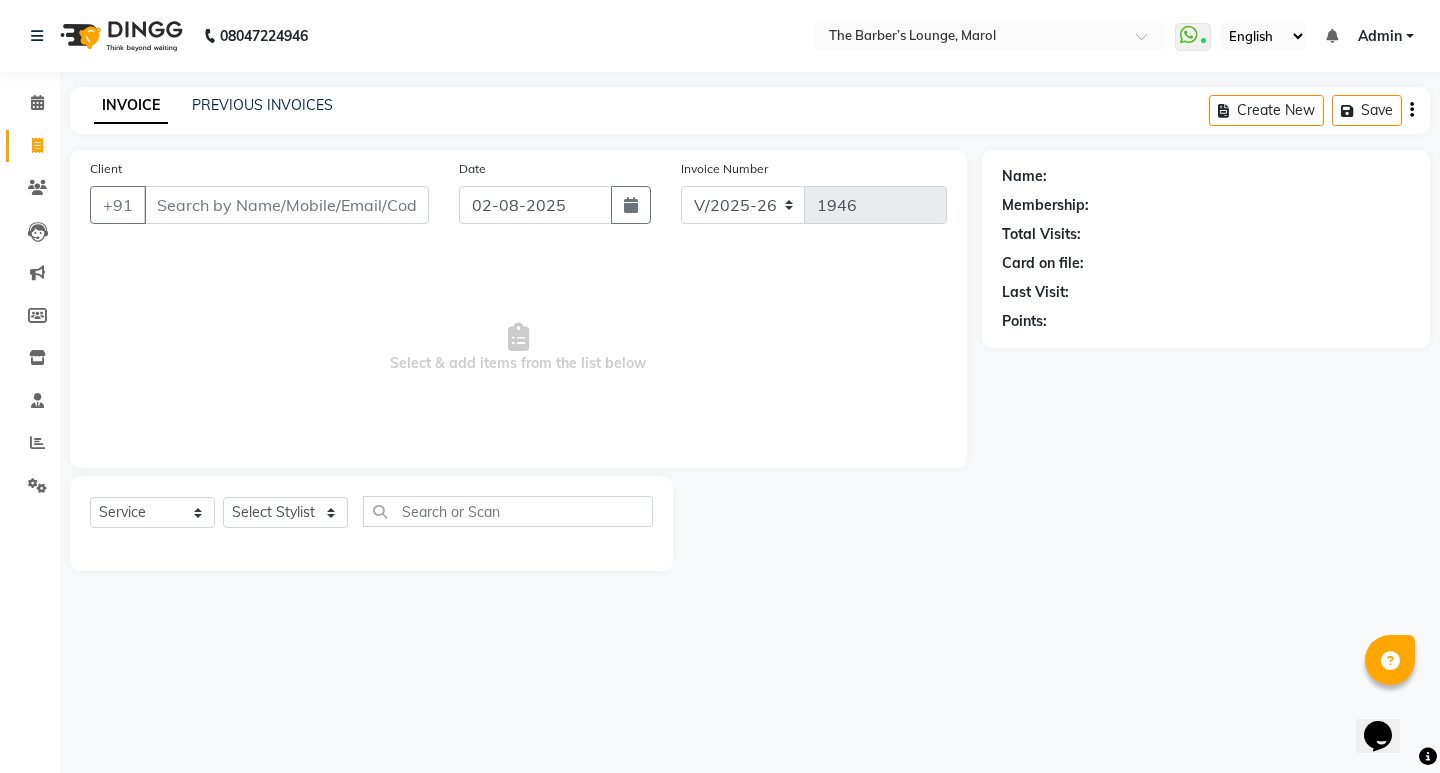 click on "Client" at bounding box center (286, 205) 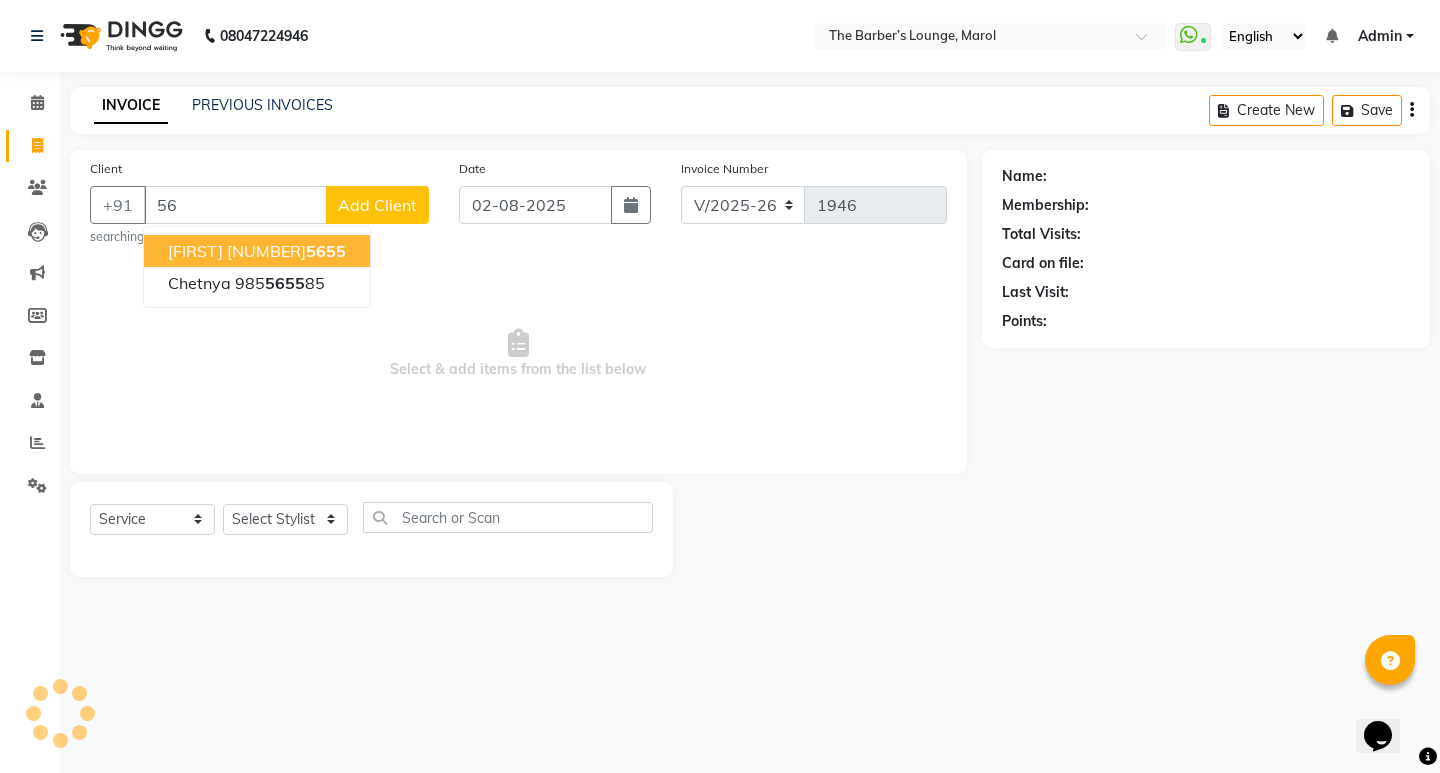 type on "5" 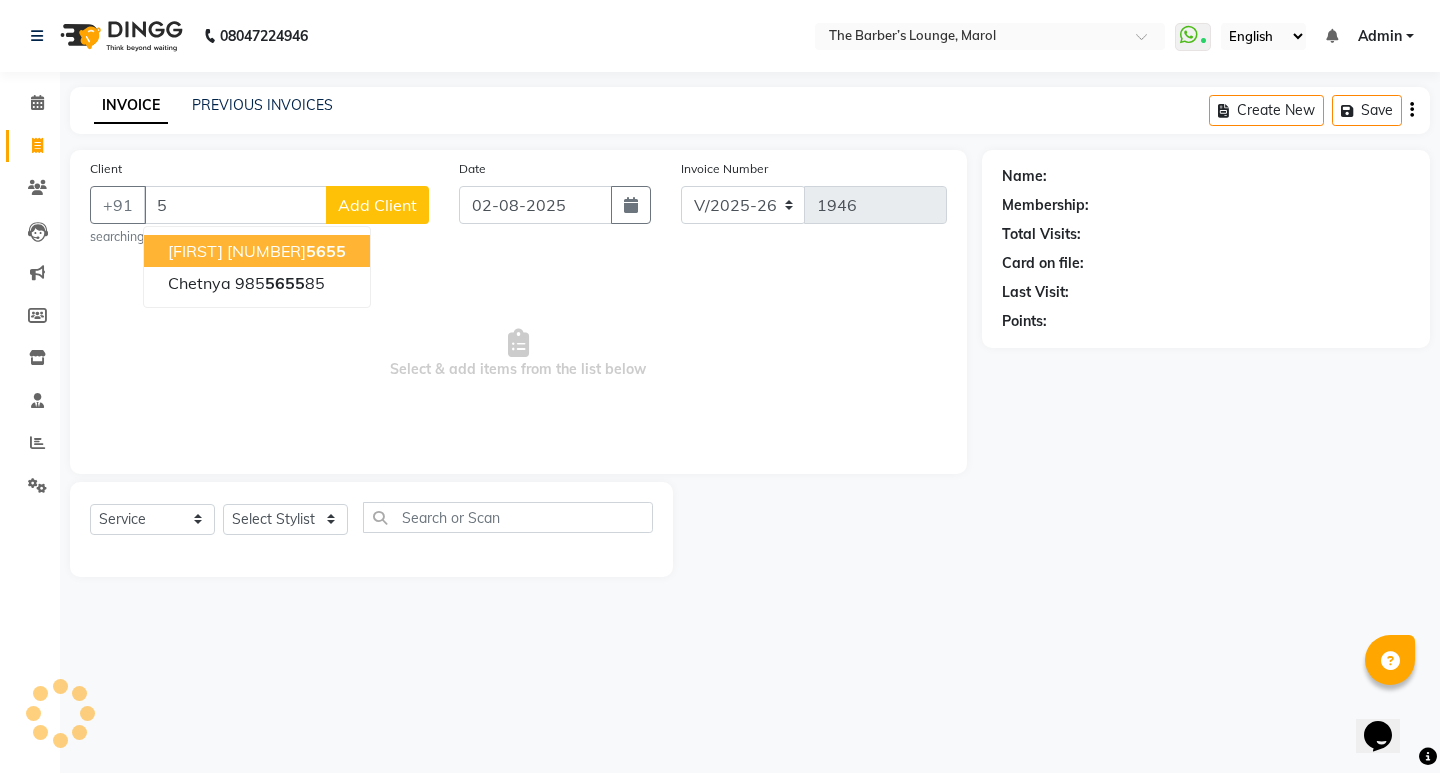 type 